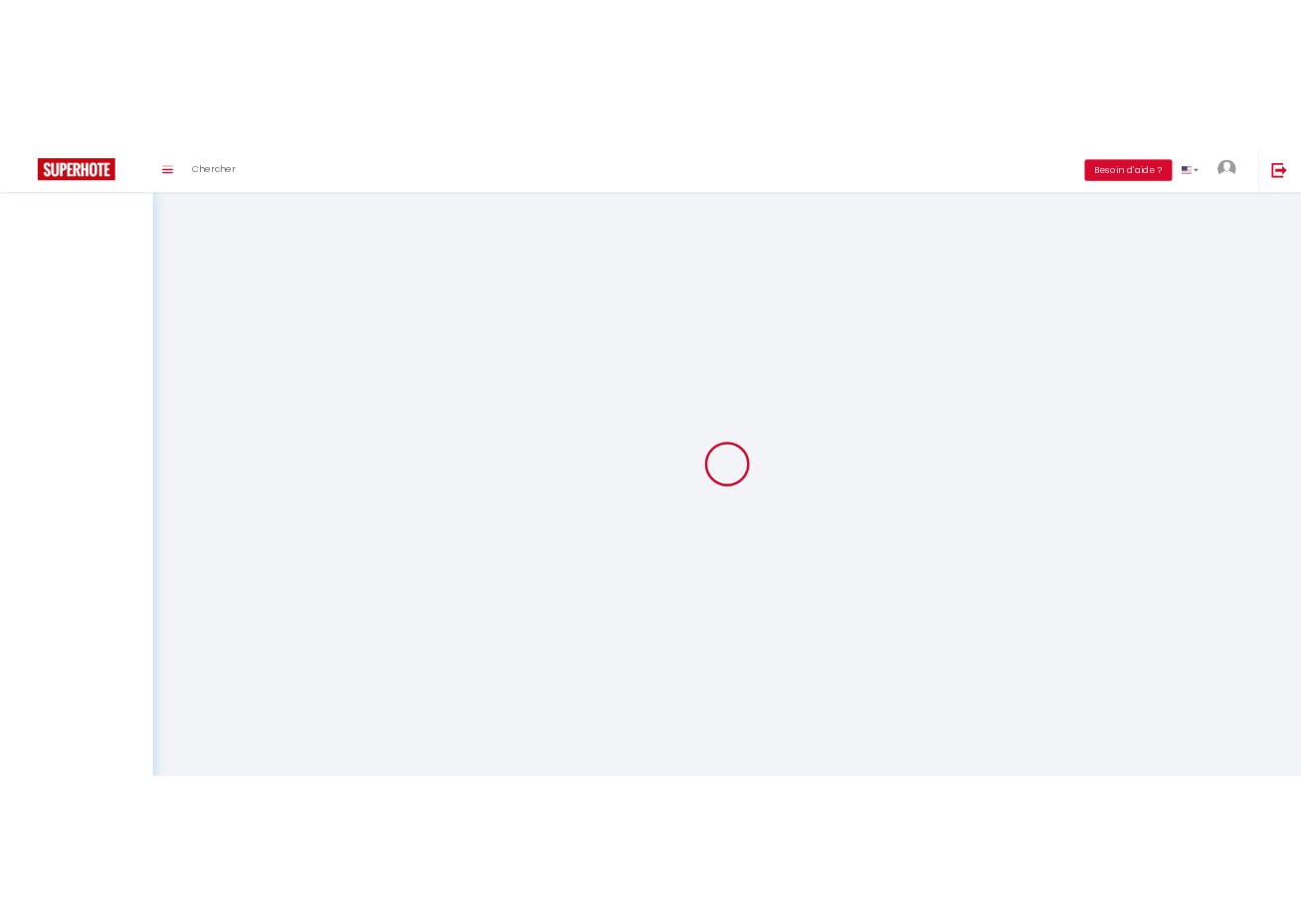 scroll, scrollTop: 0, scrollLeft: 0, axis: both 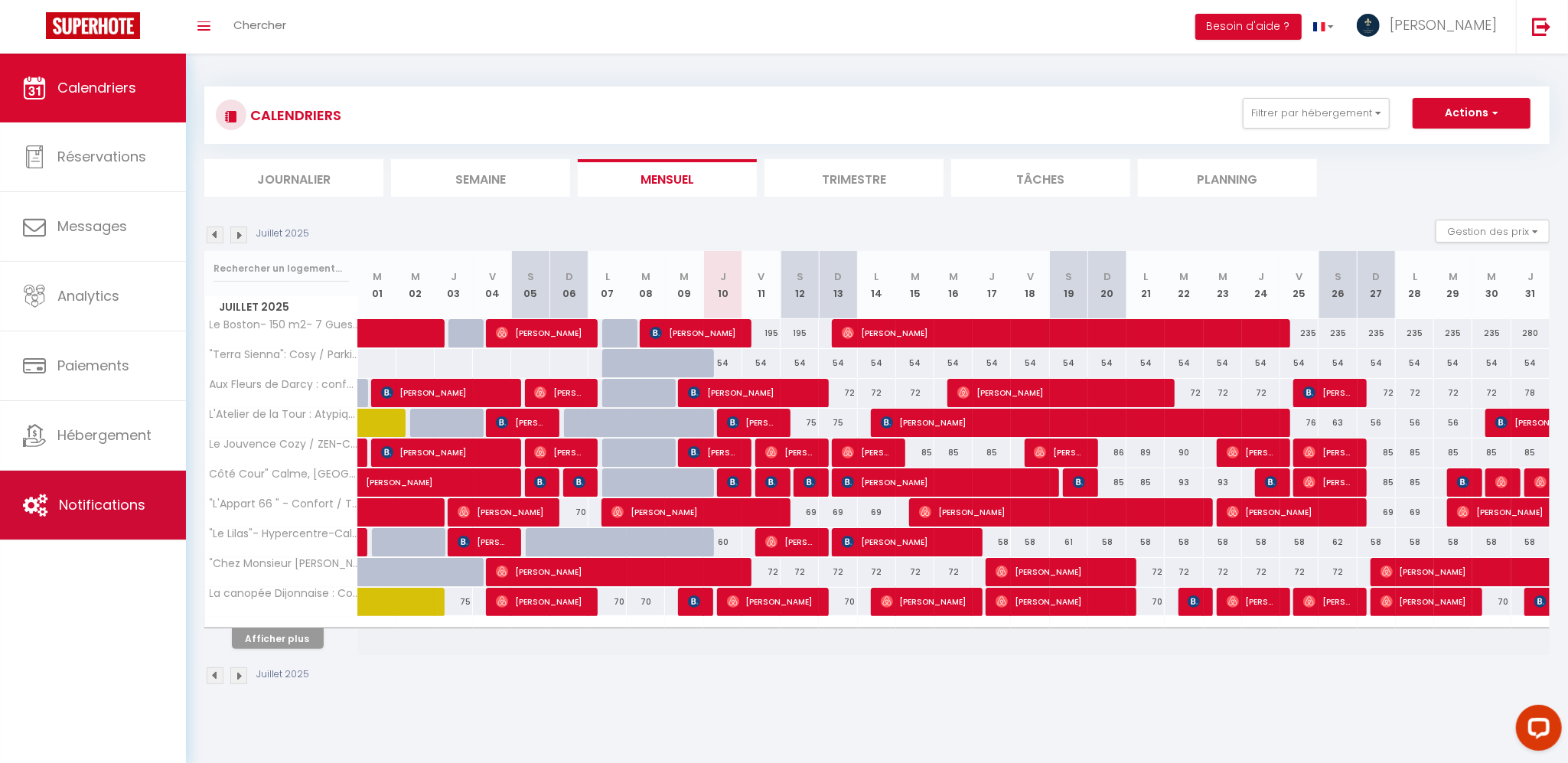 click on "Notifications" at bounding box center (102, 504) 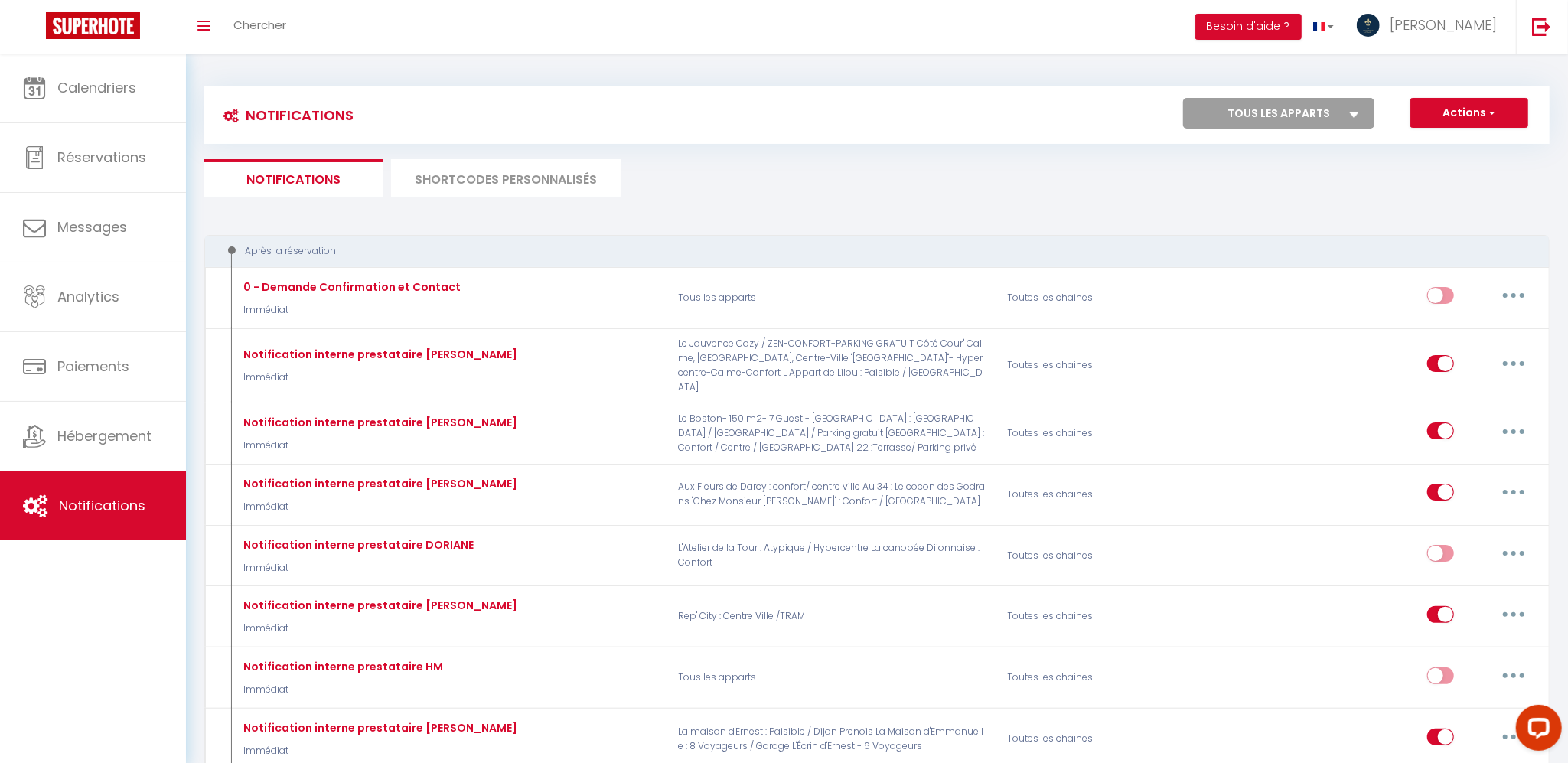click on "SHORTCODES PERSONNALISÉS" at bounding box center [506, 178] 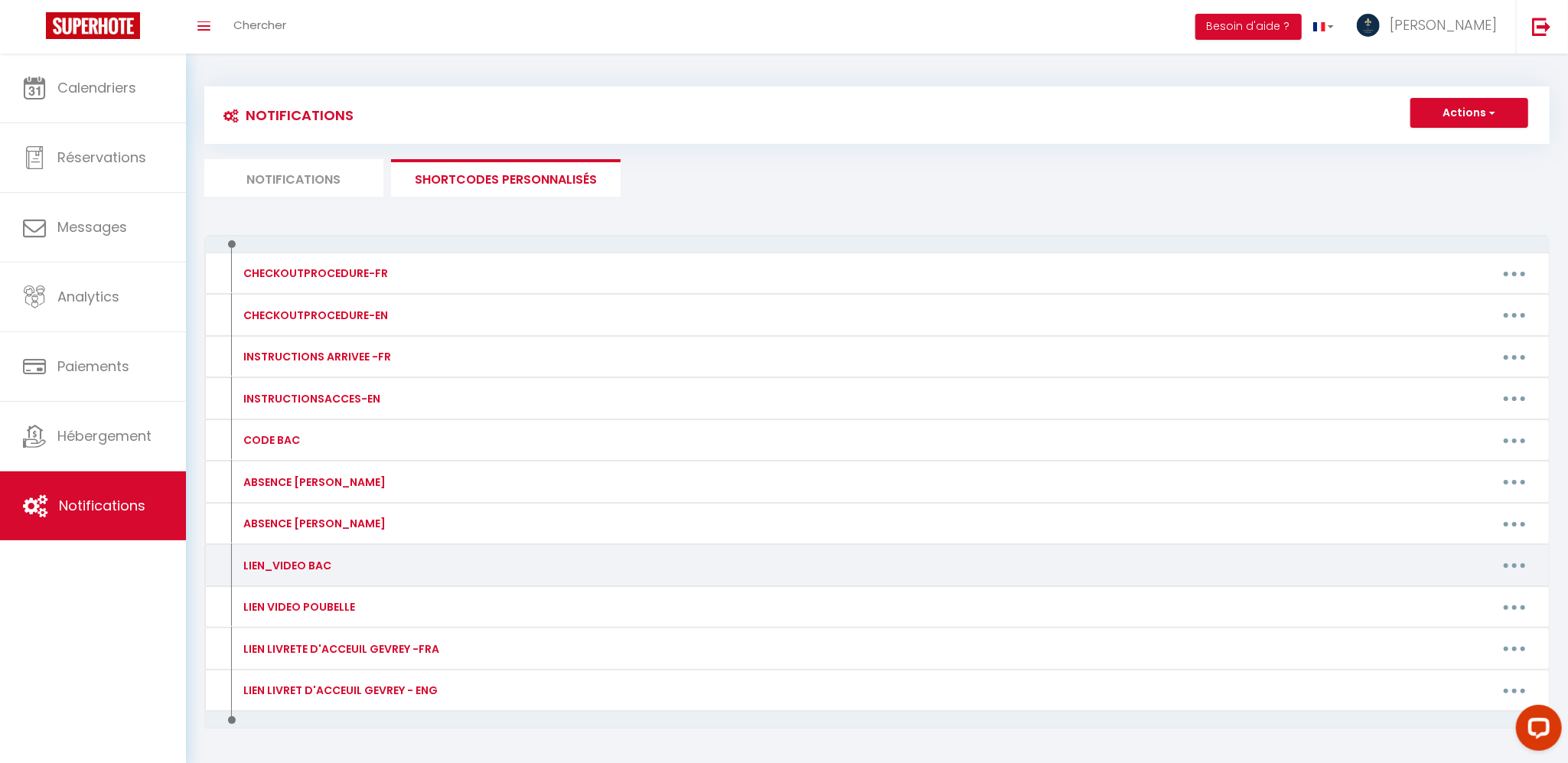 click at bounding box center (1514, 566) 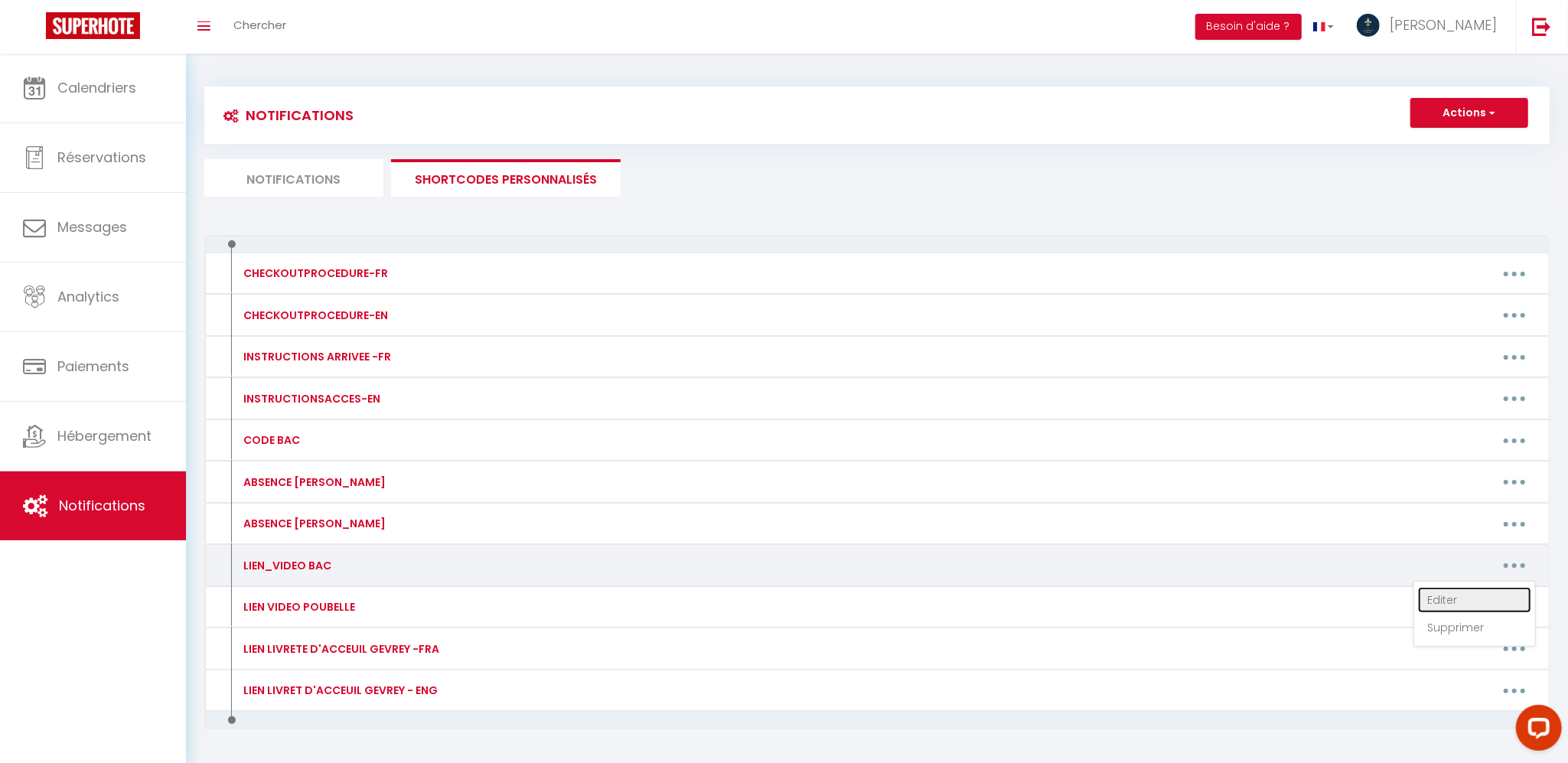 click on "Editer" at bounding box center (1475, 600) 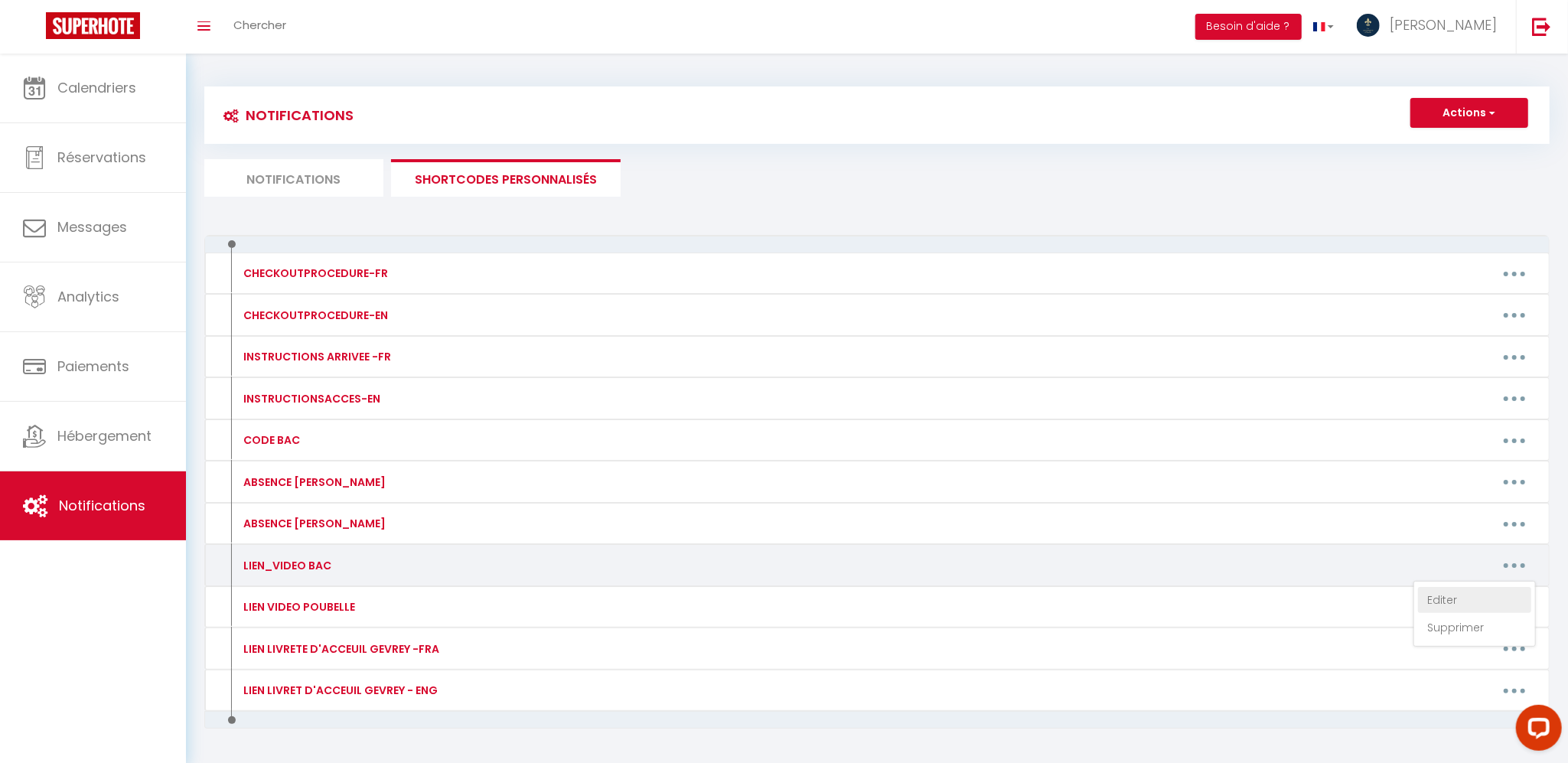 type on "LIEN_VIDEO BAC" 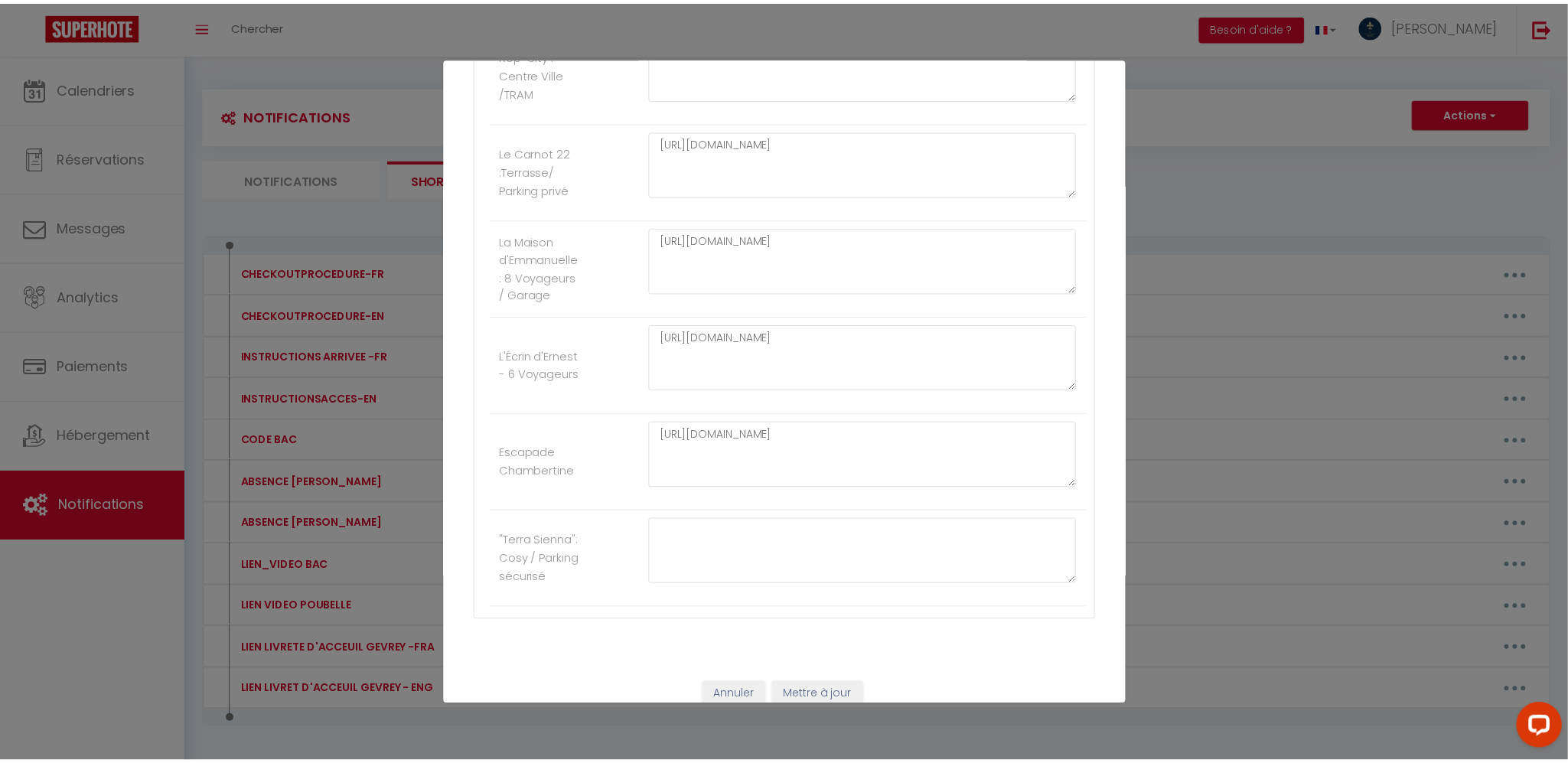 scroll, scrollTop: 1899, scrollLeft: 0, axis: vertical 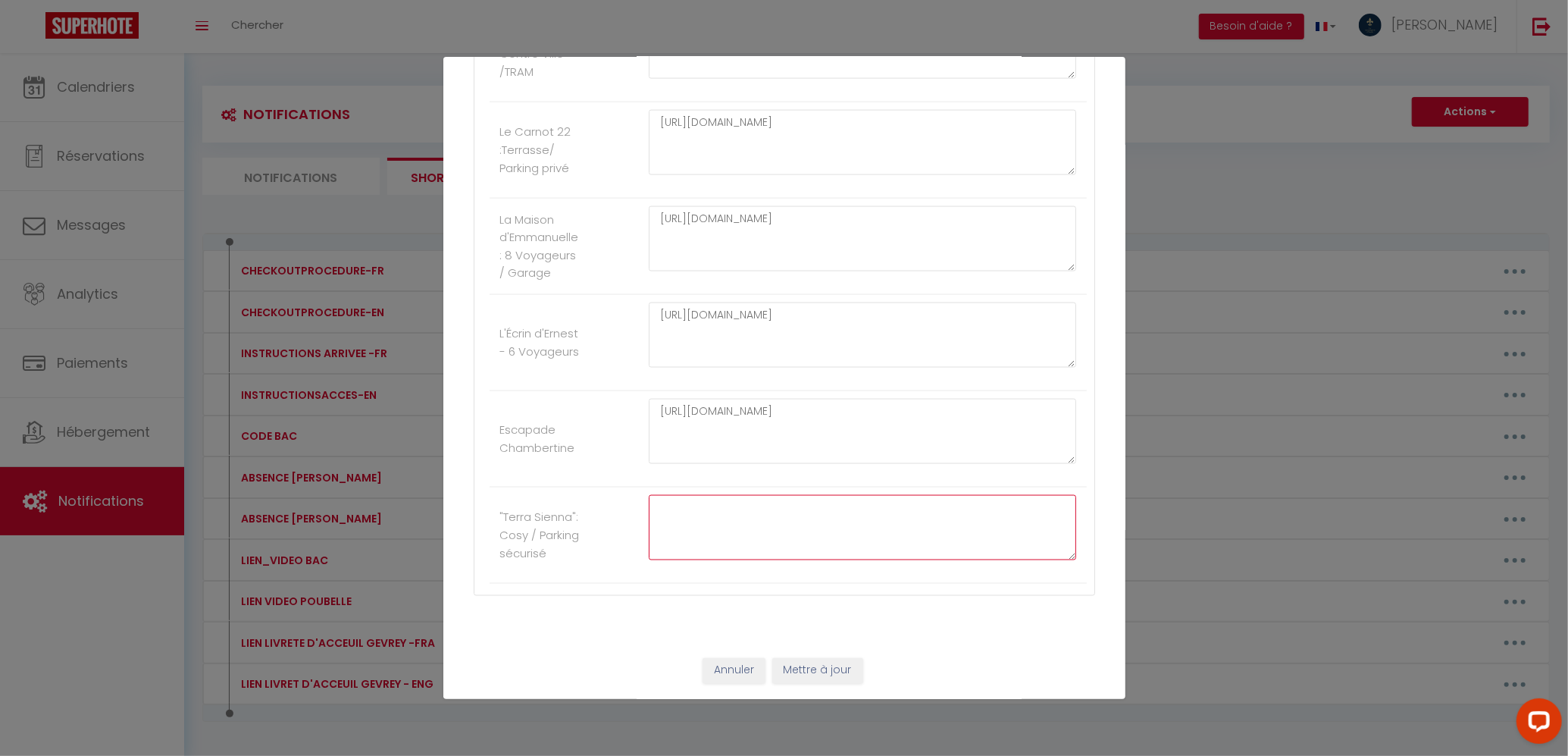 click at bounding box center (862, 528) 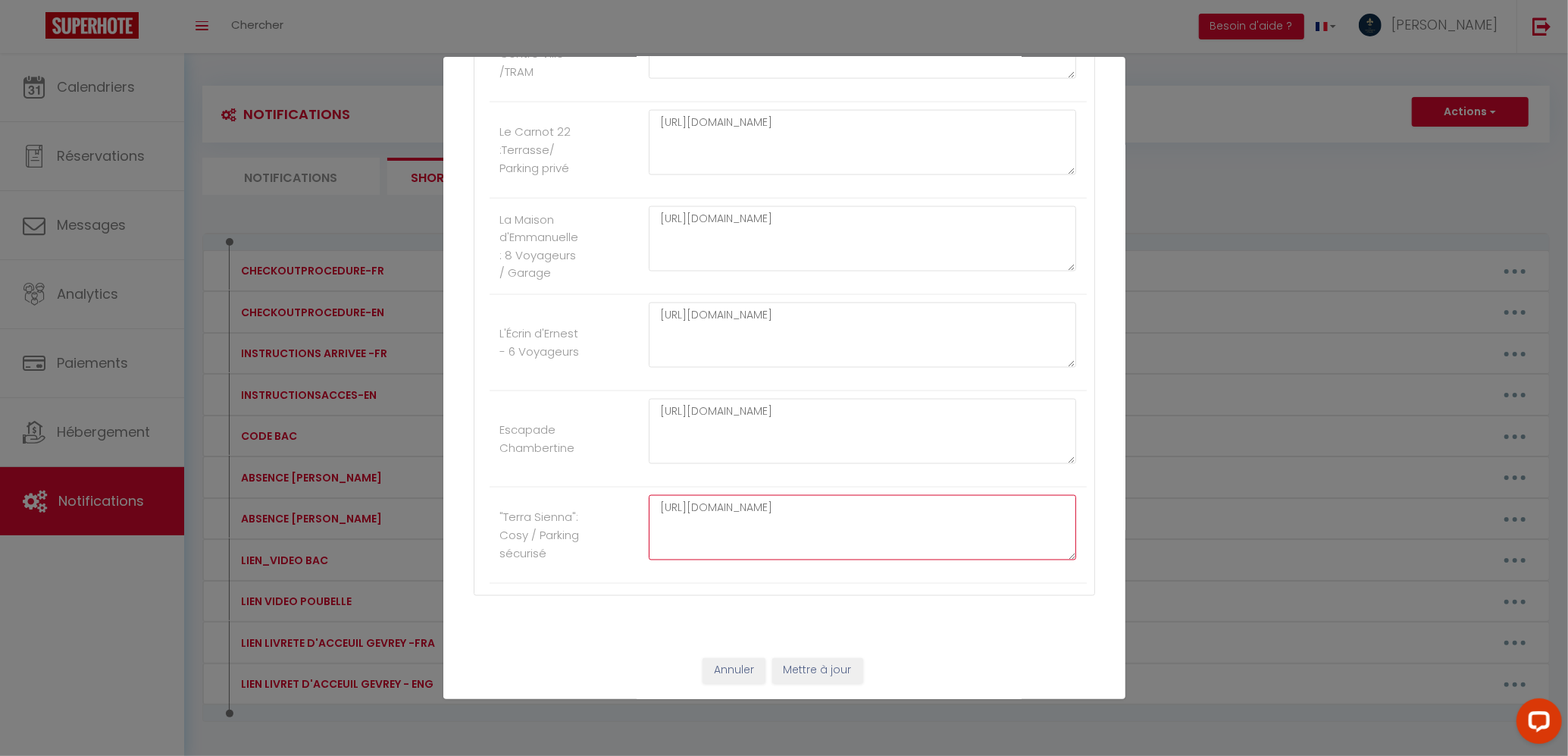 type on "[URL][DOMAIN_NAME]" 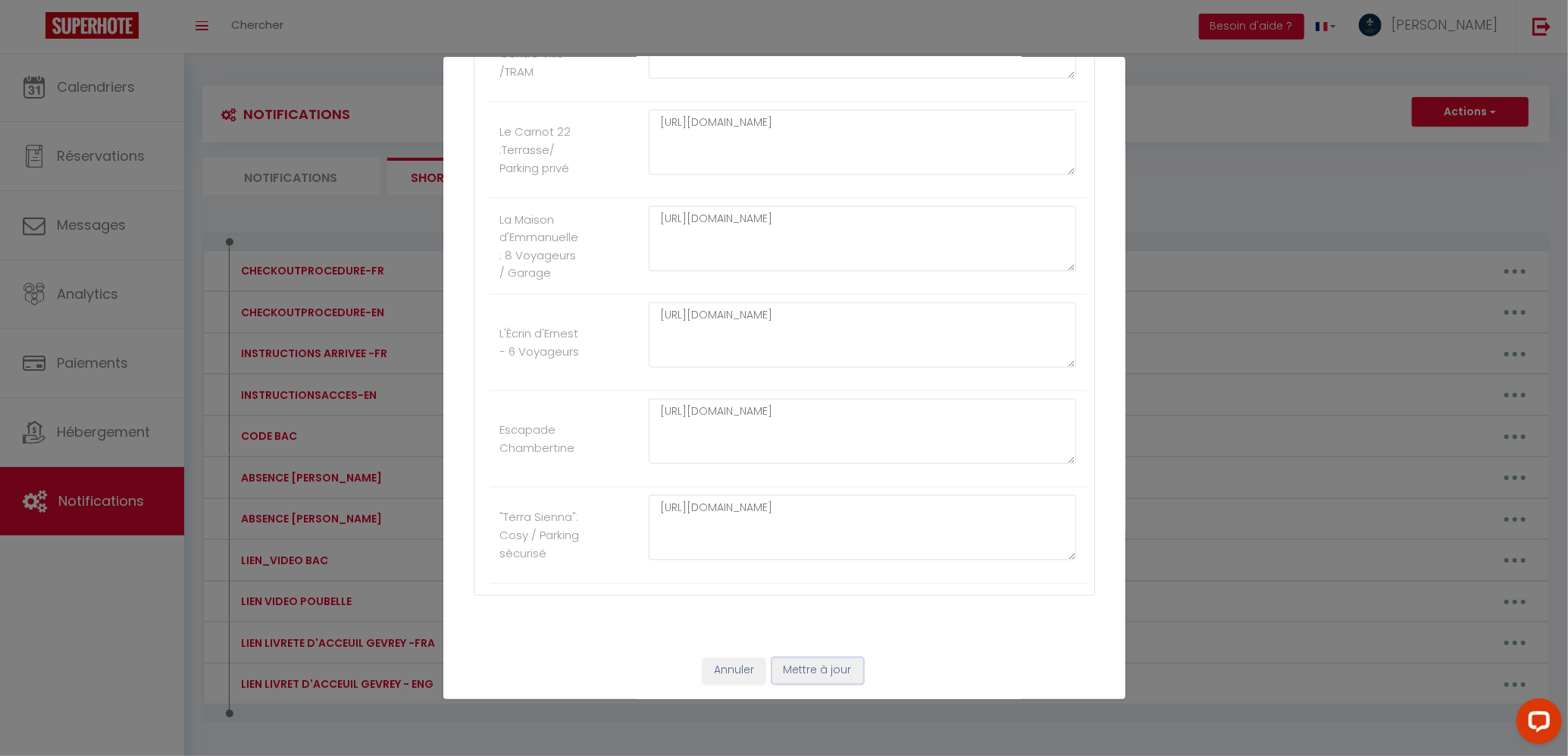 click on "Mettre à jour" at bounding box center (818, 671) 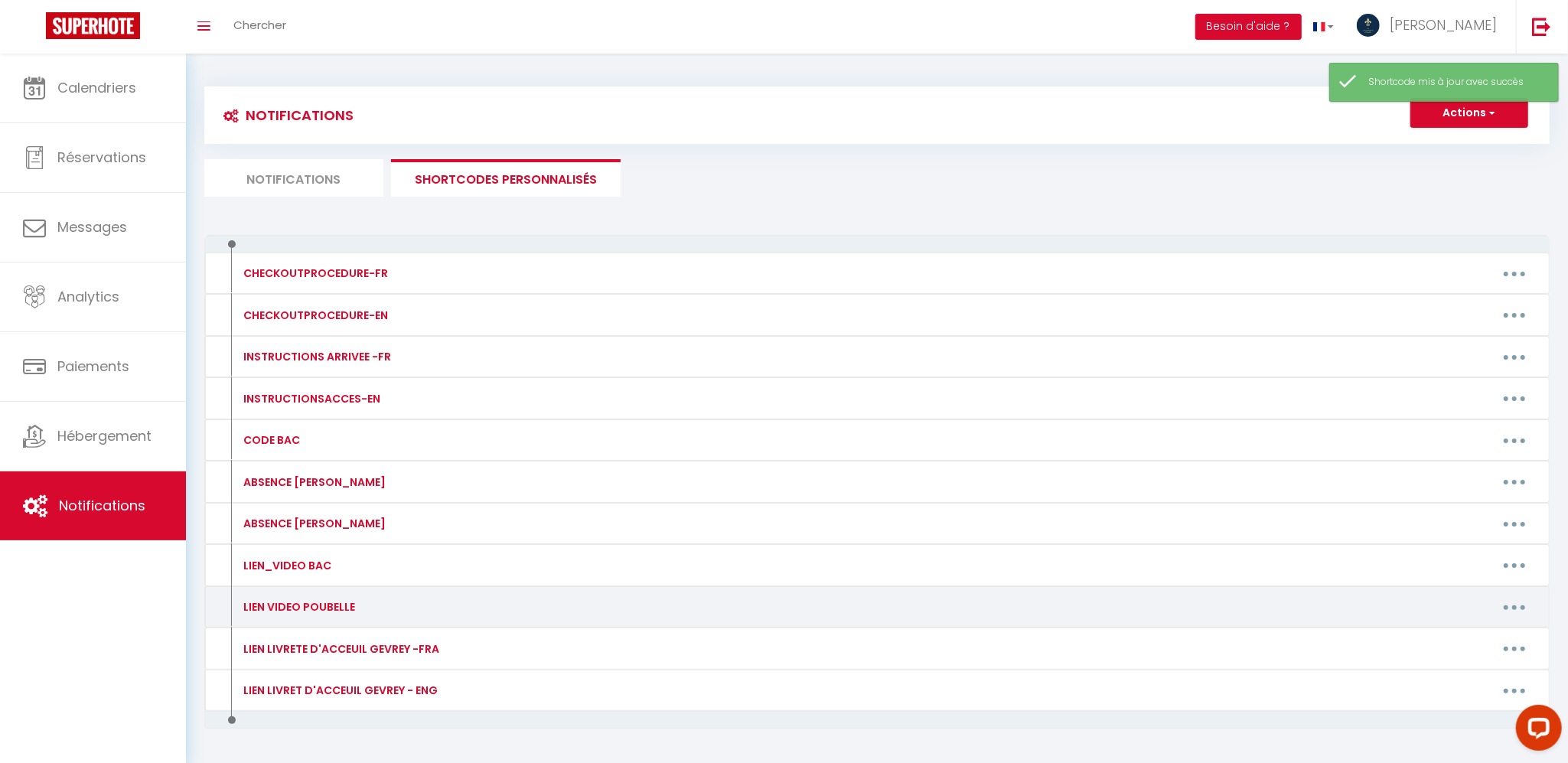 click at bounding box center [1514, 607] 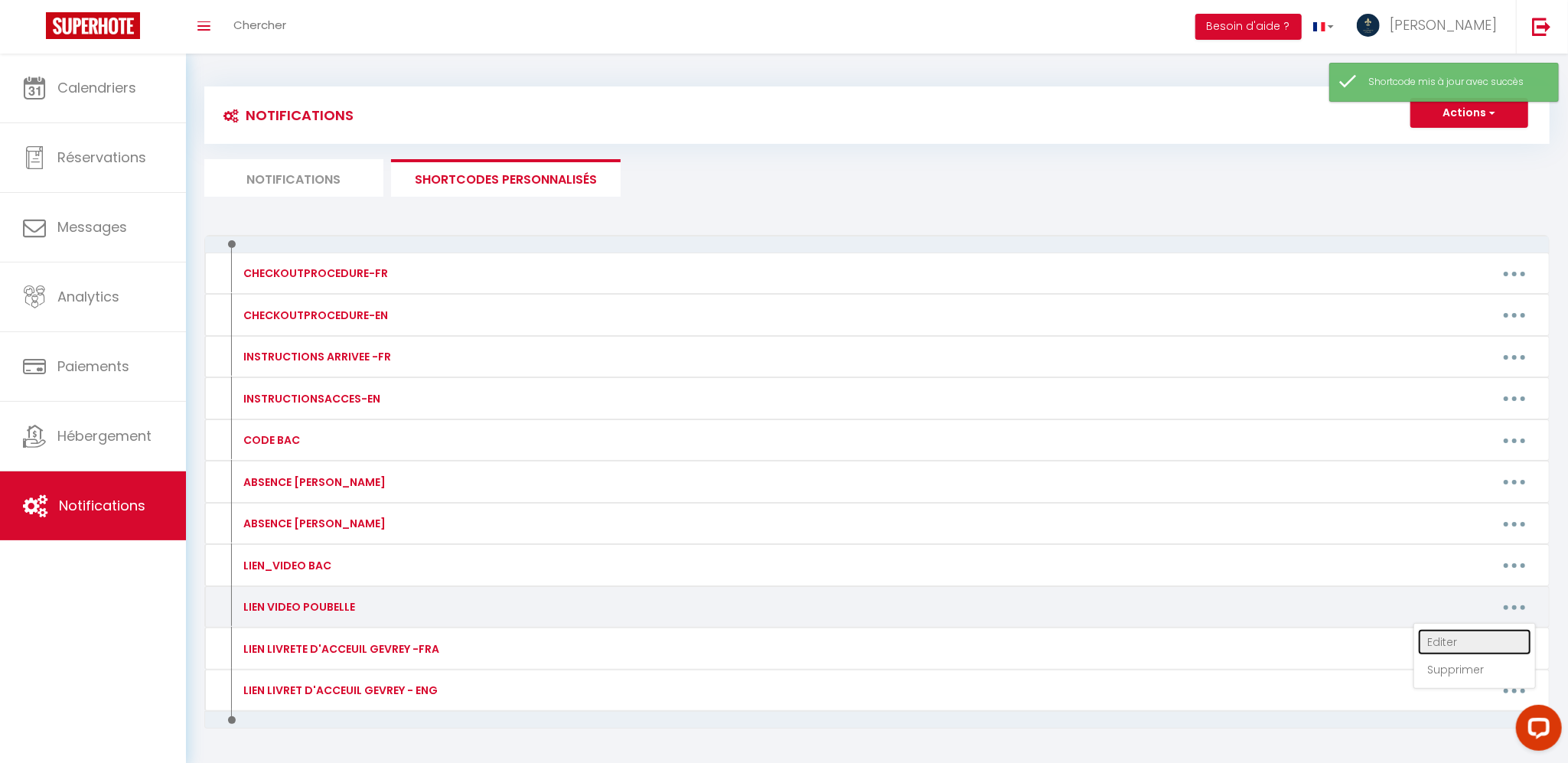 click on "Editer" at bounding box center (1475, 642) 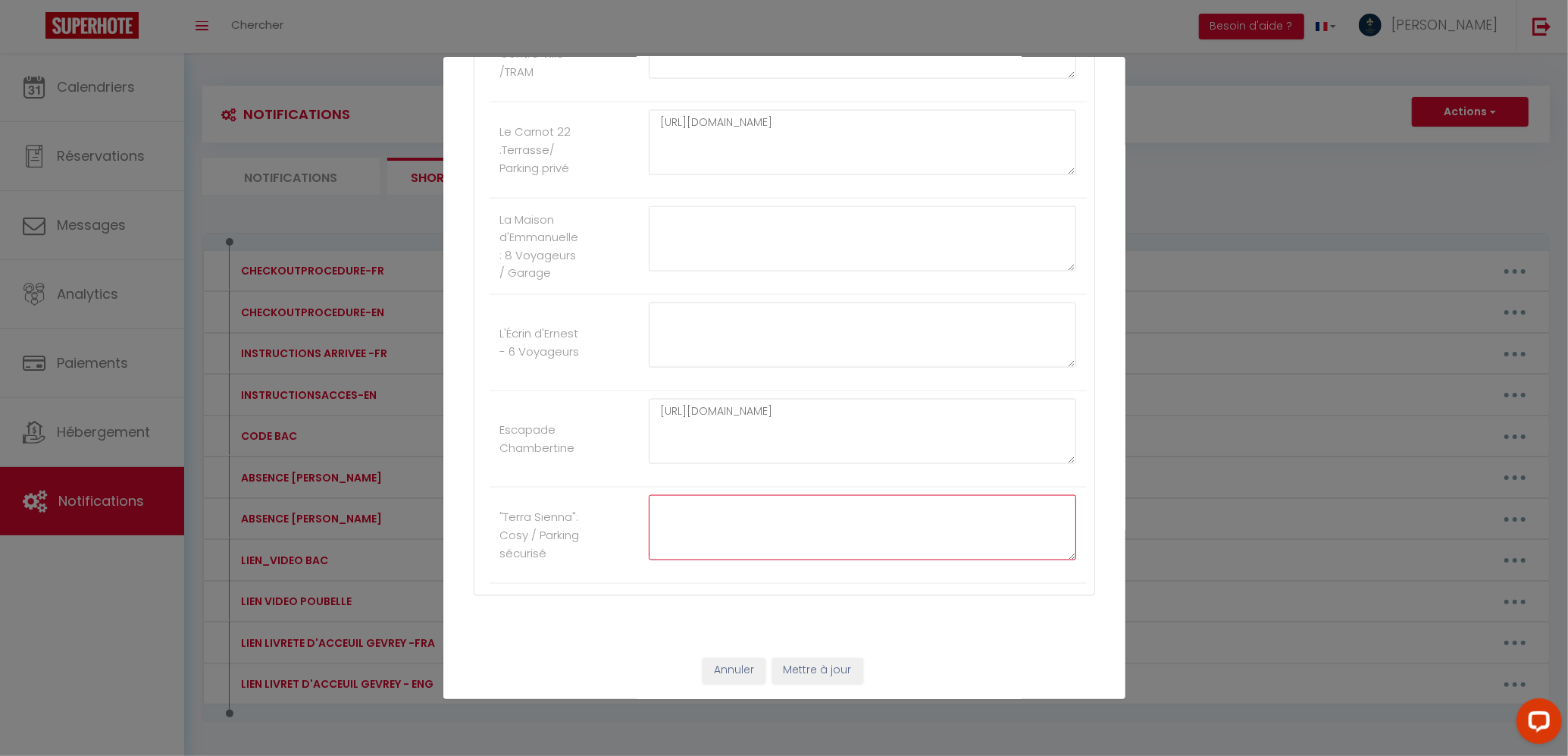 click at bounding box center (862, 528) 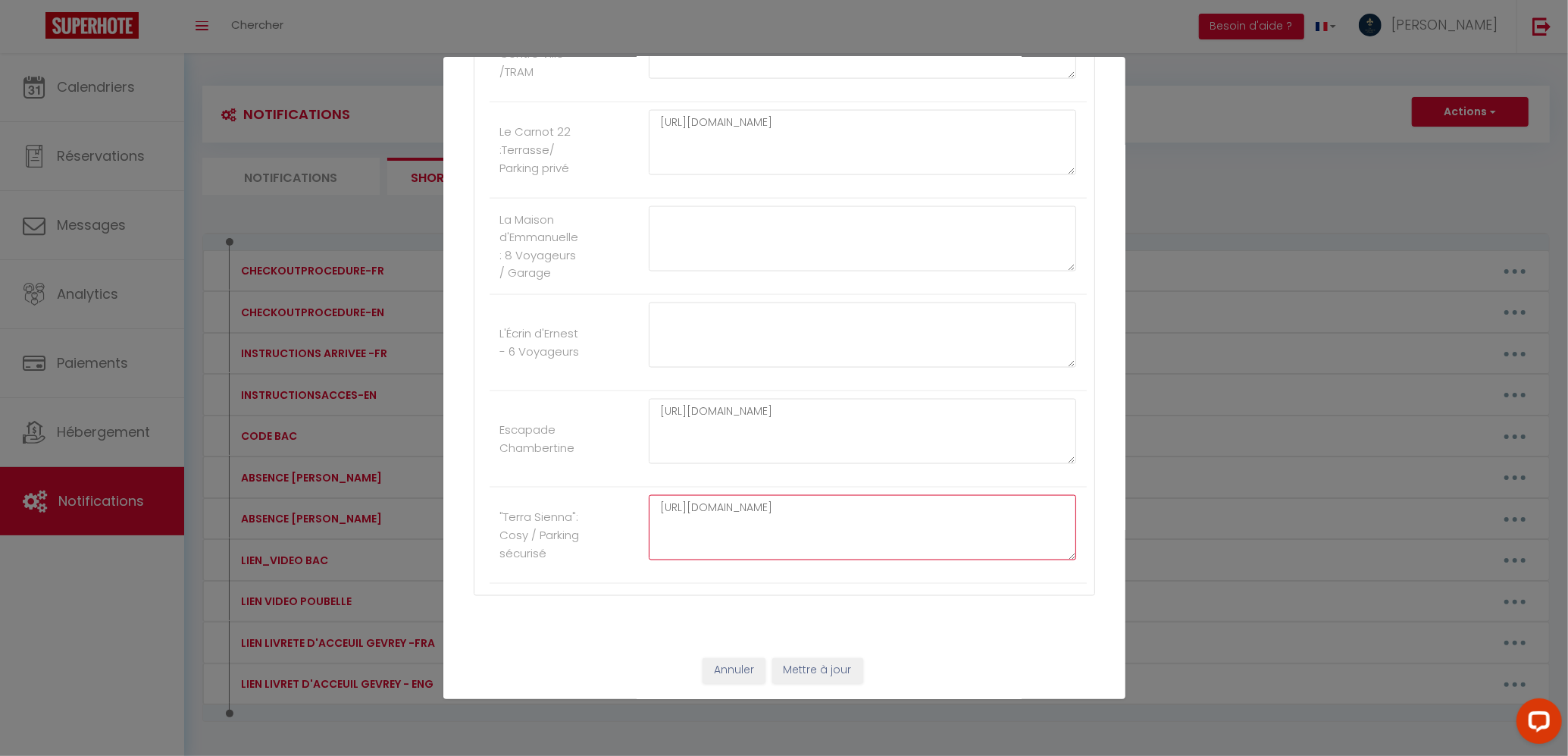 type on "[URL][DOMAIN_NAME]" 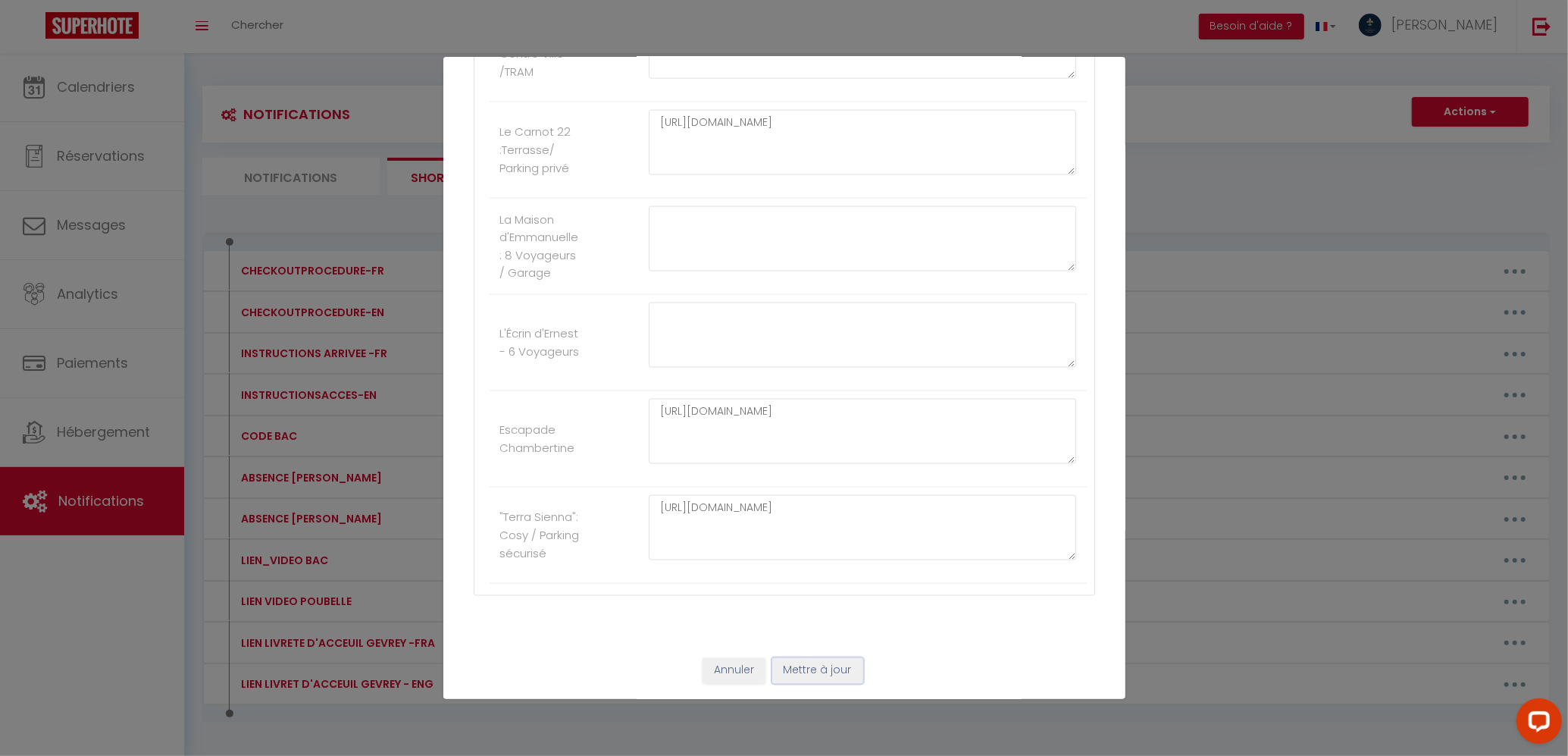 click on "Mettre à jour" at bounding box center [818, 671] 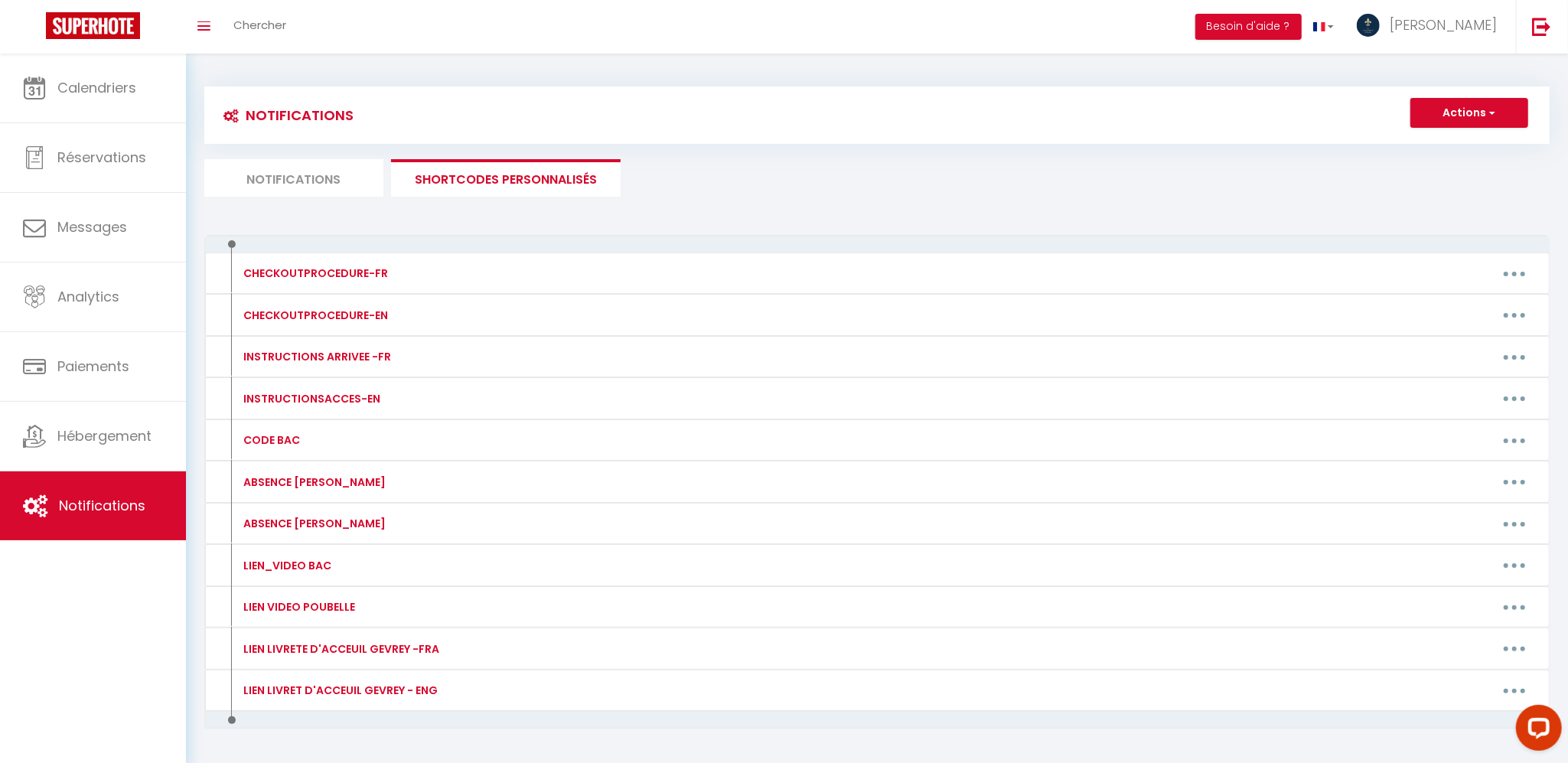 click on "Notifications" at bounding box center [294, 178] 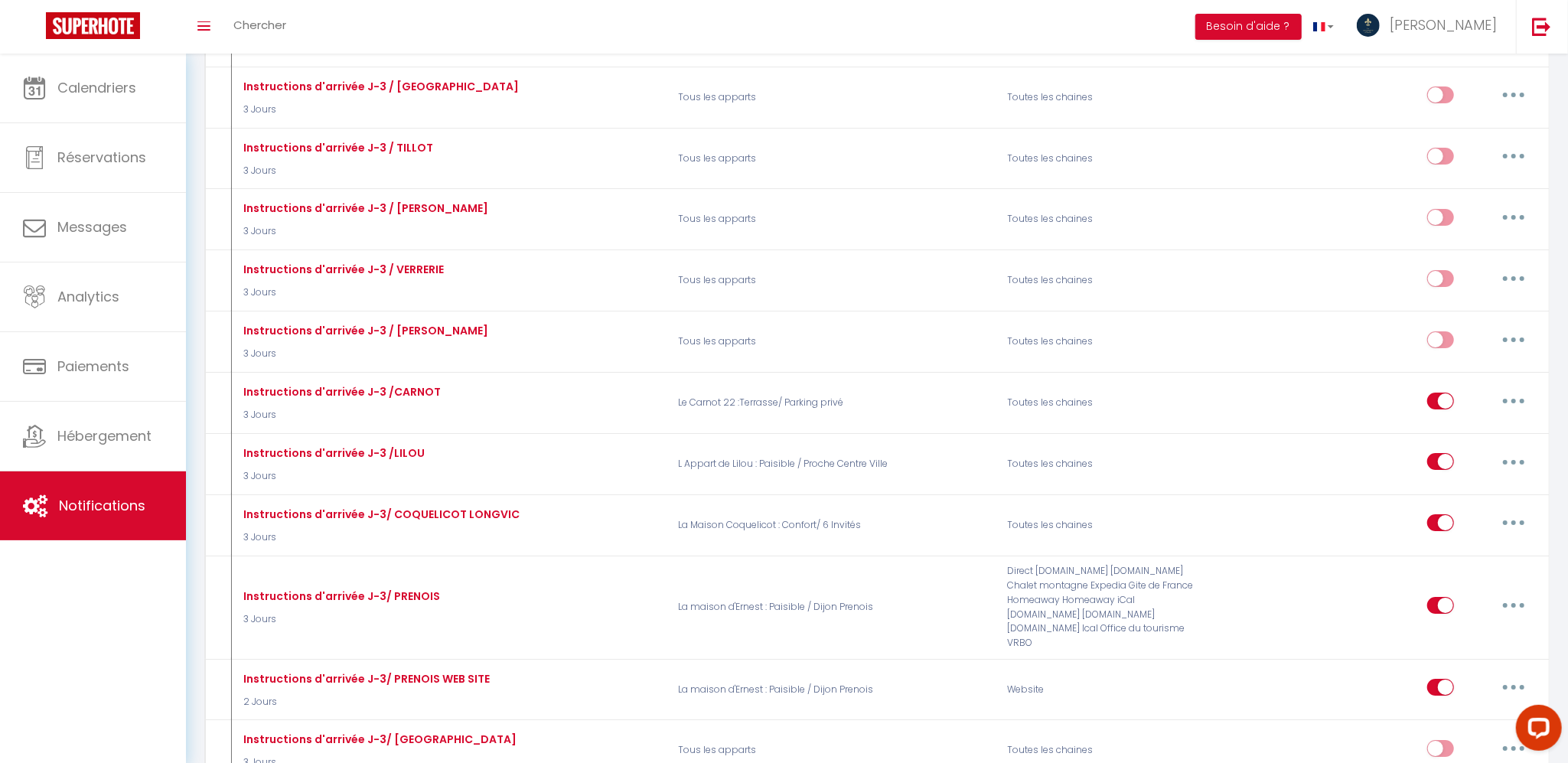 scroll, scrollTop: 3775, scrollLeft: 0, axis: vertical 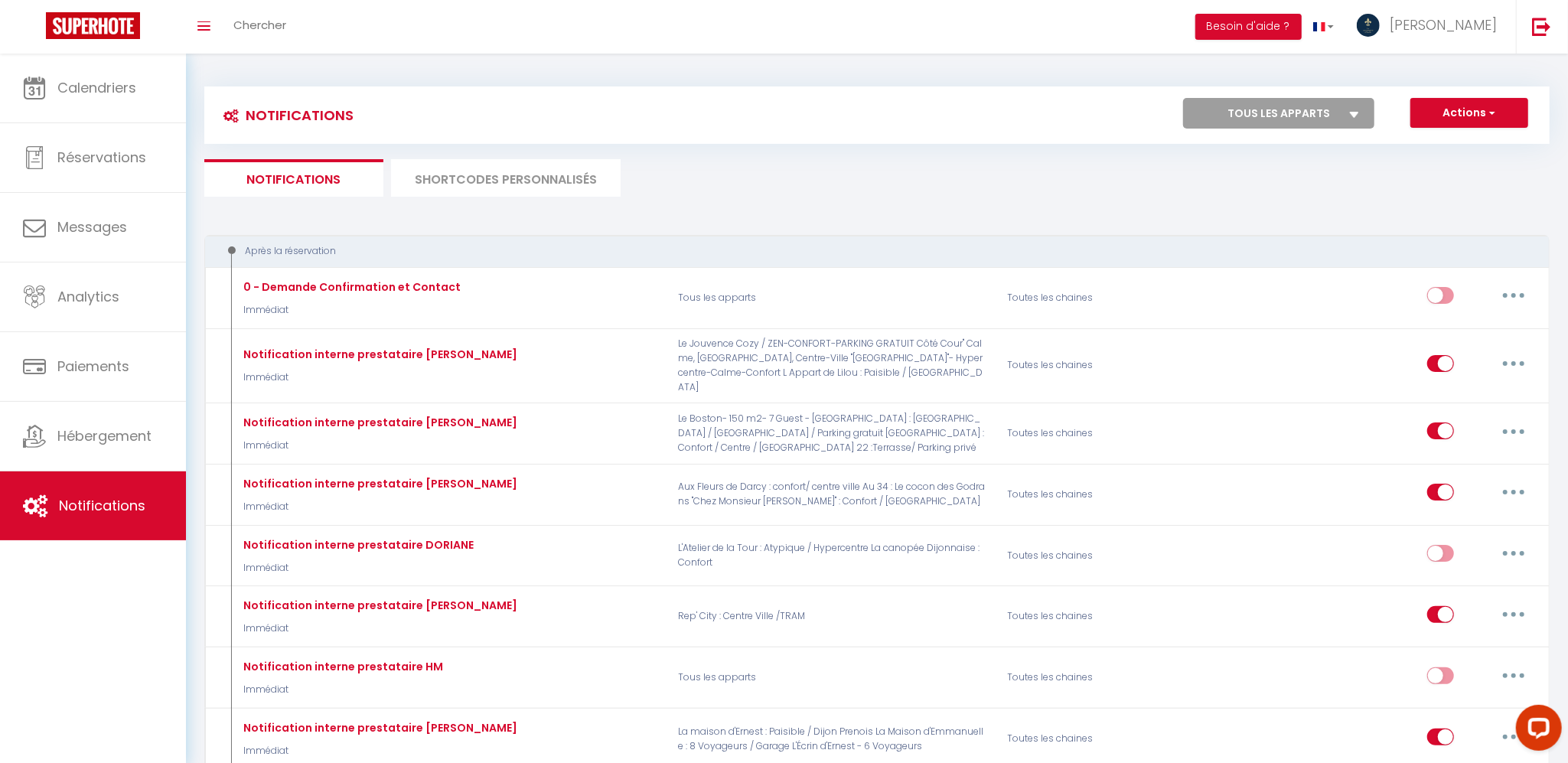 click on "Tous les apparts    Le Boston- 150 m2- 7 Guest - Downtown Aux Fleurs de [GEOGRAPHIC_DATA] : [GEOGRAPHIC_DATA]/ centre ville L'Atelier de la Tour : Atypique / Hypercentre Le Jouvence Cozy / ZEN-CONFORT-PARKING GRATUIT Côté Cour" Calme, [GEOGRAPHIC_DATA], Centre-Ville "L'Appart  66 " - Confort / Tramway/ Parkings free "[GEOGRAPHIC_DATA]"- Hypercentre-Calme-Confort "Chez Monsieur [PERSON_NAME]" : Confort / Centre [GEOGRAPHIC_DATA] Dijonnaise : Confort [GEOGRAPHIC_DATA] : Confort/ 6 Invités L Appart de Lilou : Paisible / [GEOGRAPHIC_DATA] Ville Au 34 : Le cocon des Godrans Le DK Loft : Confort / Terrasse / Parking gratuit [GEOGRAPHIC_DATA] : [GEOGRAPHIC_DATA] / Centre / [GEOGRAPHIC_DATA][PERSON_NAME] : Paisible / [GEOGRAPHIC_DATA] : Centre Ville /TRAM Le Carnot 22 :Terrasse/ Parking privé La Maison d'[PERSON_NAME] : 8 Voyageurs / Garage L'Écrin d'[PERSON_NAME] - 6 Voyageurs Escapade Chambertine "Terra Sienna": Cosy / Parking sécurisé" at bounding box center (1279, 113) 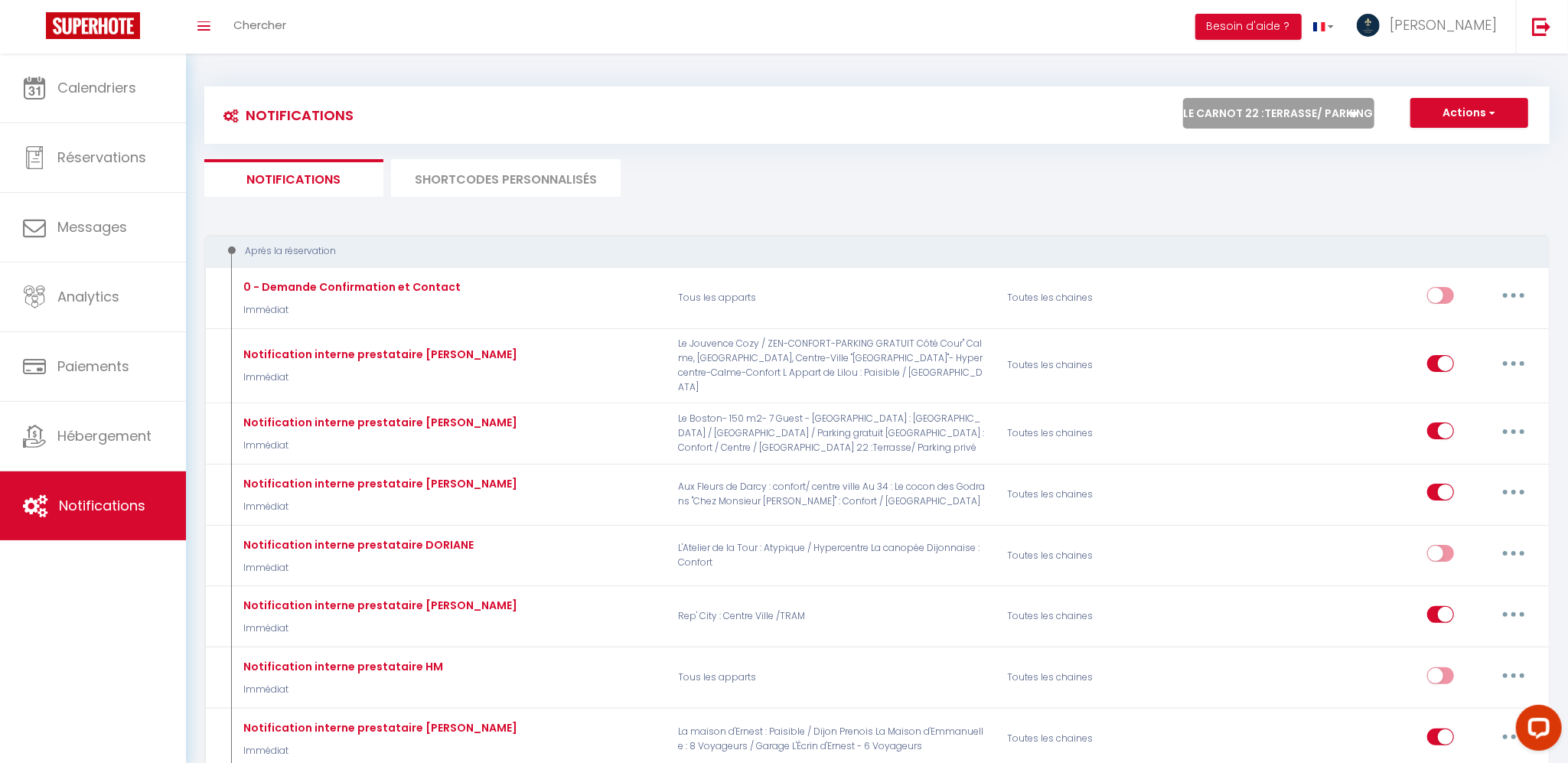 click on "Tous les apparts    Le Boston- 150 m2- 7 Guest - Downtown Aux Fleurs de [GEOGRAPHIC_DATA] : [GEOGRAPHIC_DATA]/ centre ville L'Atelier de la Tour : Atypique / Hypercentre Le Jouvence Cozy / ZEN-CONFORT-PARKING GRATUIT Côté Cour" Calme, [GEOGRAPHIC_DATA], Centre-Ville "L'Appart  66 " - Confort / Tramway/ Parkings free "[GEOGRAPHIC_DATA]"- Hypercentre-Calme-Confort "Chez Monsieur [PERSON_NAME]" : Confort / Centre [GEOGRAPHIC_DATA] Dijonnaise : Confort [GEOGRAPHIC_DATA] : Confort/ 6 Invités L Appart de Lilou : Paisible / [GEOGRAPHIC_DATA] Ville Au 34 : Le cocon des Godrans Le DK Loft : Confort / Terrasse / Parking gratuit [GEOGRAPHIC_DATA] : [GEOGRAPHIC_DATA] / Centre / [GEOGRAPHIC_DATA][PERSON_NAME] : Paisible / [GEOGRAPHIC_DATA] : Centre Ville /TRAM Le Carnot 22 :Terrasse/ Parking privé La Maison d'[PERSON_NAME] : 8 Voyageurs / Garage L'Écrin d'[PERSON_NAME] - 6 Voyageurs Escapade Chambertine "Terra Sienna": Cosy / Parking sécurisé" at bounding box center (1279, 113) 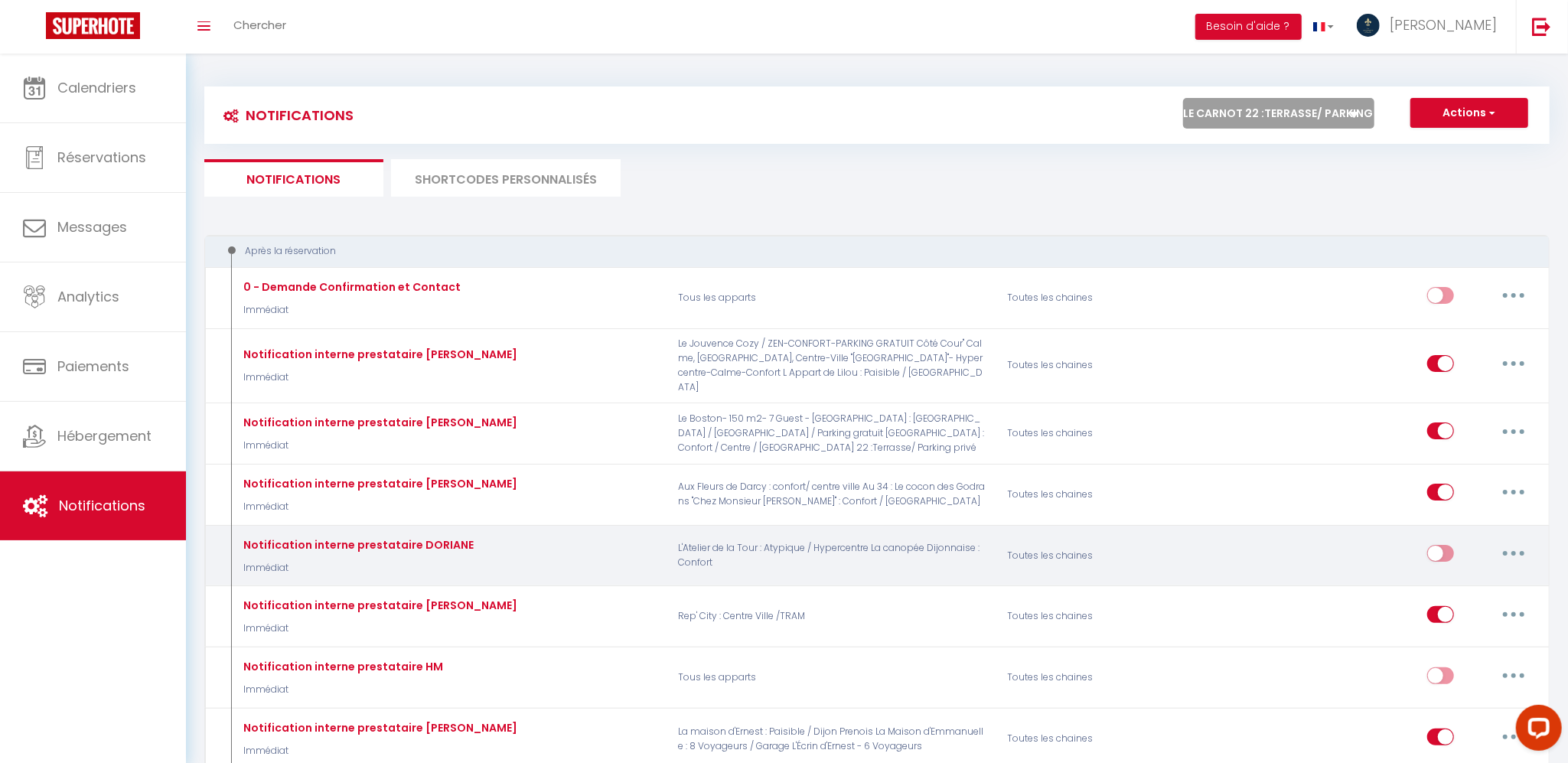 checkbox on "true" 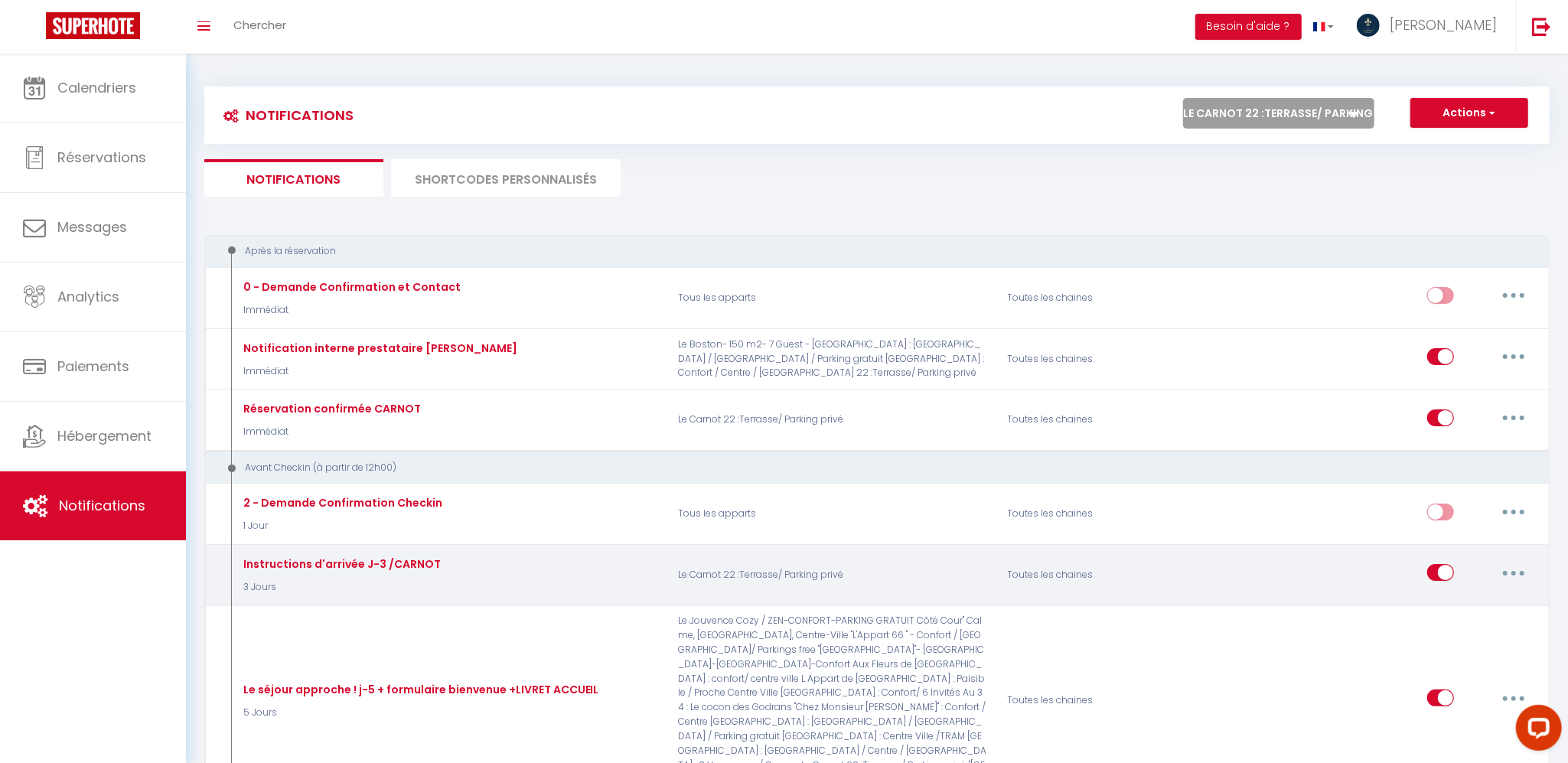 click at bounding box center (1514, 573) 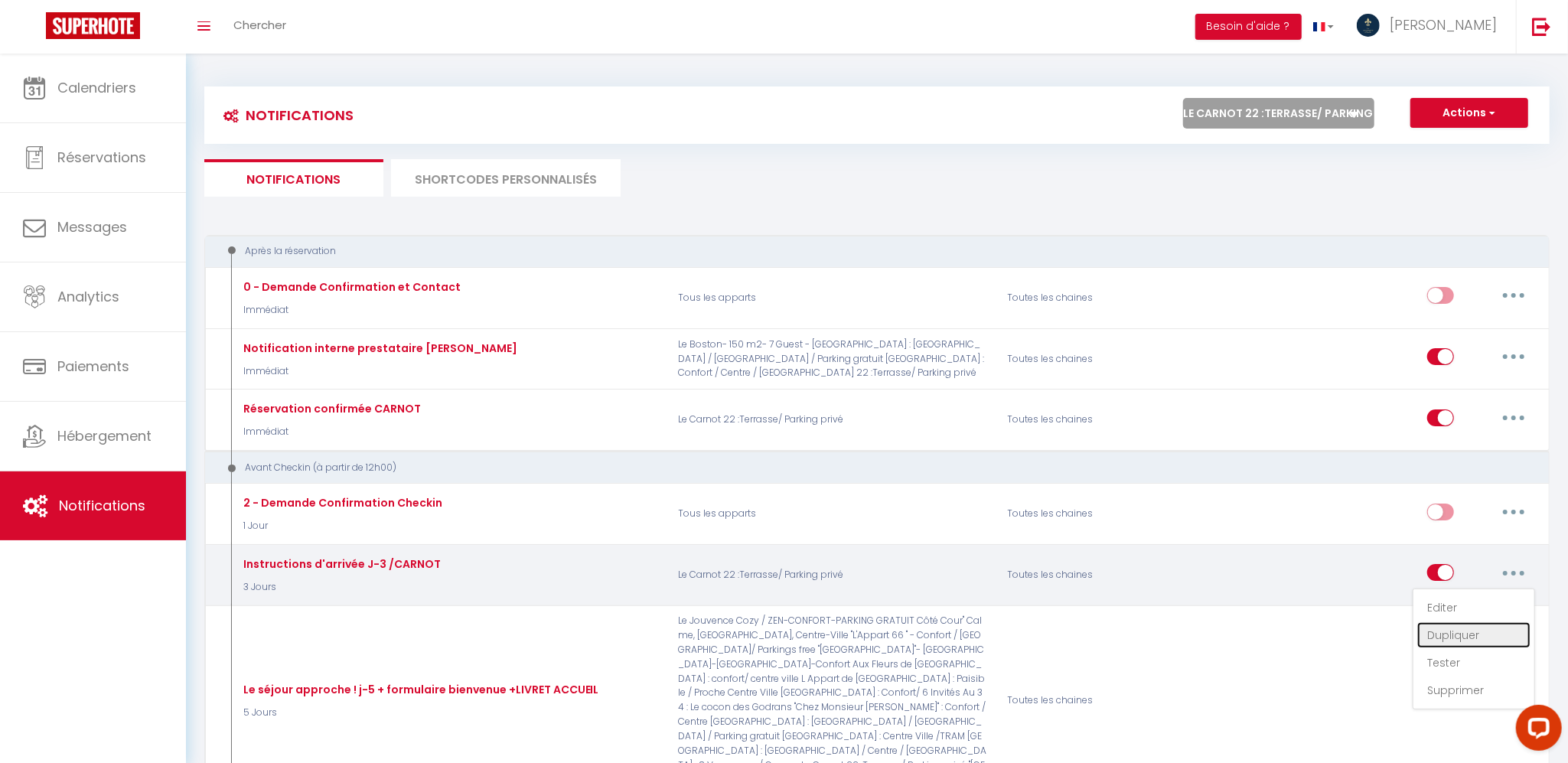 click on "Dupliquer" at bounding box center [1474, 635] 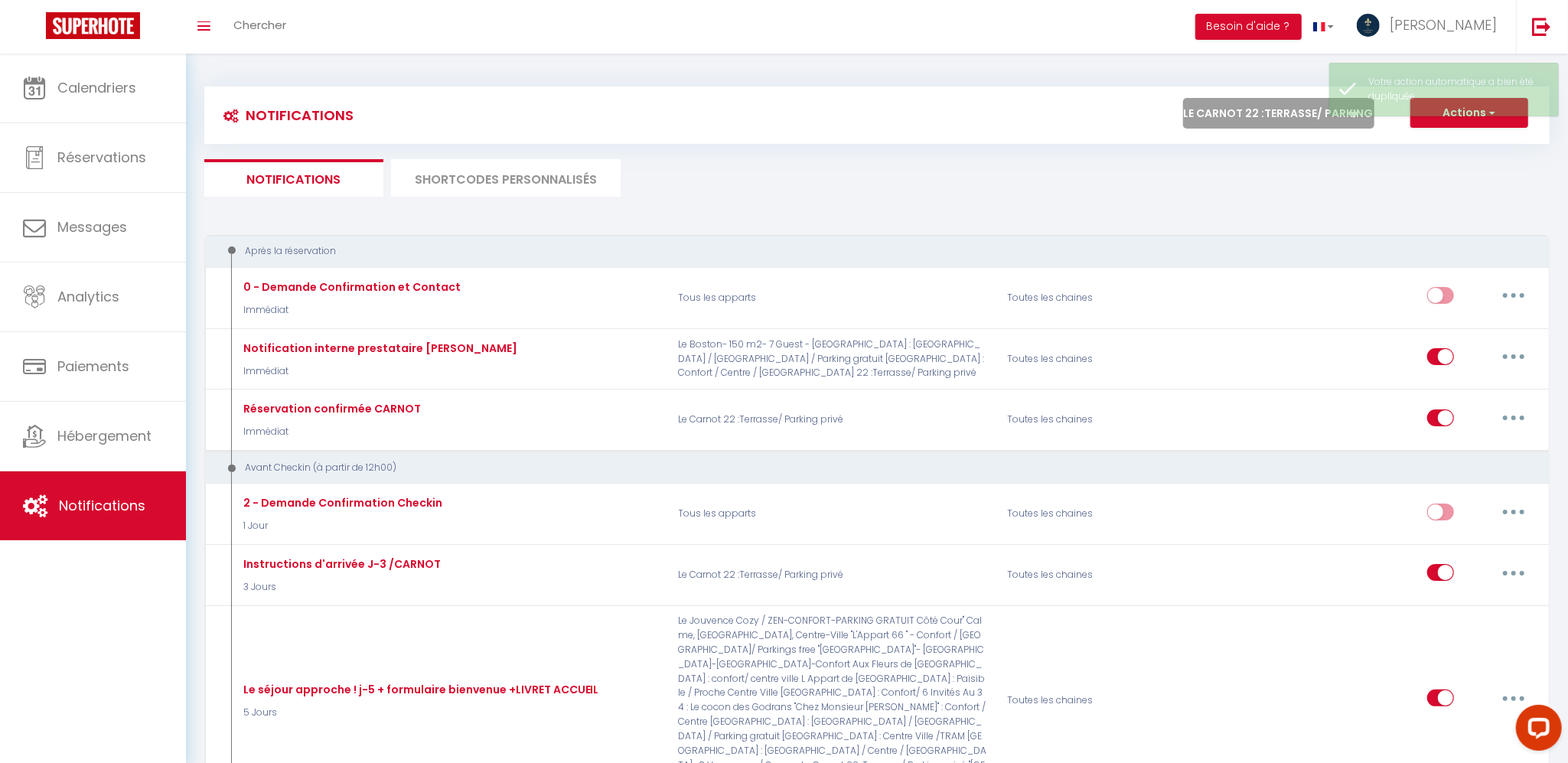 checkbox on "false" 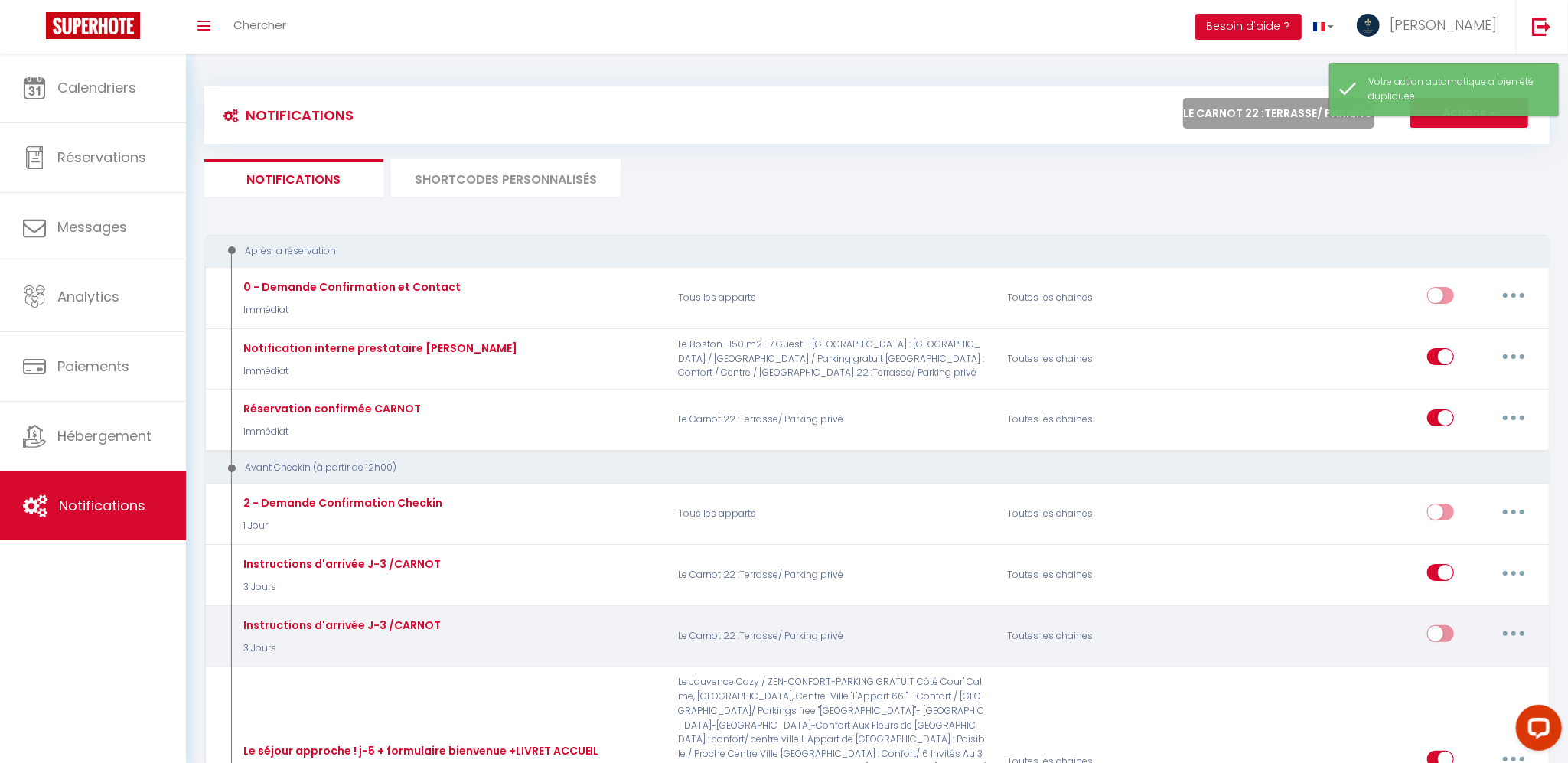 drag, startPoint x: 1524, startPoint y: 631, endPoint x: 1515, endPoint y: 641, distance: 13.453624 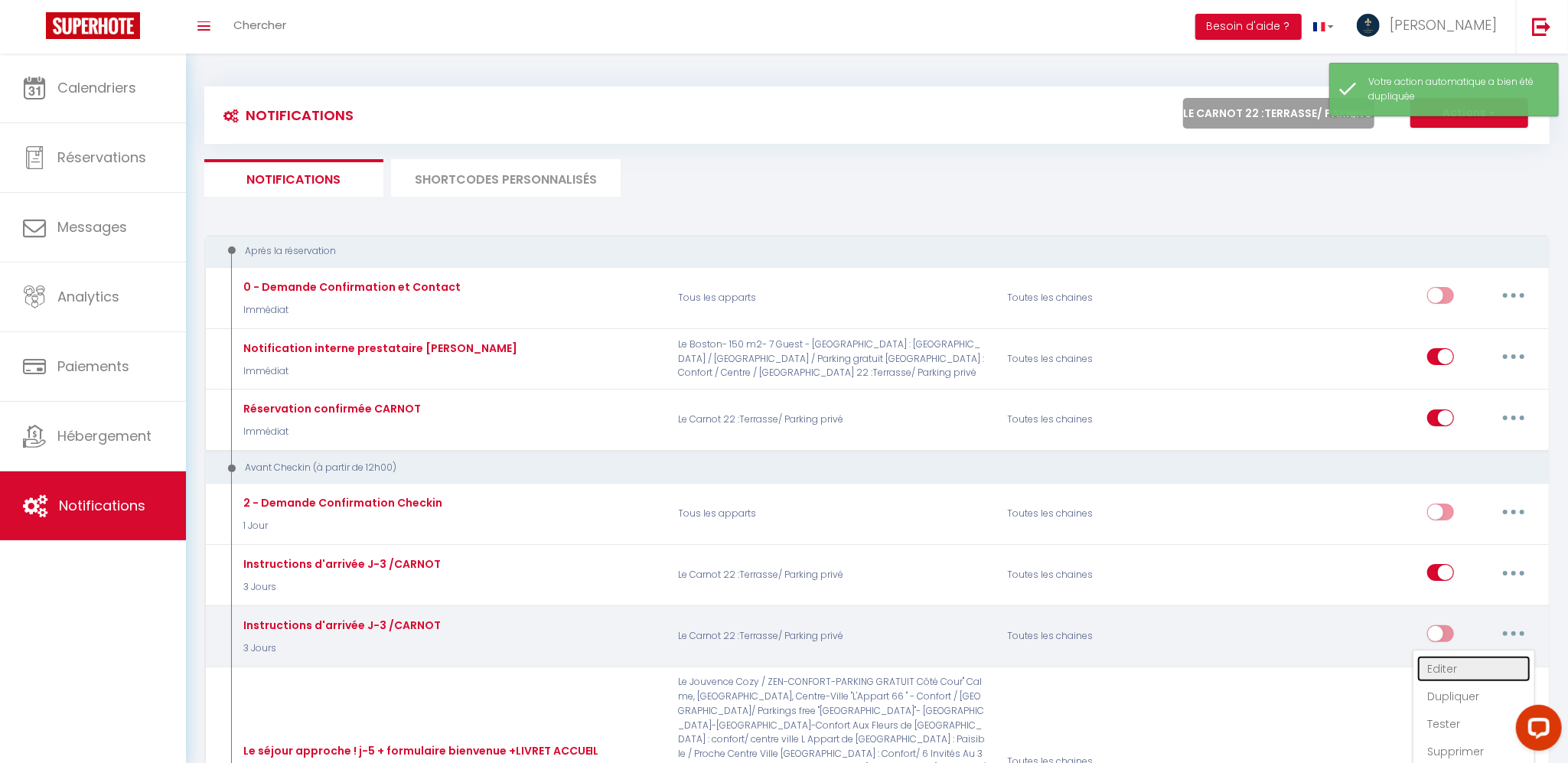 click on "Editer" at bounding box center [1474, 669] 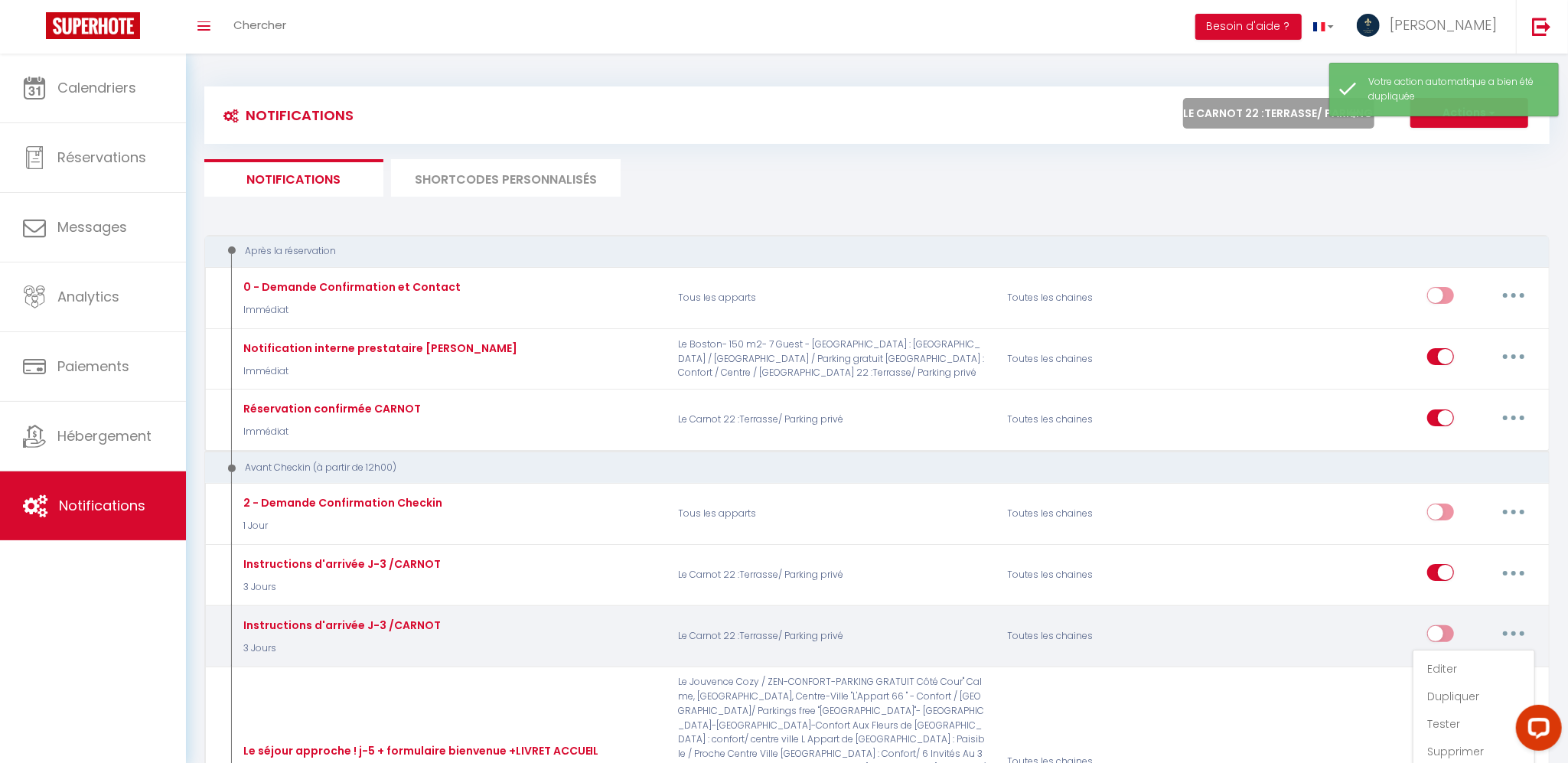 type on "Instructions d'arrivée J-3 /CARNOT" 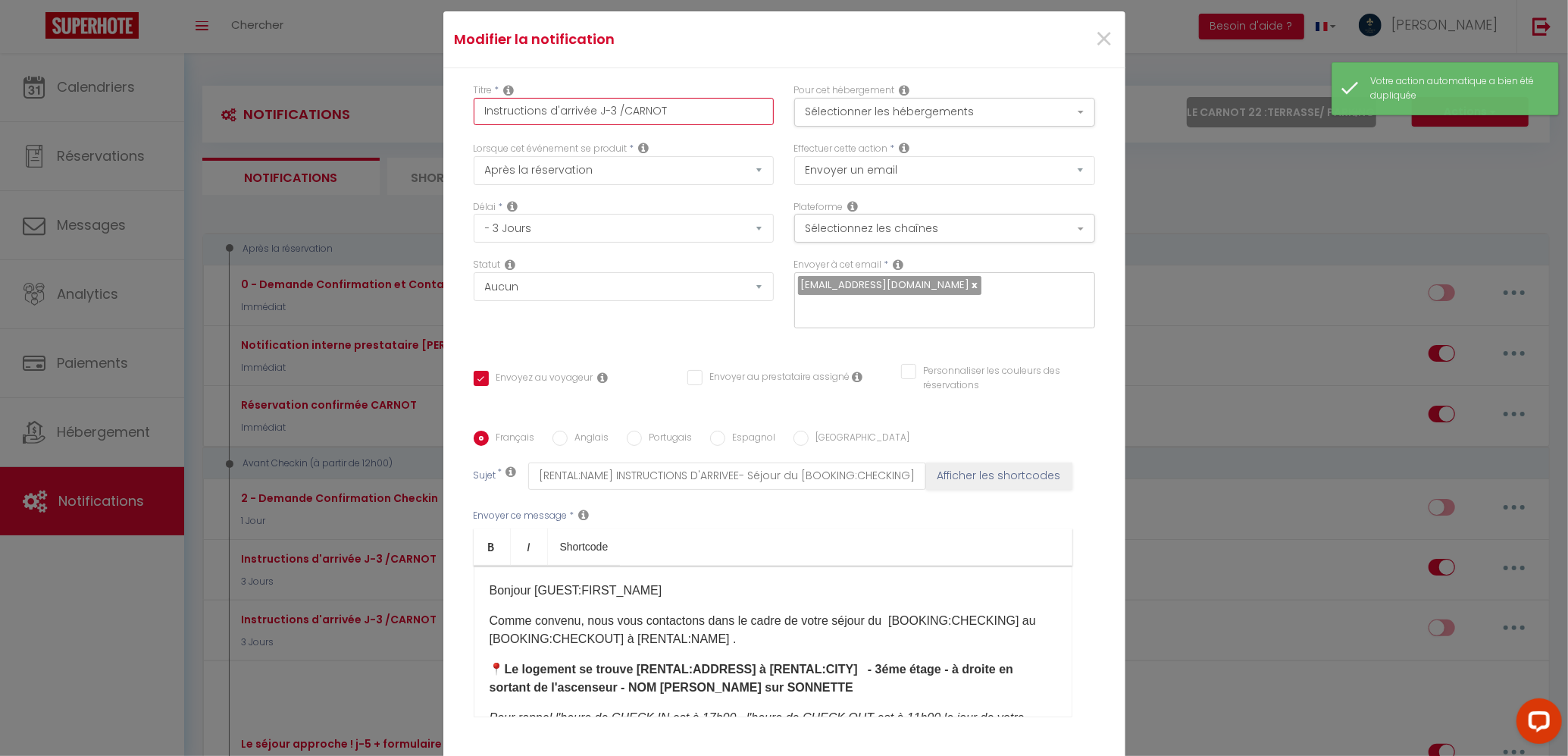 click on "Instructions d'arrivée J-3 /CARNOT" at bounding box center [624, 111] 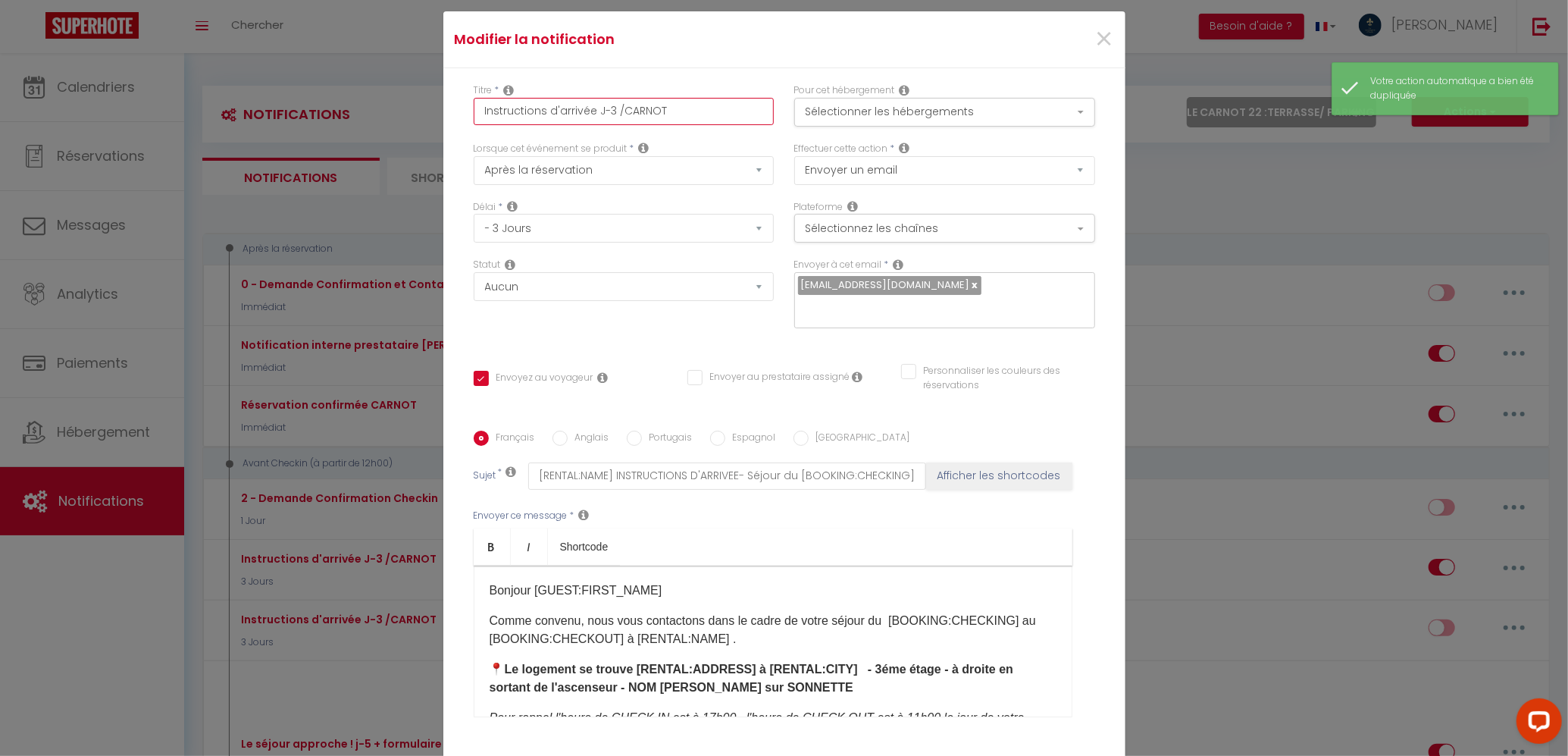type on "Instructions d'arrivée J-3 /CARNO" 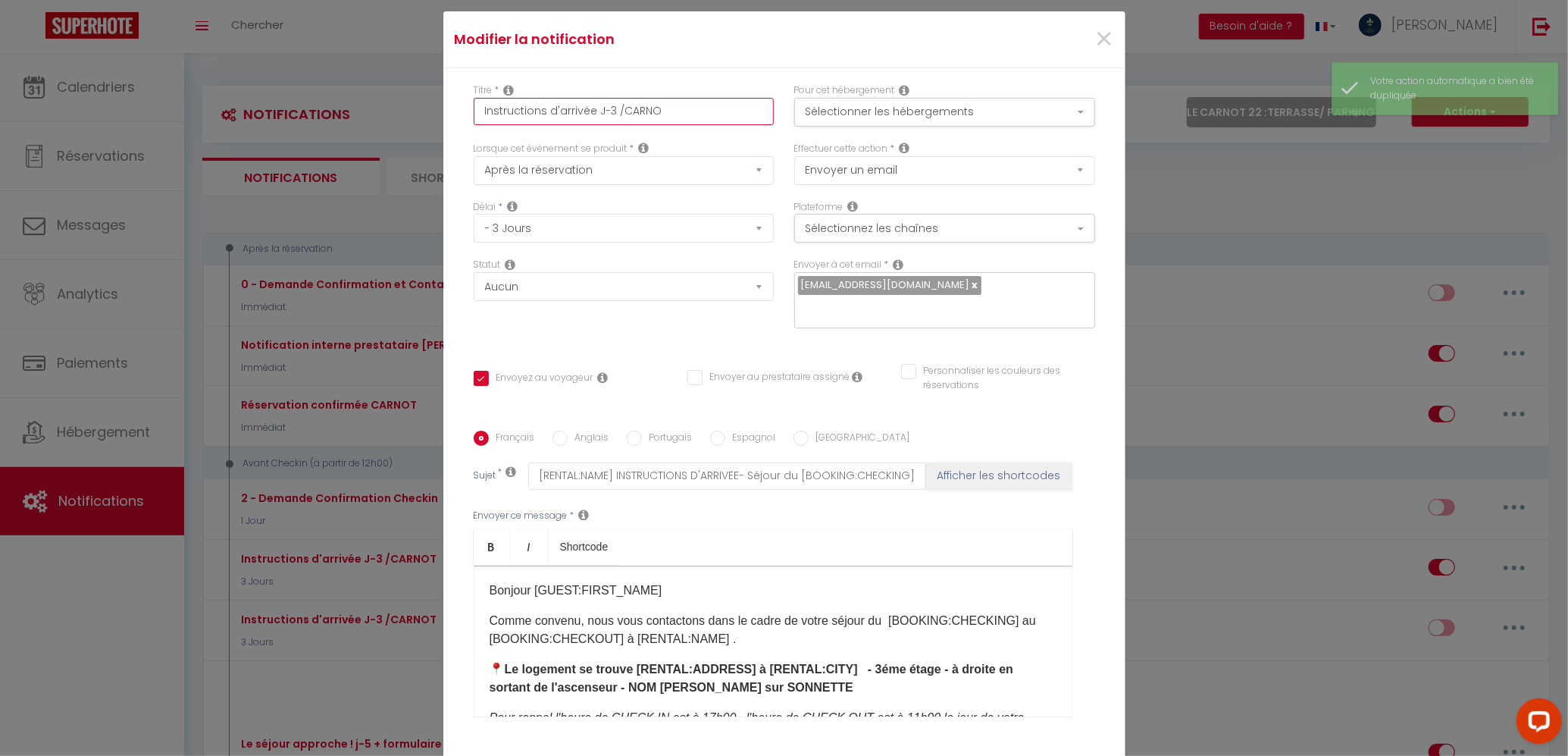 checkbox on "true" 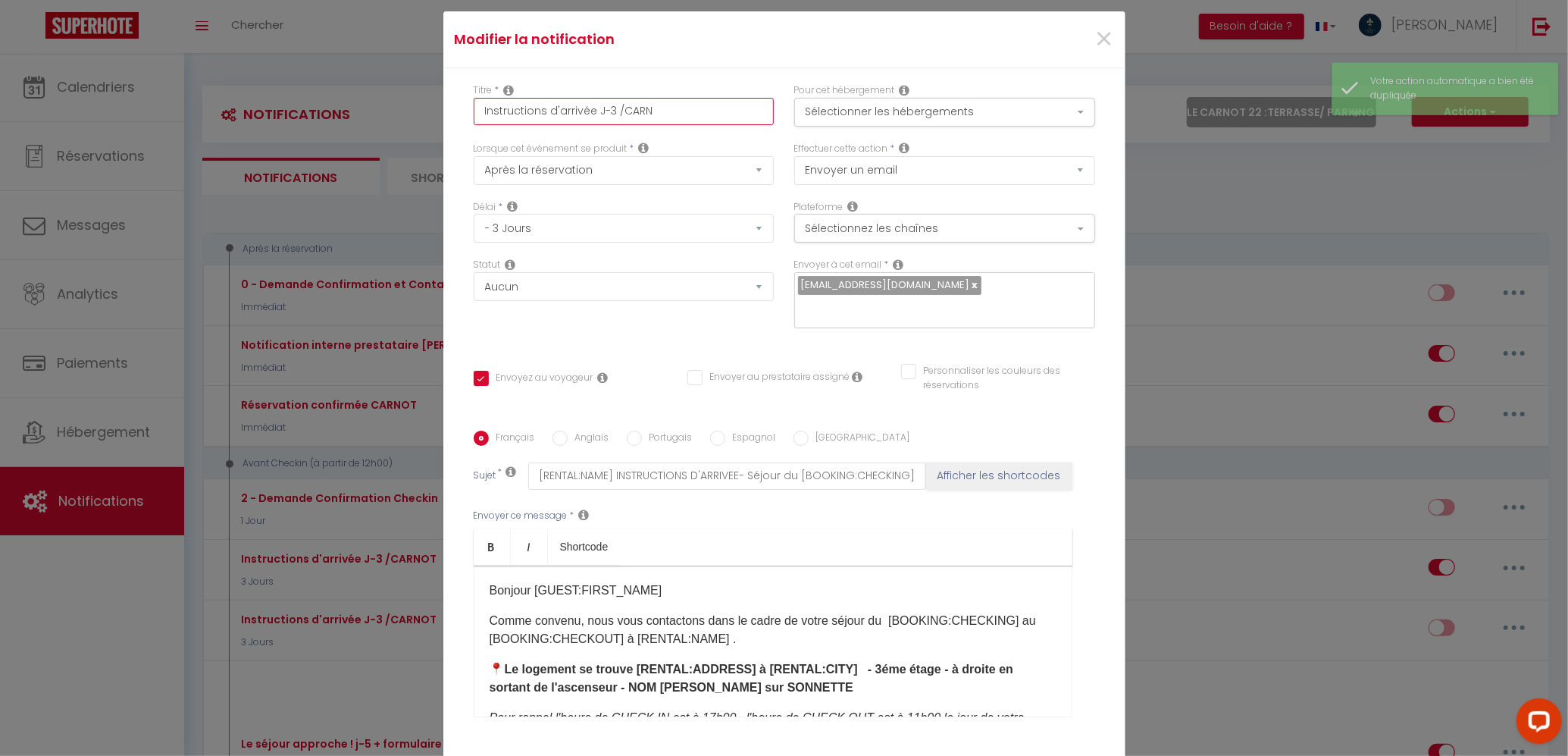 checkbox on "true" 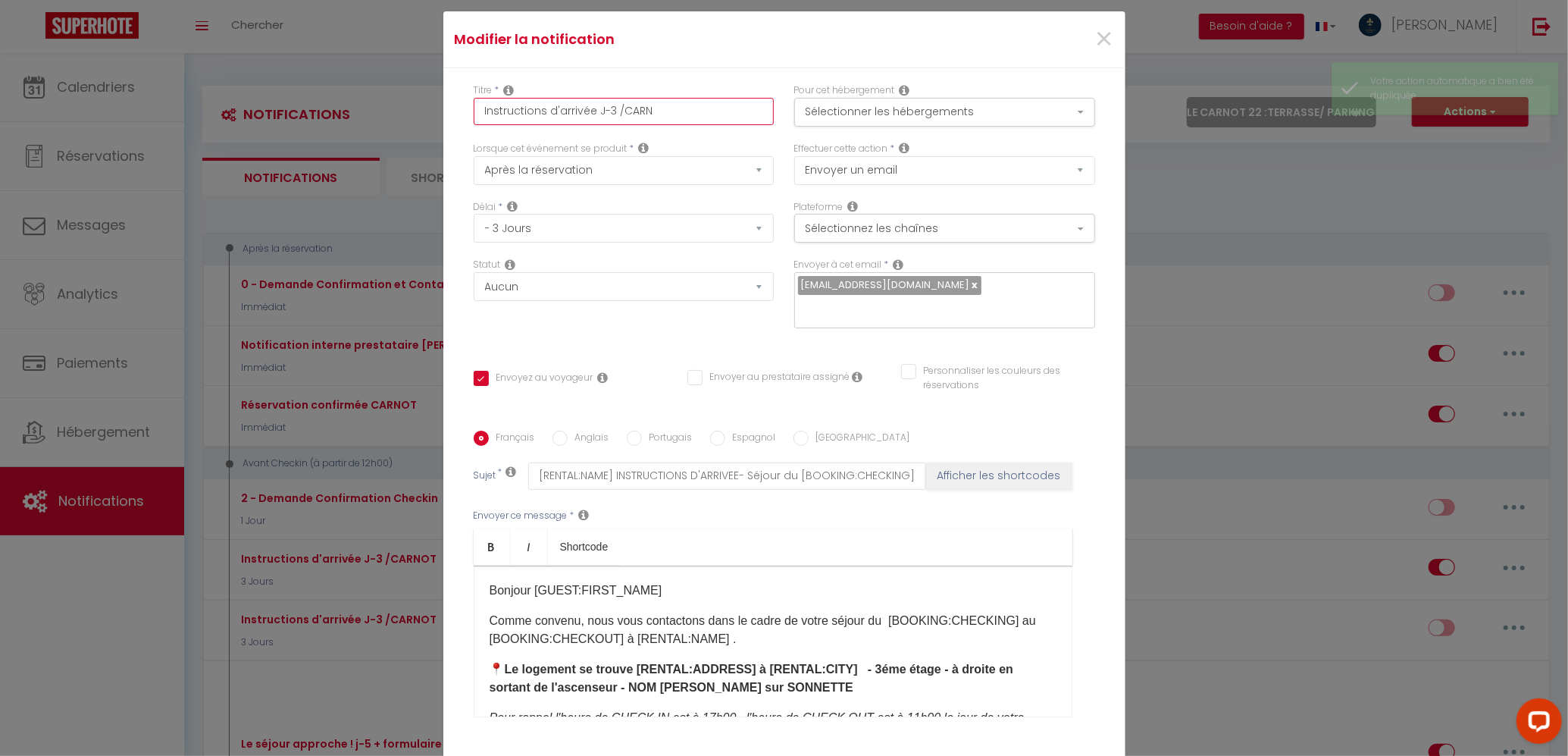 type on "Instructions d'arrivée J-3 /CAR" 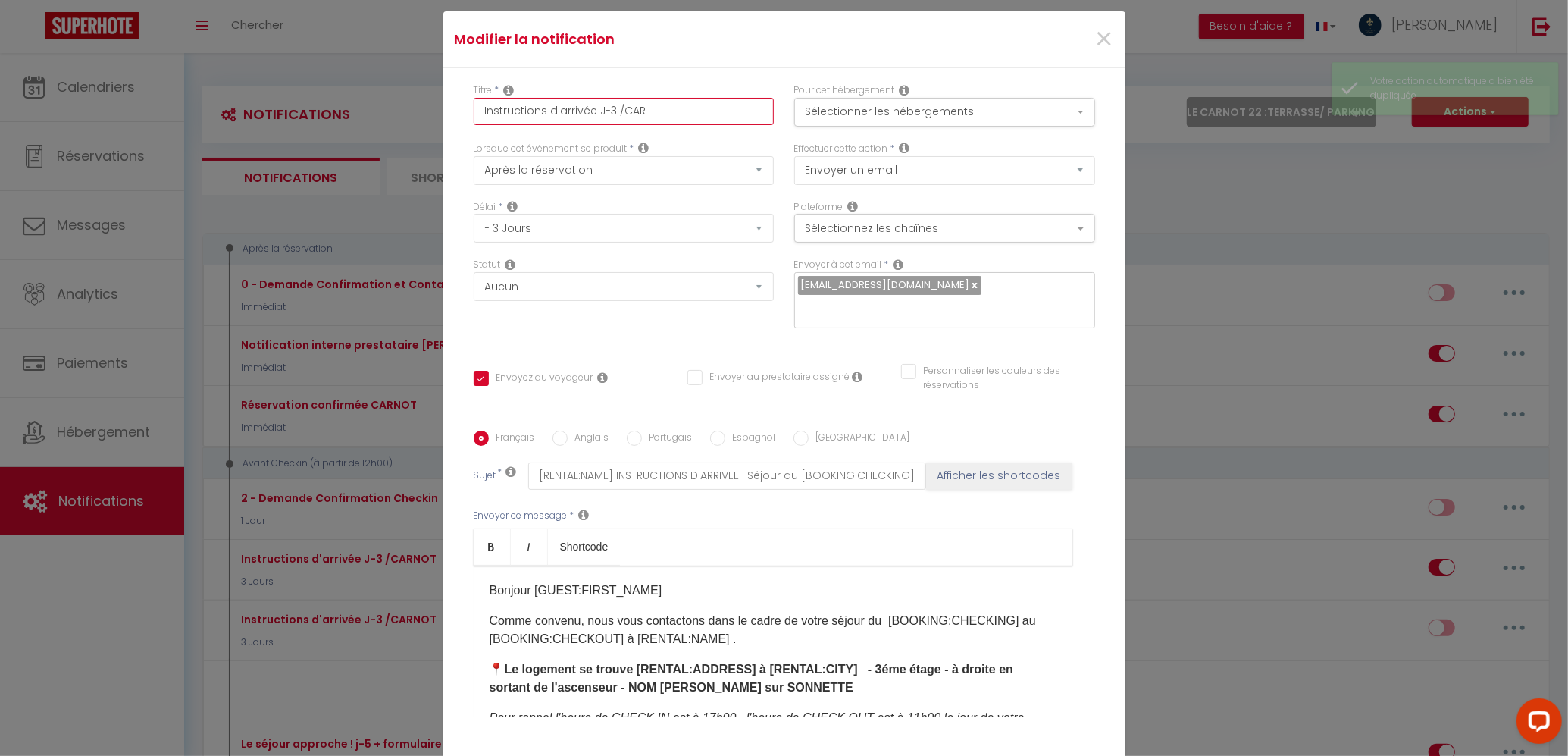 checkbox on "true" 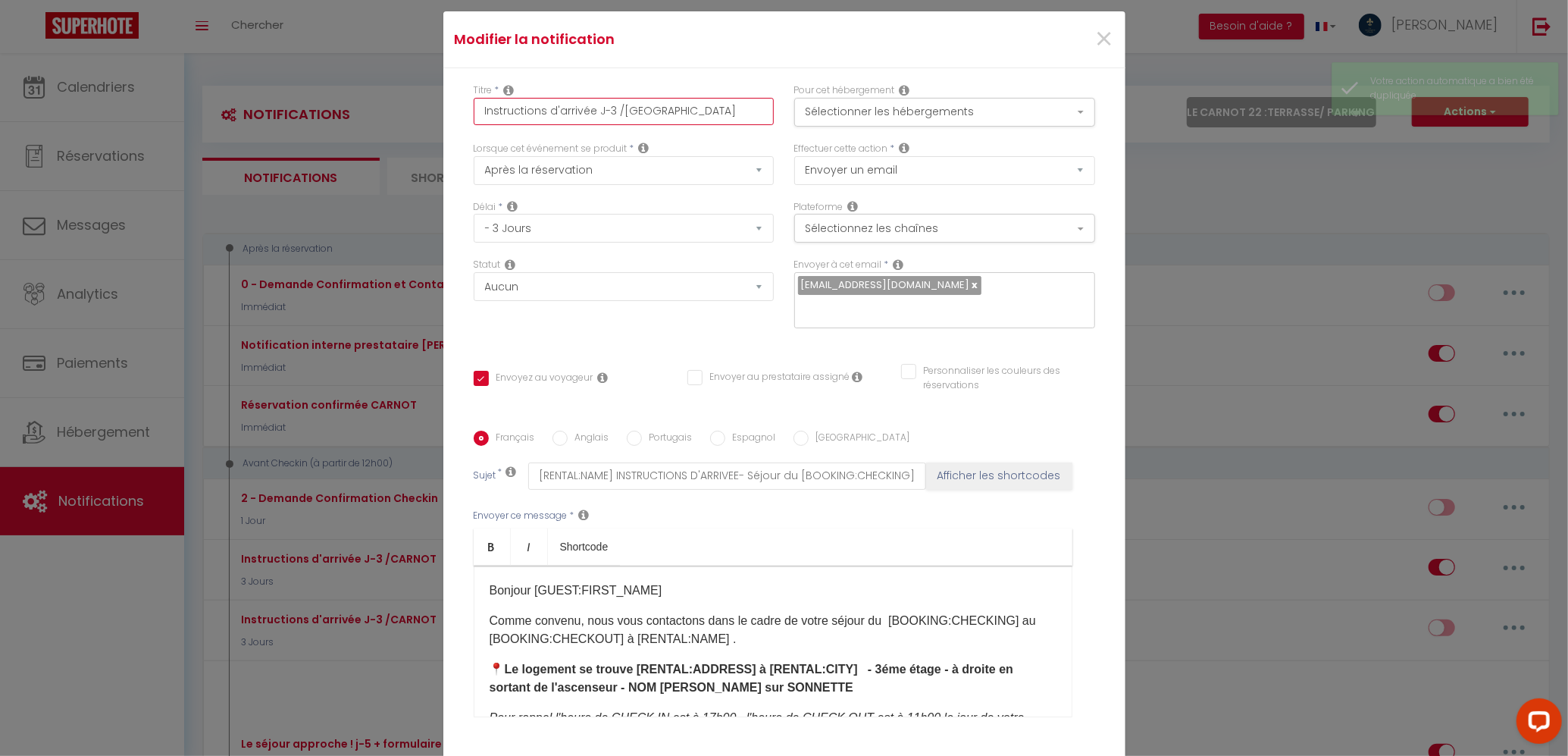checkbox on "true" 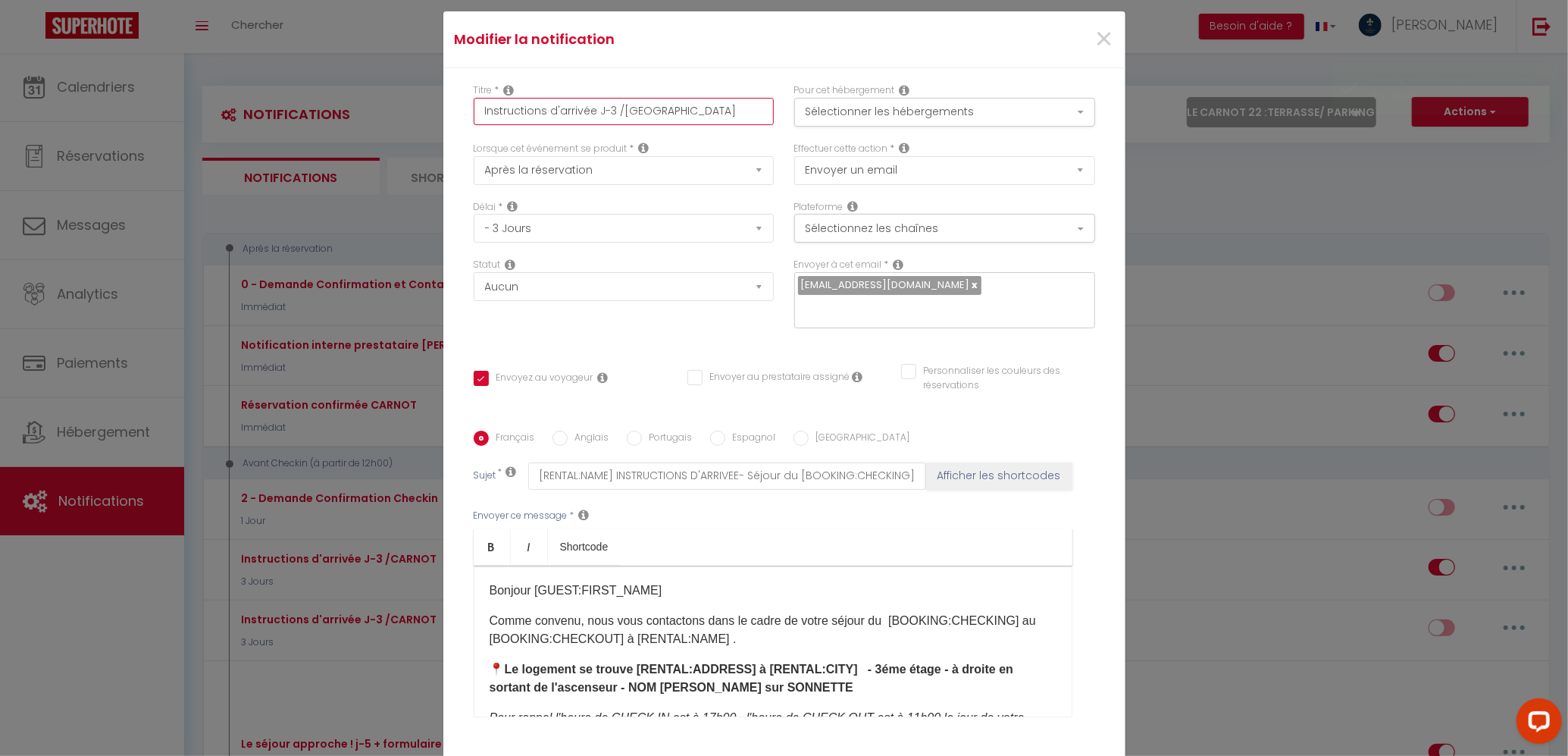 type on "Instructions d'arrivée J-3 /C" 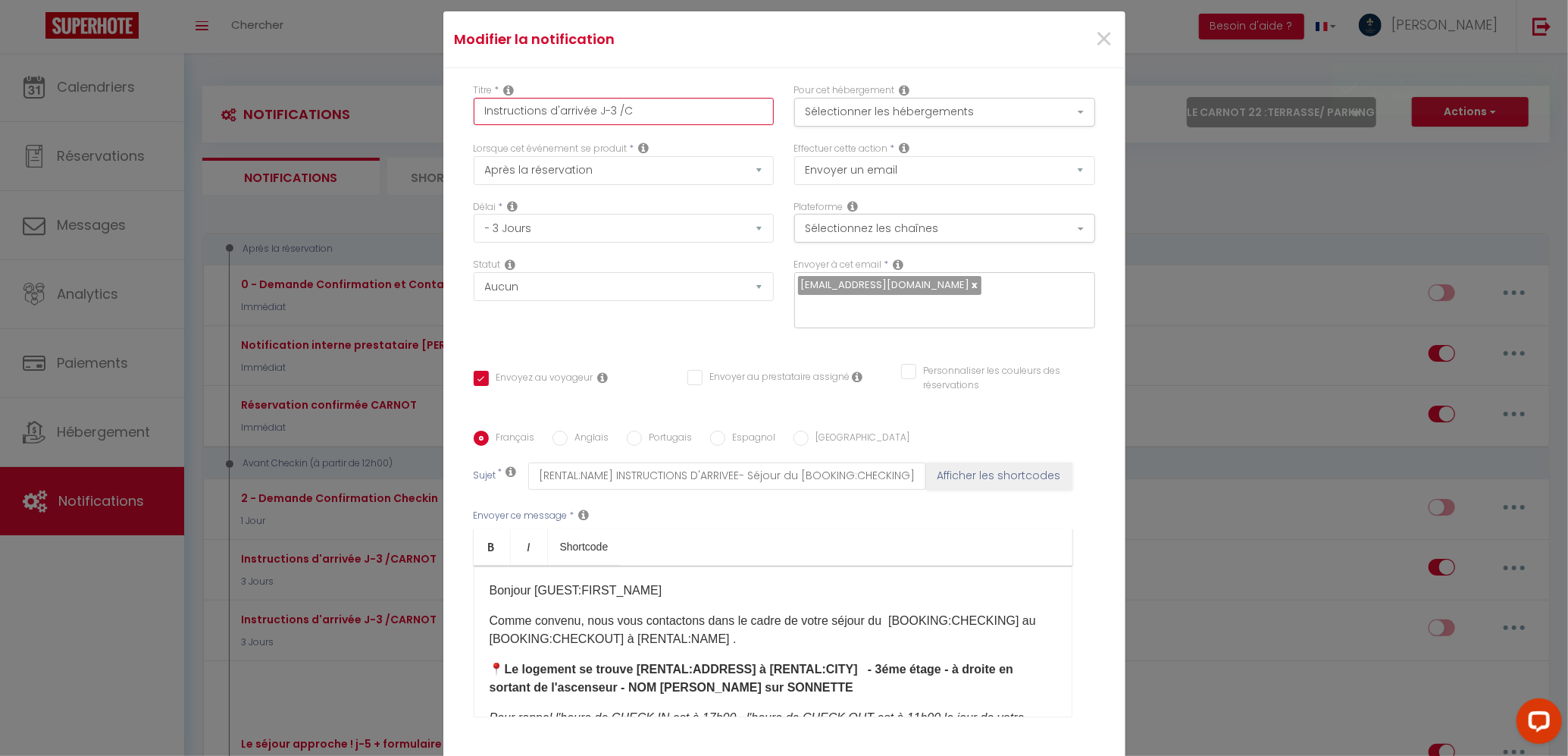 checkbox on "true" 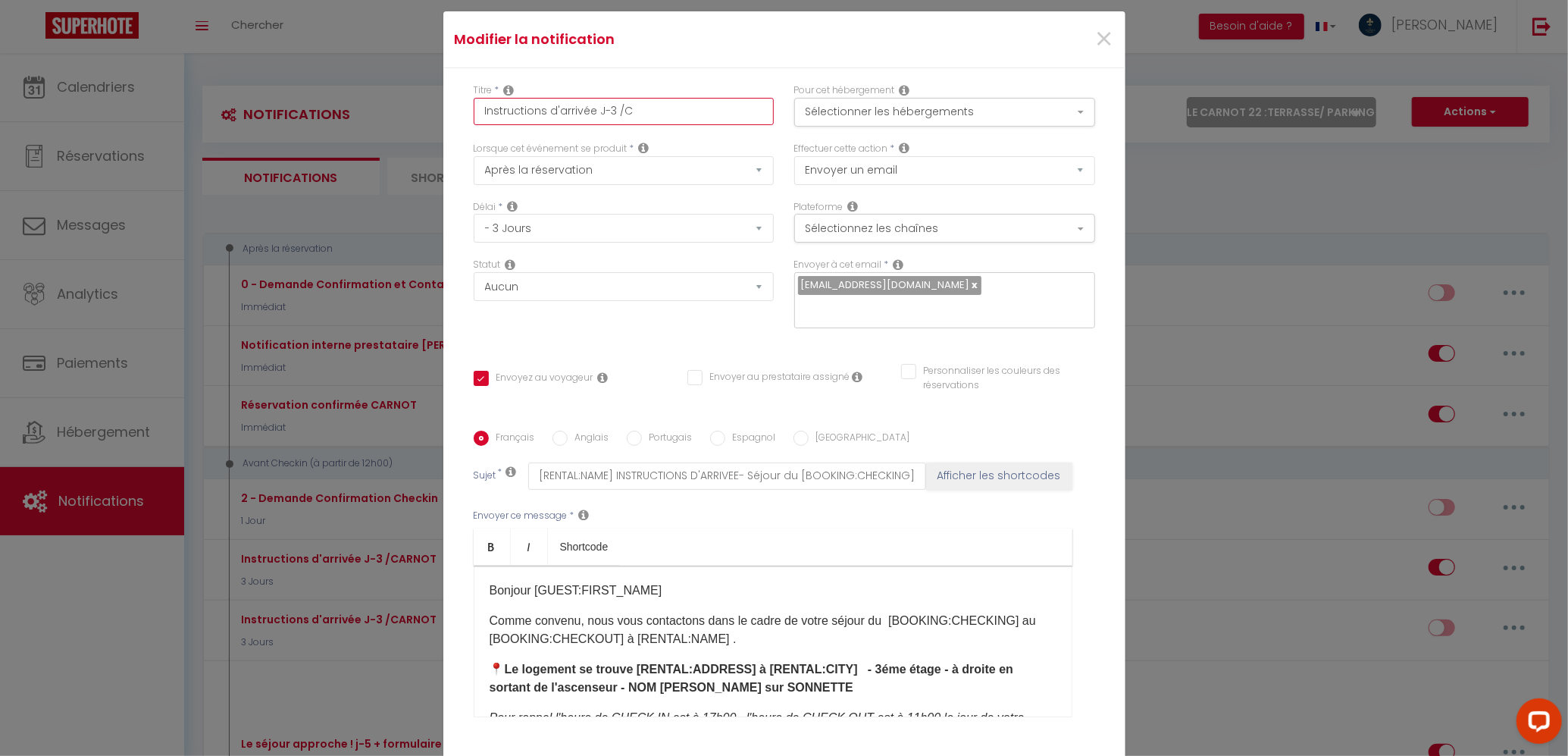 type on "Instructions d'arrivée J-3 /" 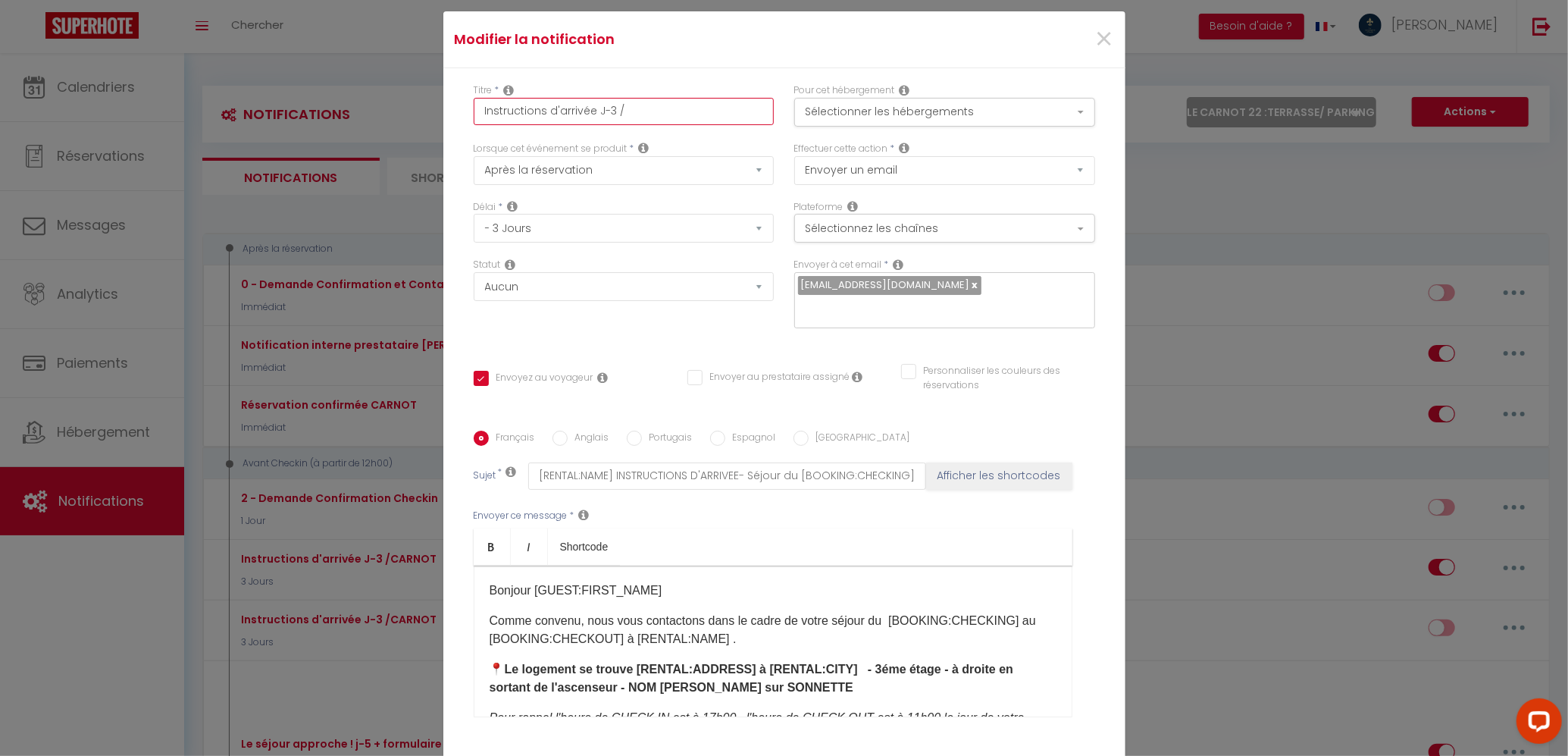 checkbox on "true" 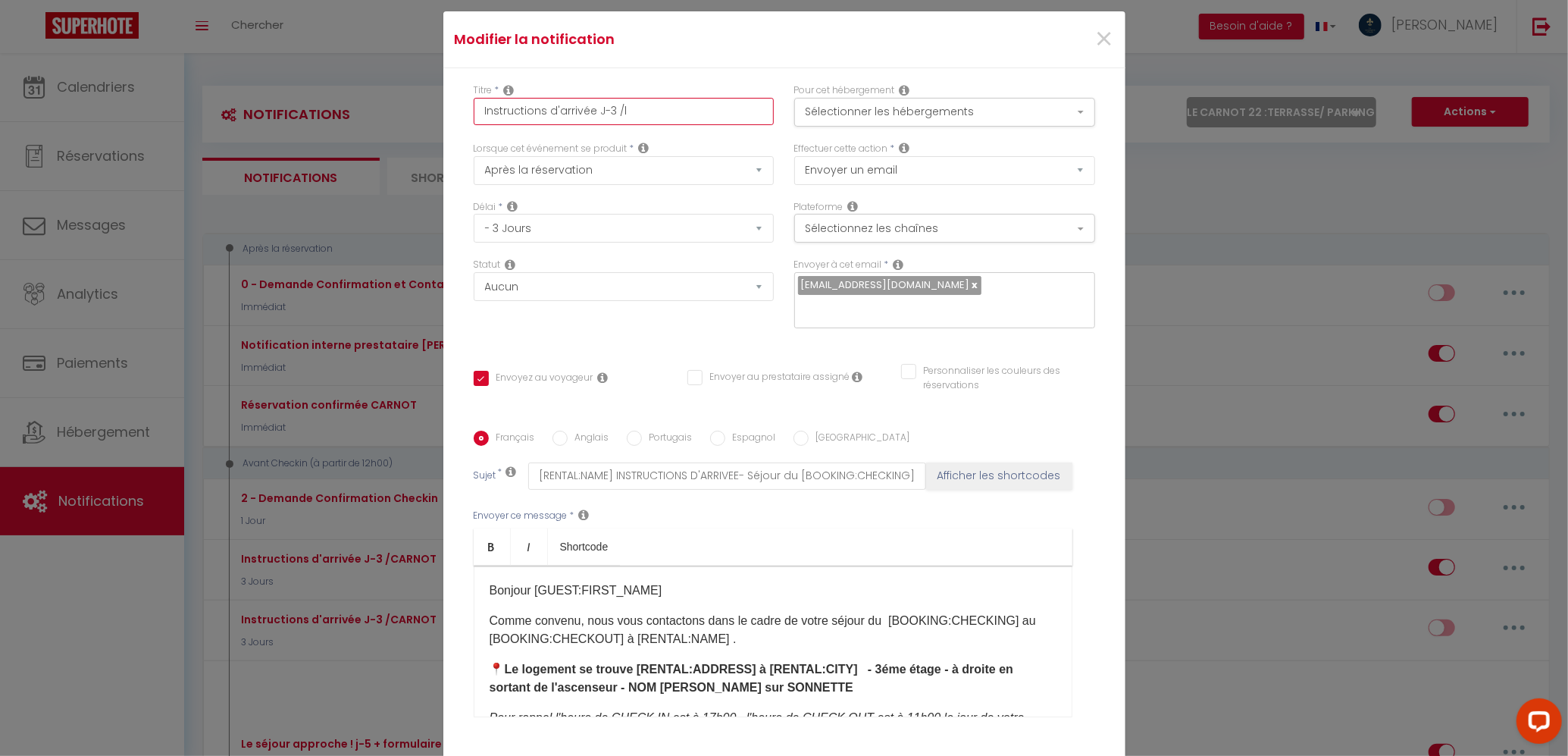 checkbox on "false" 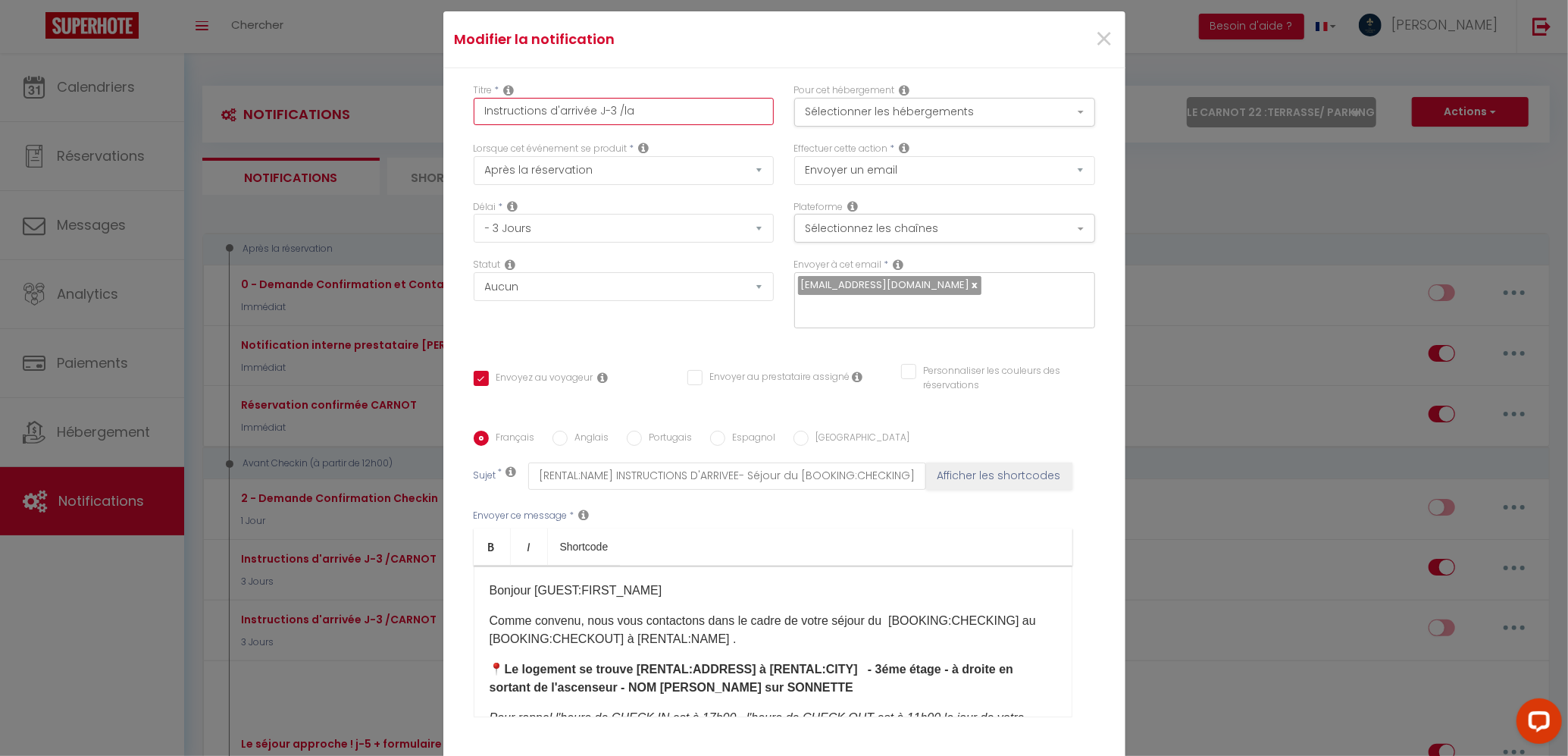 checkbox on "false" 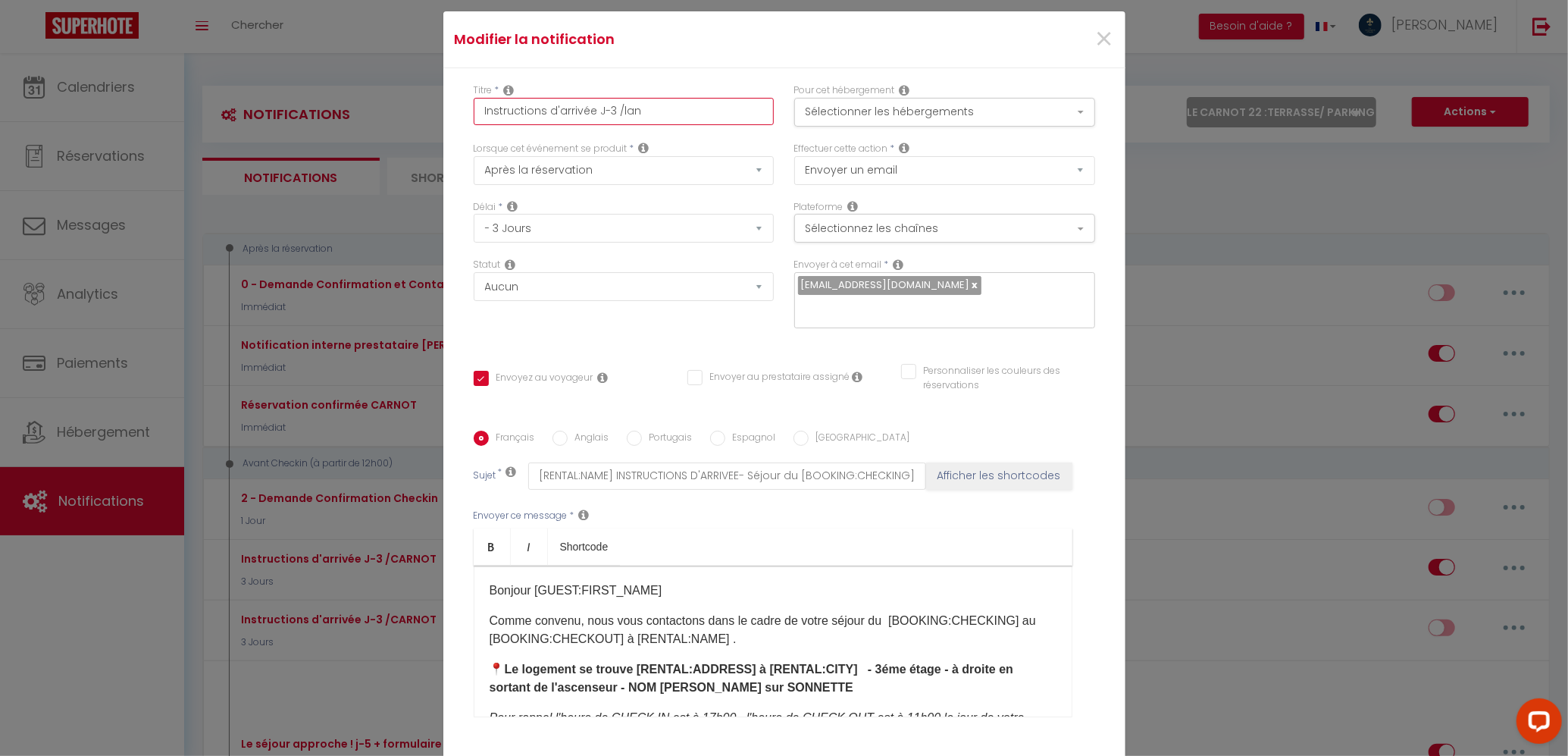 checkbox on "false" 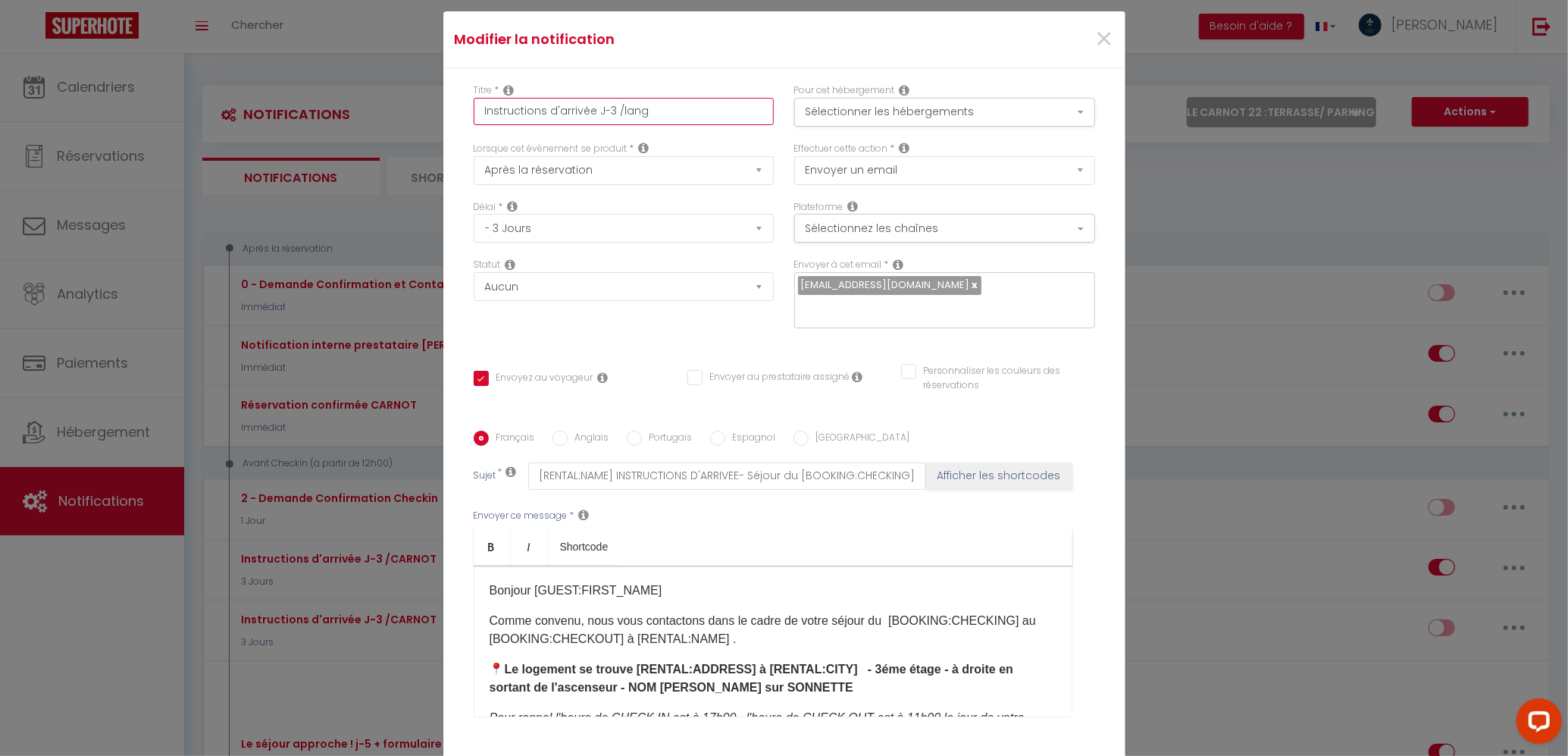 checkbox on "false" 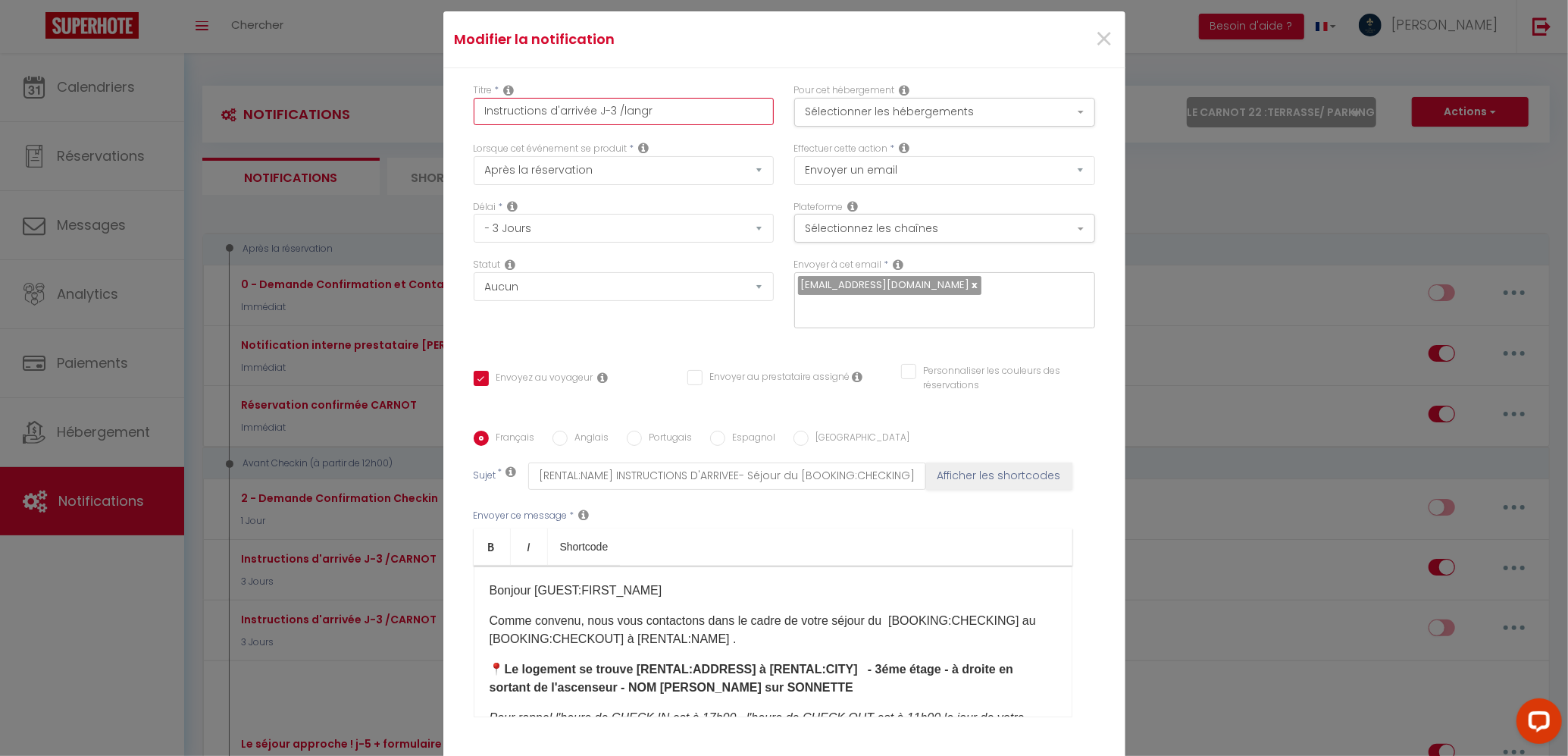 checkbox on "false" 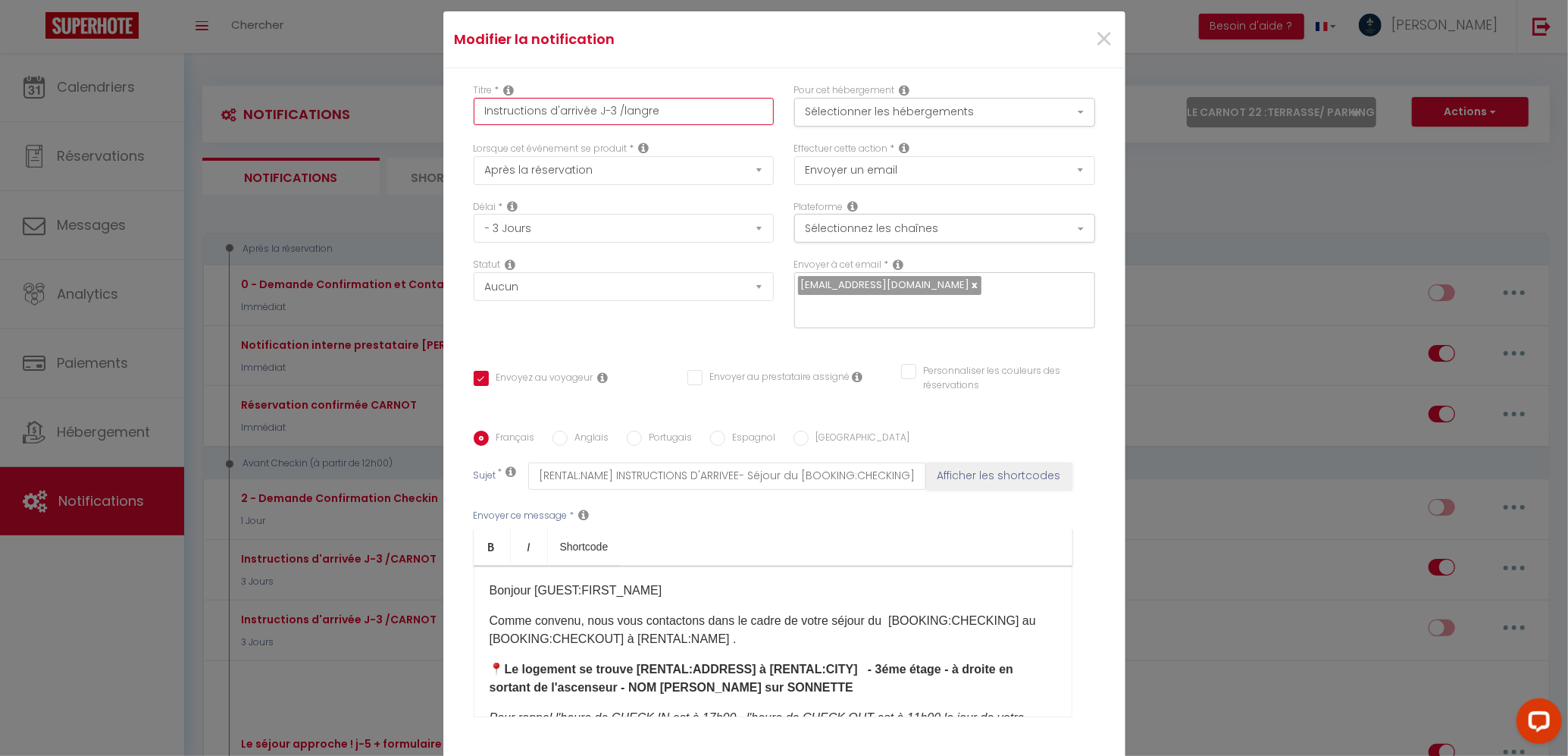 checkbox on "false" 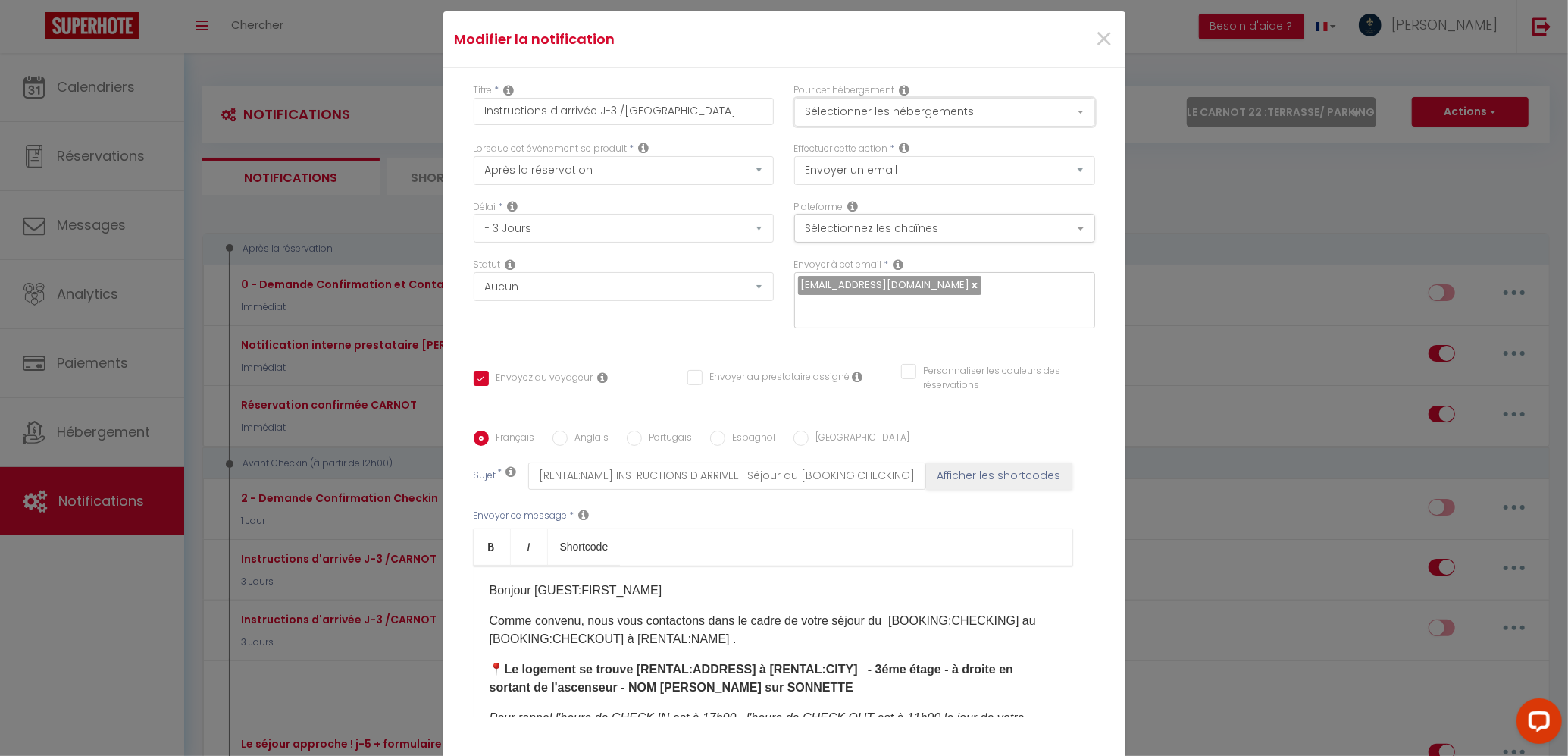click on "Sélectionner les hébergements" at bounding box center (944, 112) 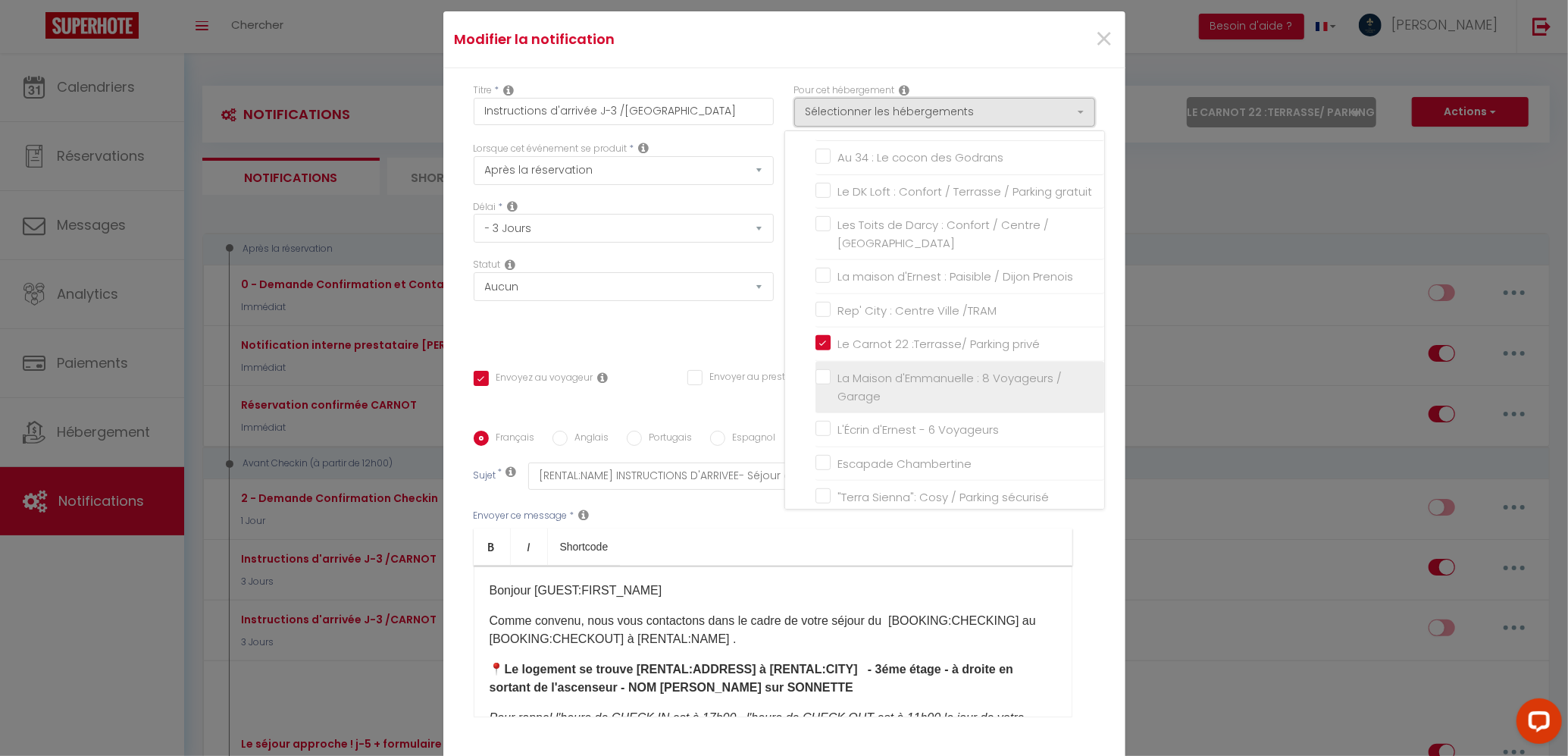scroll, scrollTop: 508, scrollLeft: 0, axis: vertical 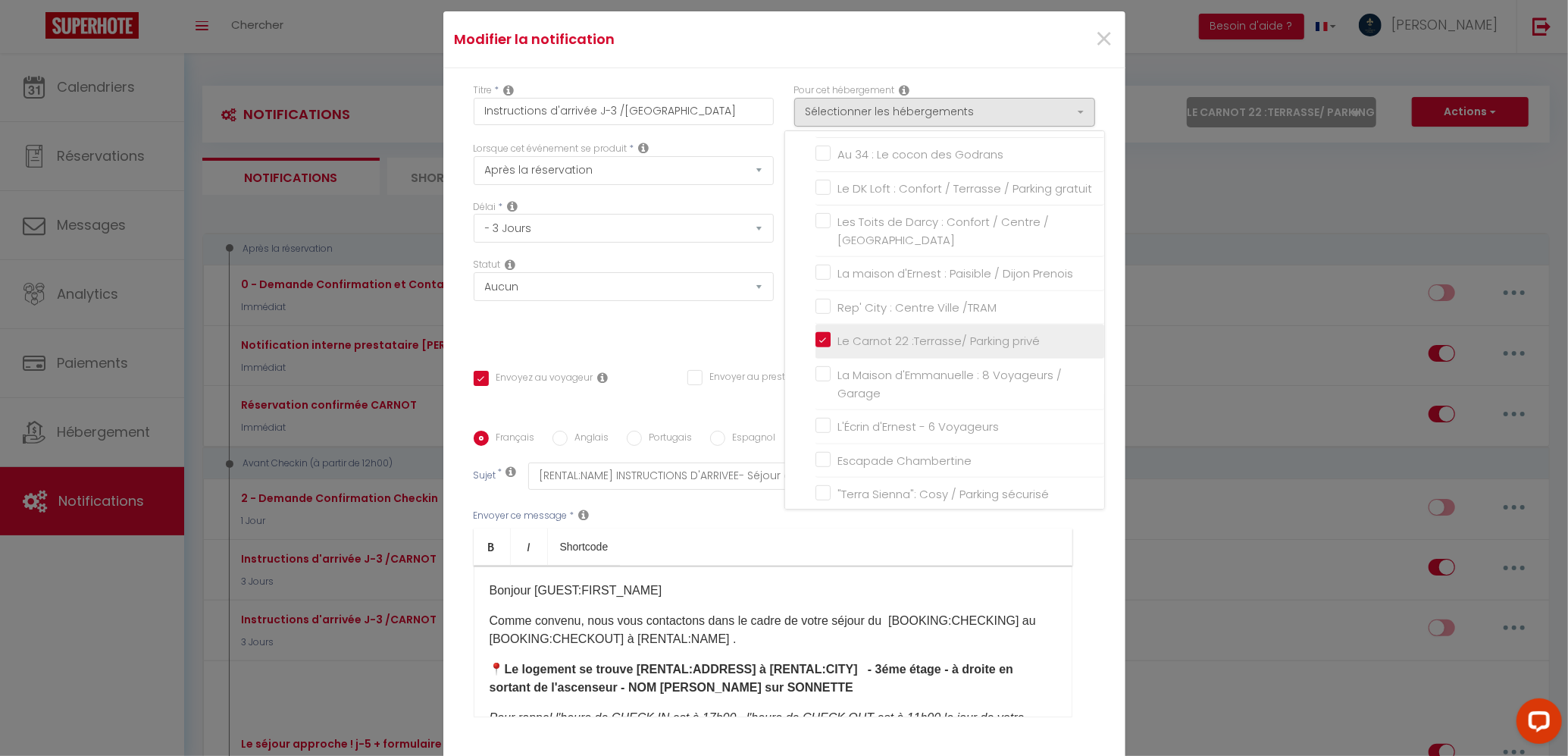 click on "Le Carnot 22 :Terrasse/ Parking privé" at bounding box center (959, 341) 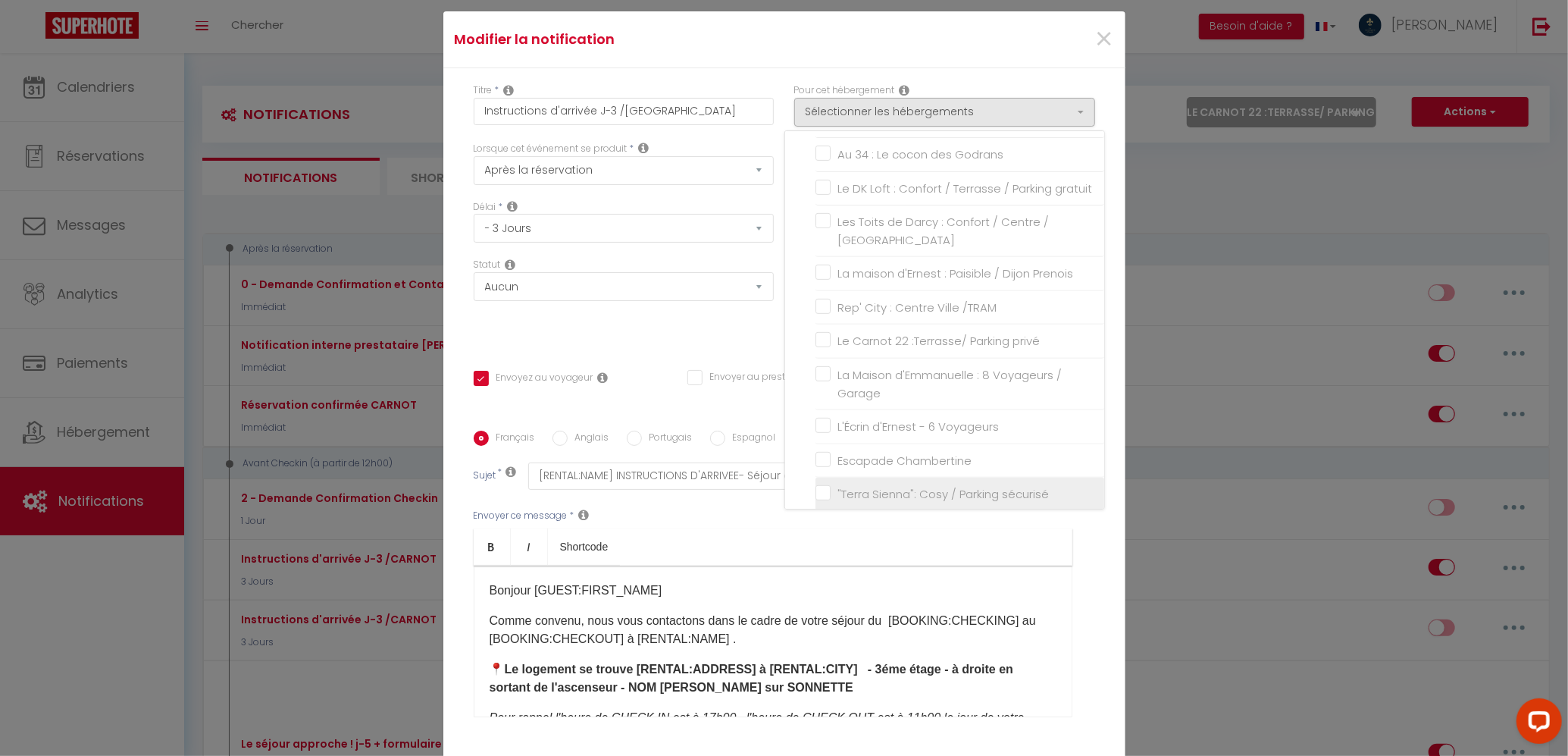 click on ""Terra Sienna": Cosy / Parking sécurisé" at bounding box center (959, 494) 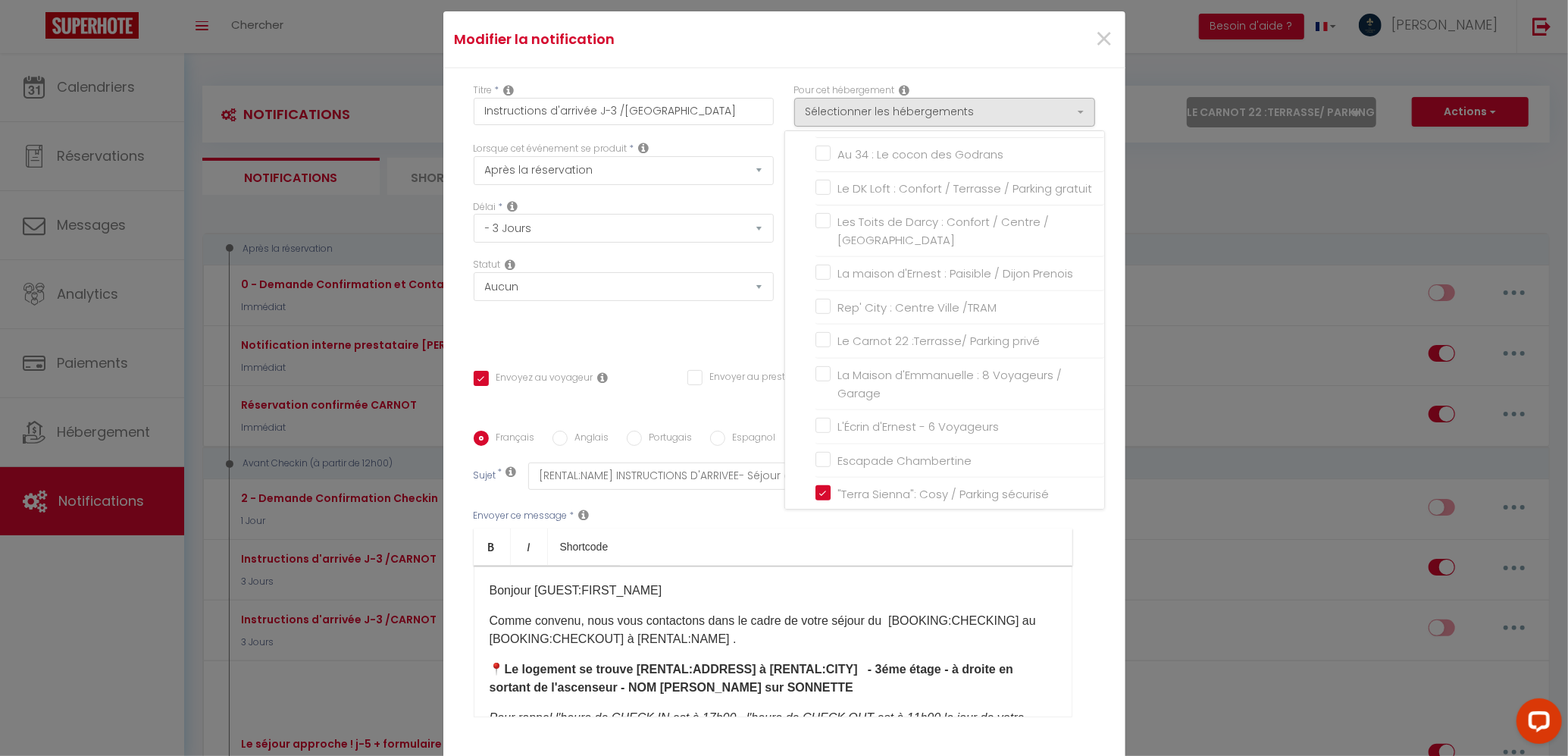 click on "Statut     Aucun   Si la réservation est payée   Si réservation non payée   Si la caution a été prise   Si caution non payée" at bounding box center (623, 300) 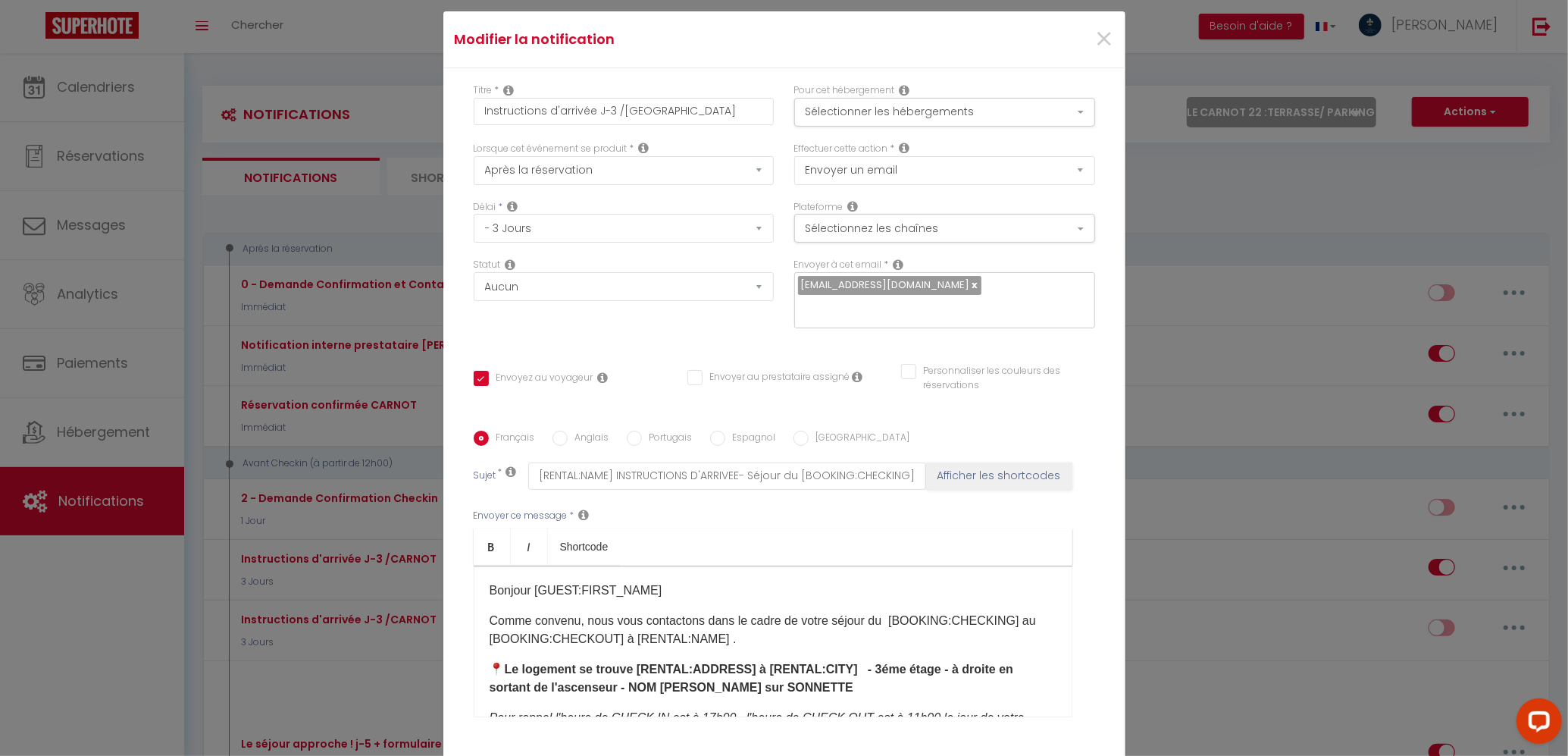 click on "Bonjour [GUEST:FIRST_NAME]​" at bounding box center [773, 591] 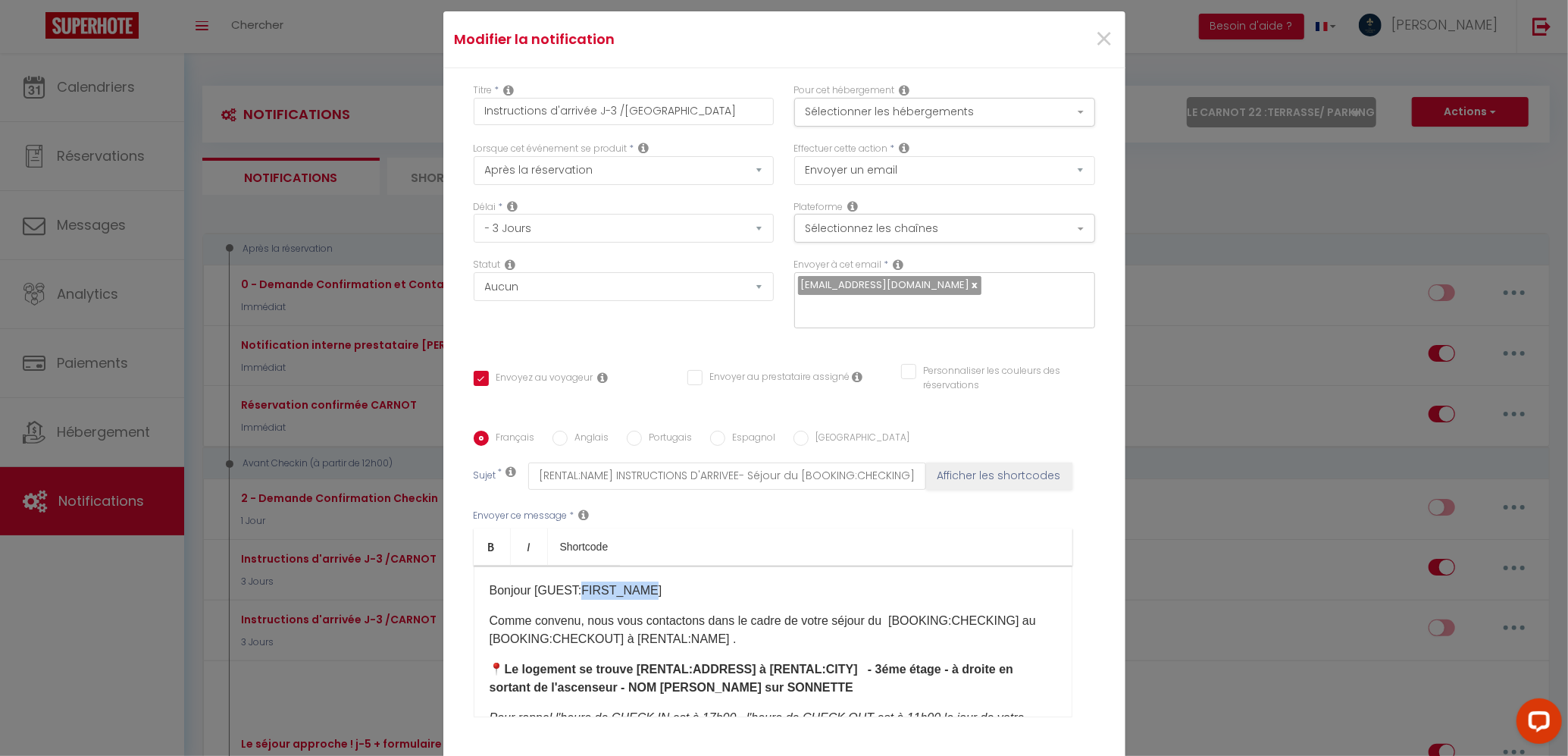 click on "Bonjour [GUEST:FIRST_NAME]​" at bounding box center [773, 591] 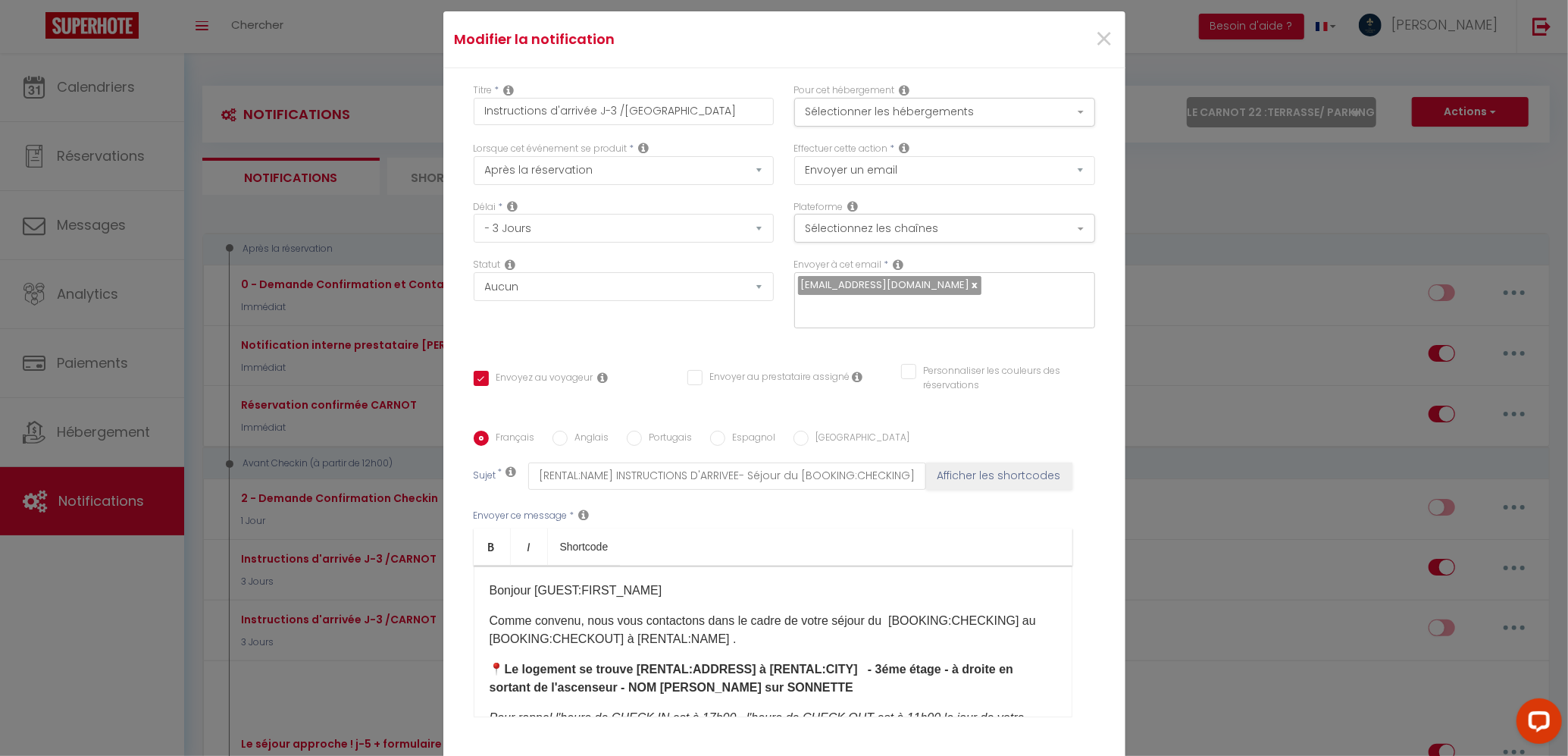 click on "Bonjour [GUEST:FIRST_NAME]​" at bounding box center (773, 591) 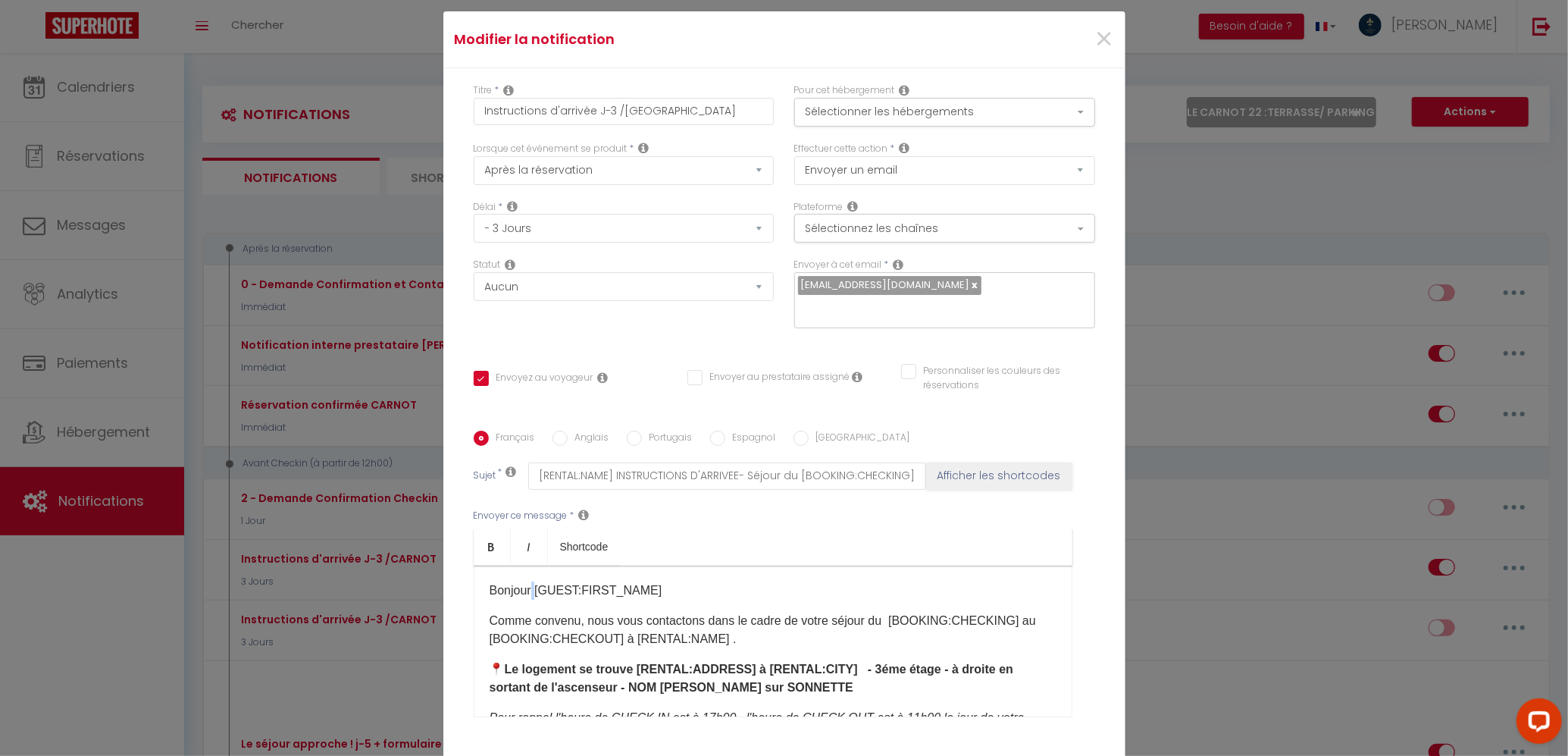 click on "Bonjour [GUEST:FIRST_NAME]​" at bounding box center [773, 591] 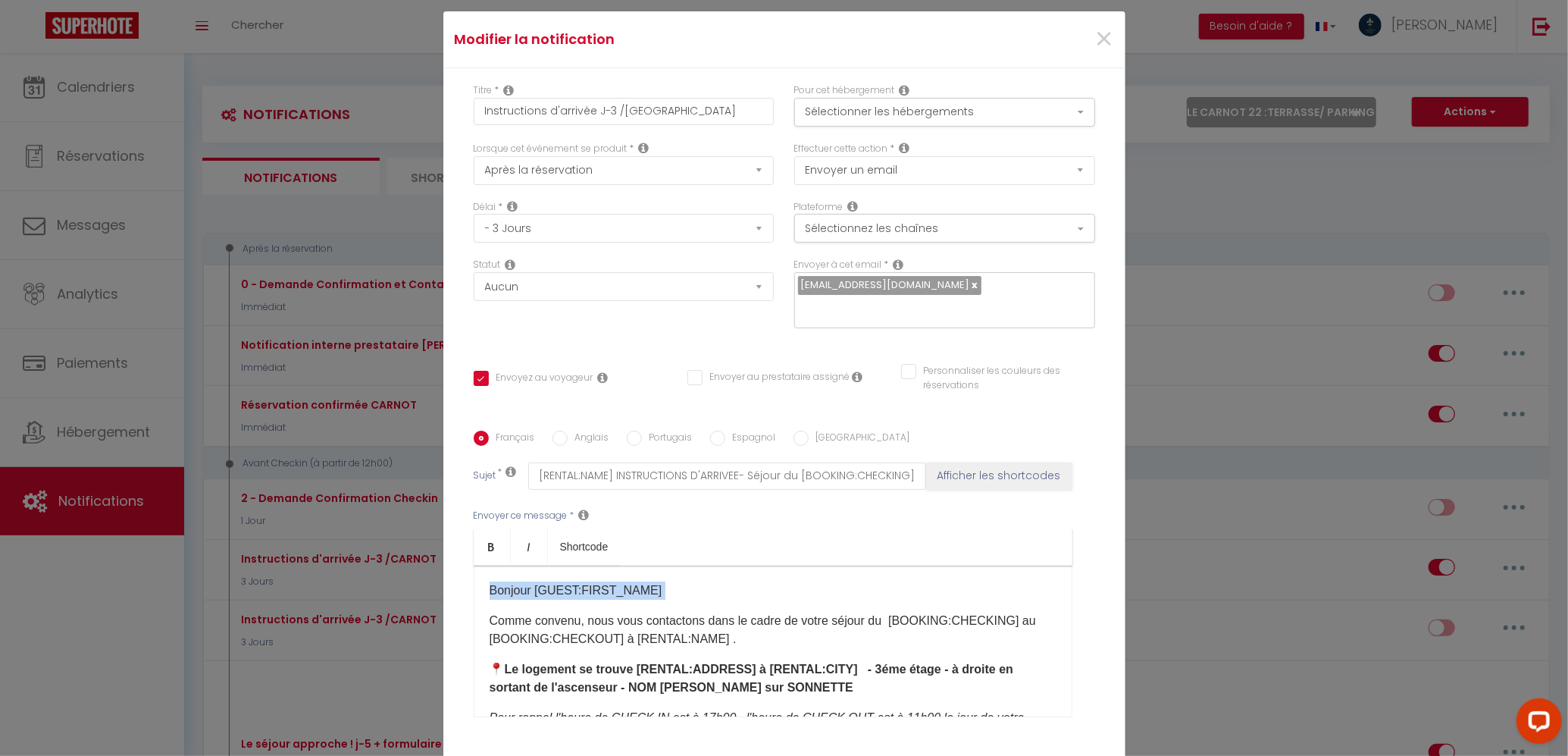click on "Bonjour [GUEST:FIRST_NAME]​" at bounding box center (773, 591) 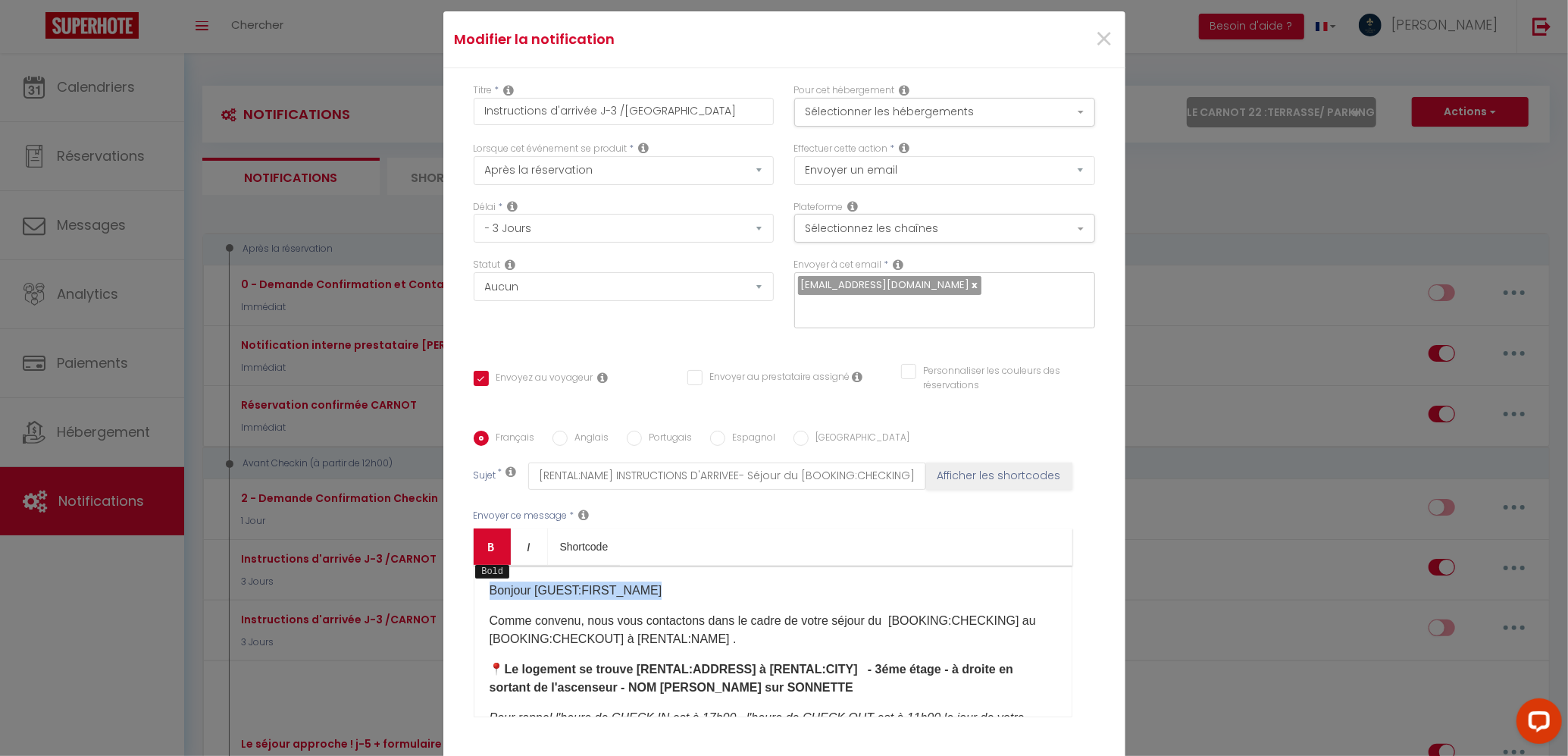 click on "Bold" at bounding box center [492, 547] 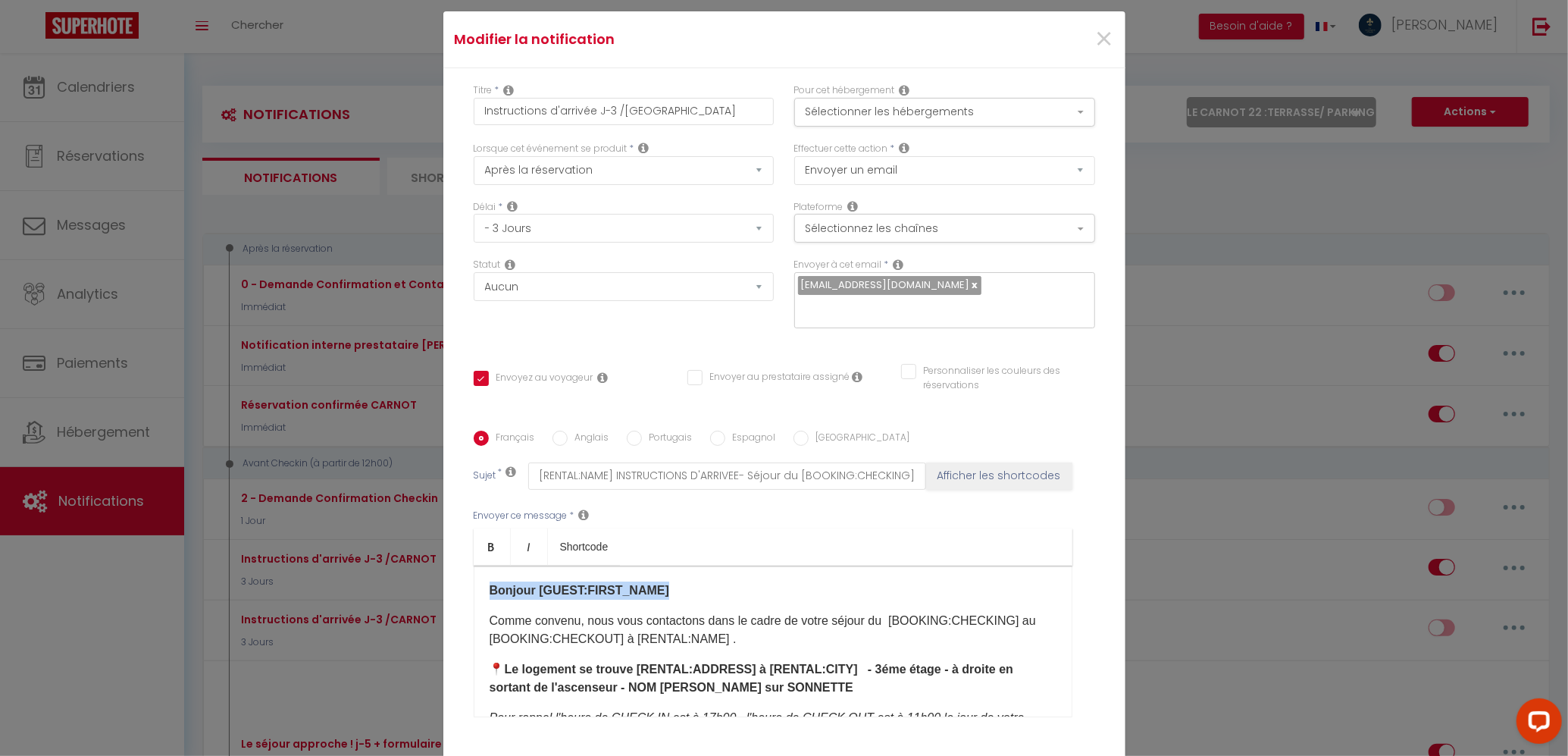 scroll, scrollTop: 40, scrollLeft: 0, axis: vertical 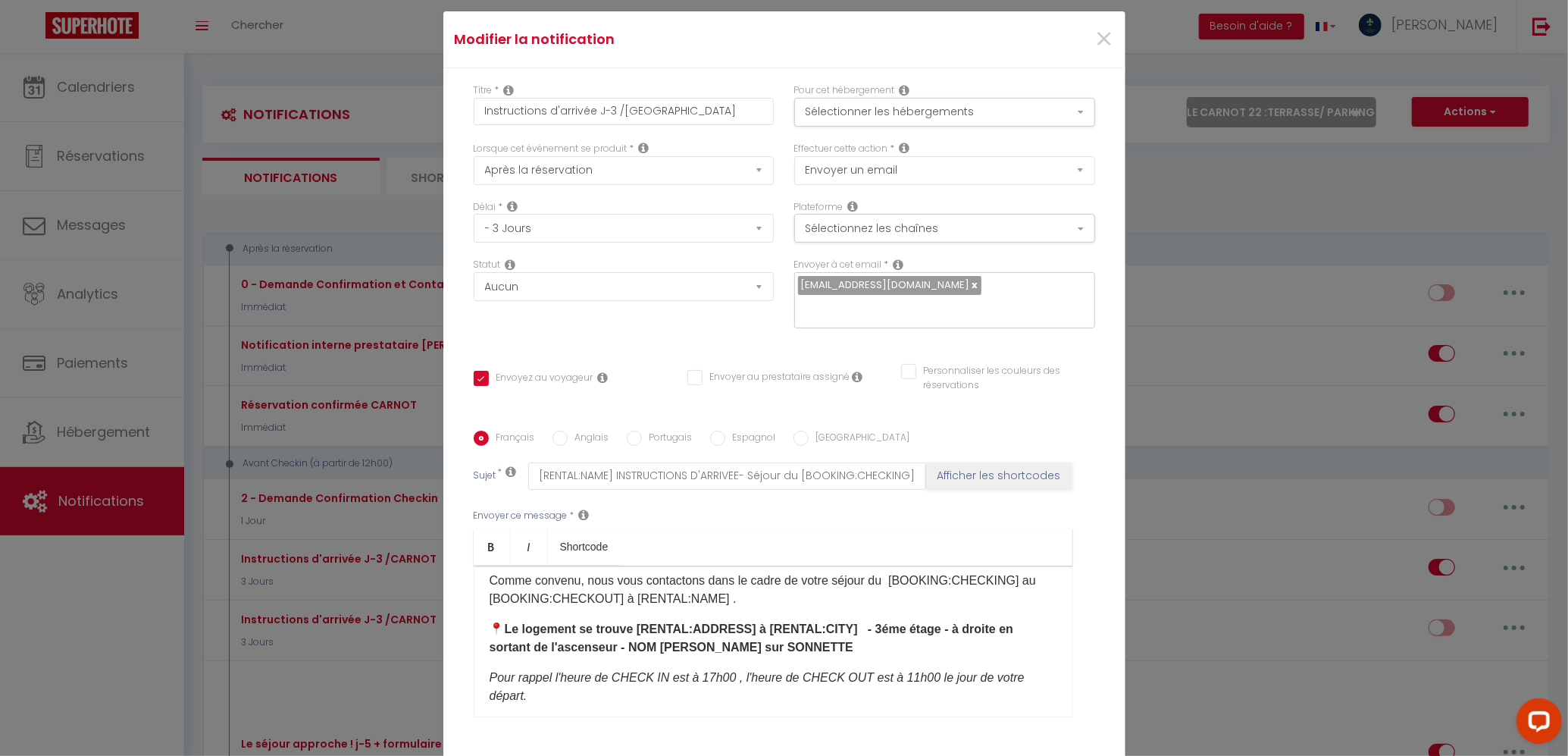 click on "📍Le logement se trouve [RENTAL:ADDRESS] à [RENTAL:CITY]   - 3éme étage - à droite en sortant de l'ascenseur - NOM [PERSON_NAME] sur SONNETTE" at bounding box center [752, 638] 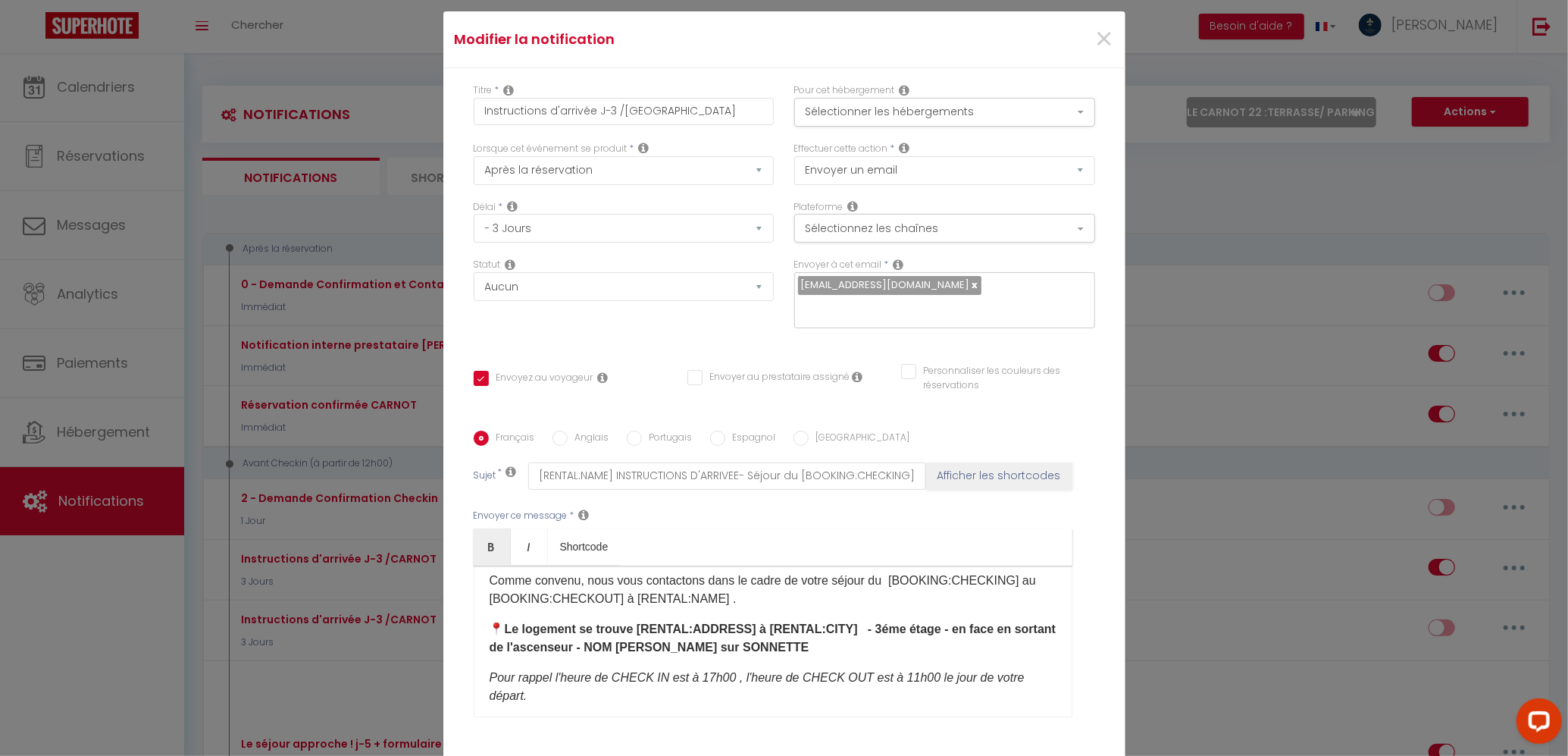click on "📍Le logement se trouve [RENTAL:ADDRESS] à [RENTAL:CITY]   - 3éme étage - en face en sortant de l'ascenseur - NOM [PERSON_NAME] sur SONNETTE" at bounding box center (773, 638) 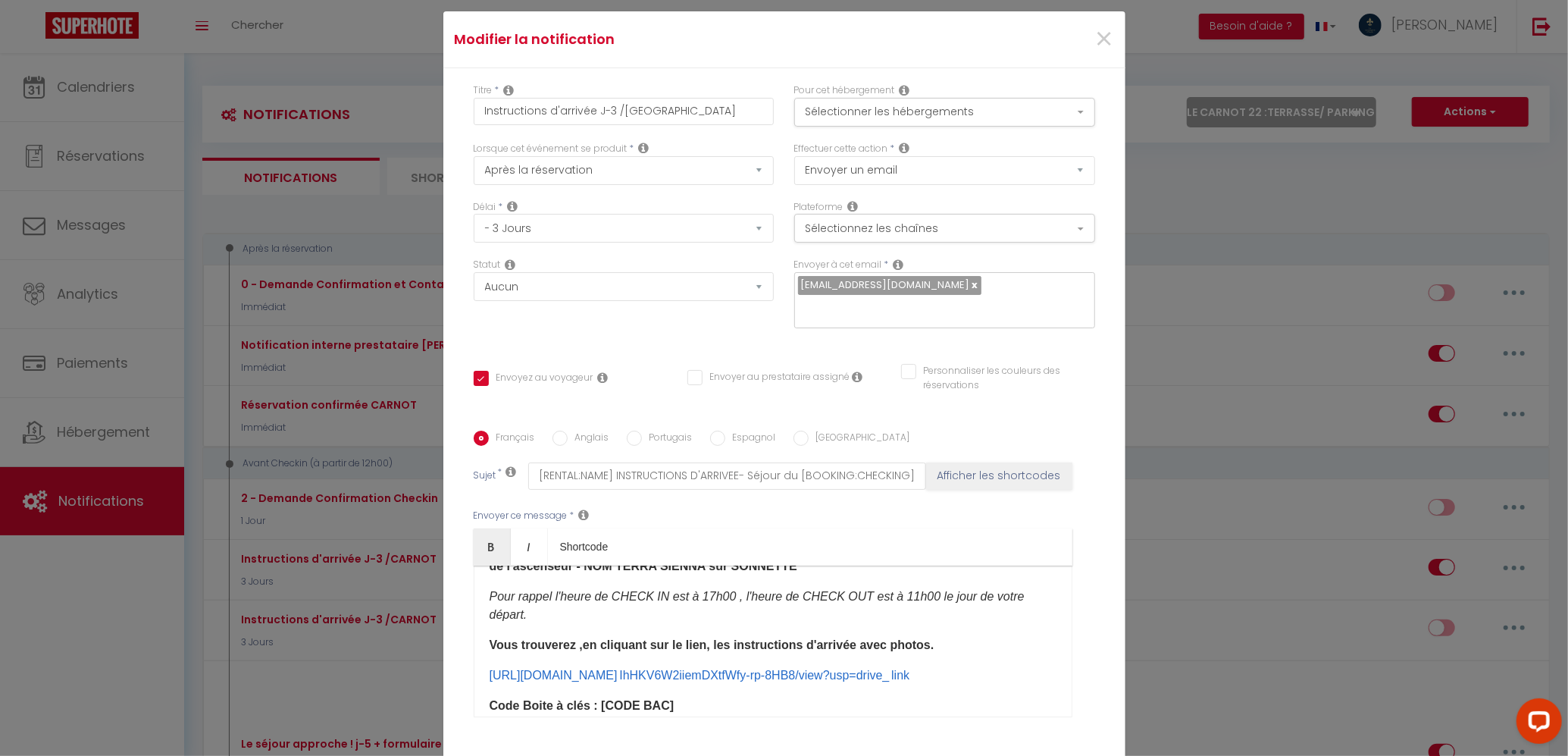 scroll, scrollTop: 162, scrollLeft: 0, axis: vertical 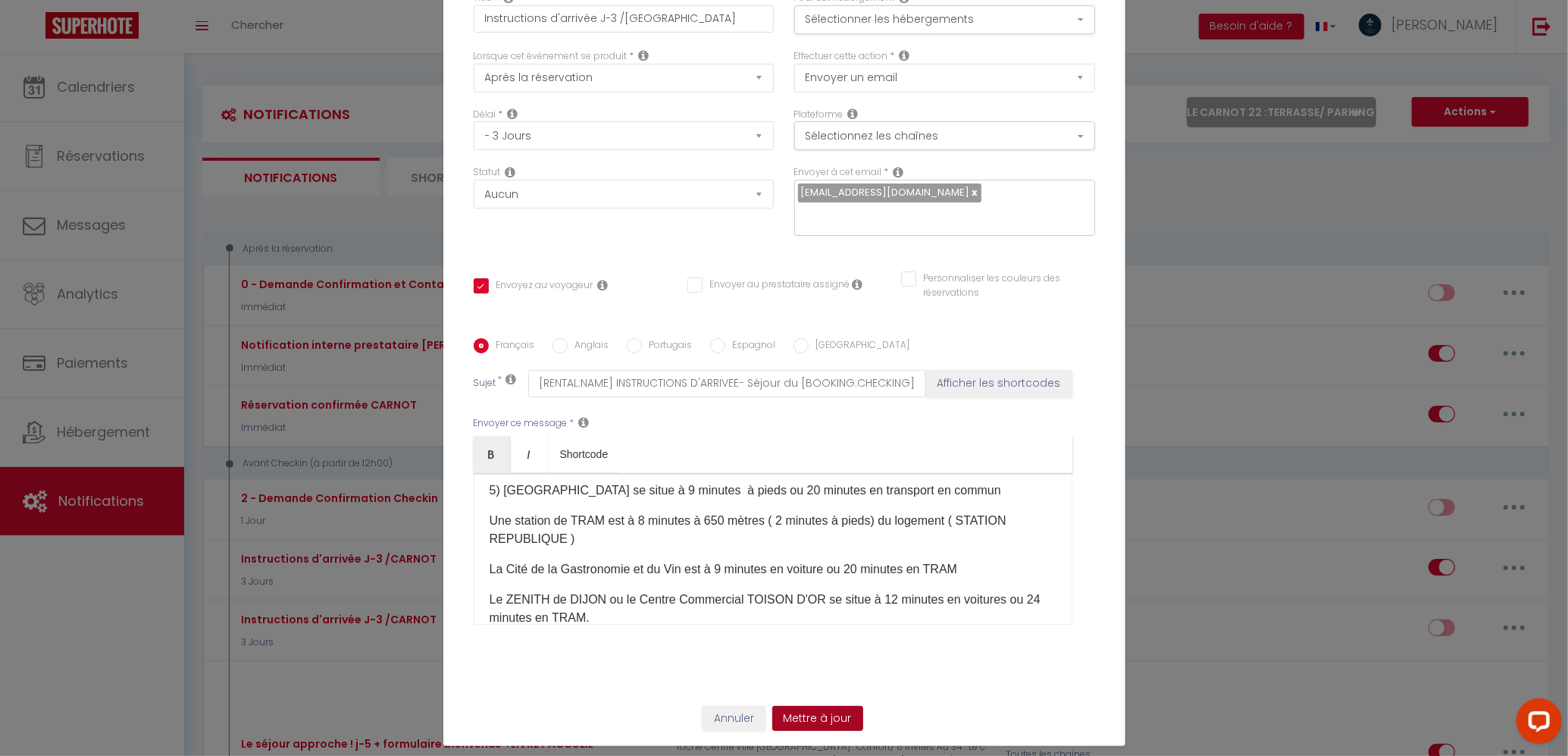click on "Mettre à jour" at bounding box center (818, 719) 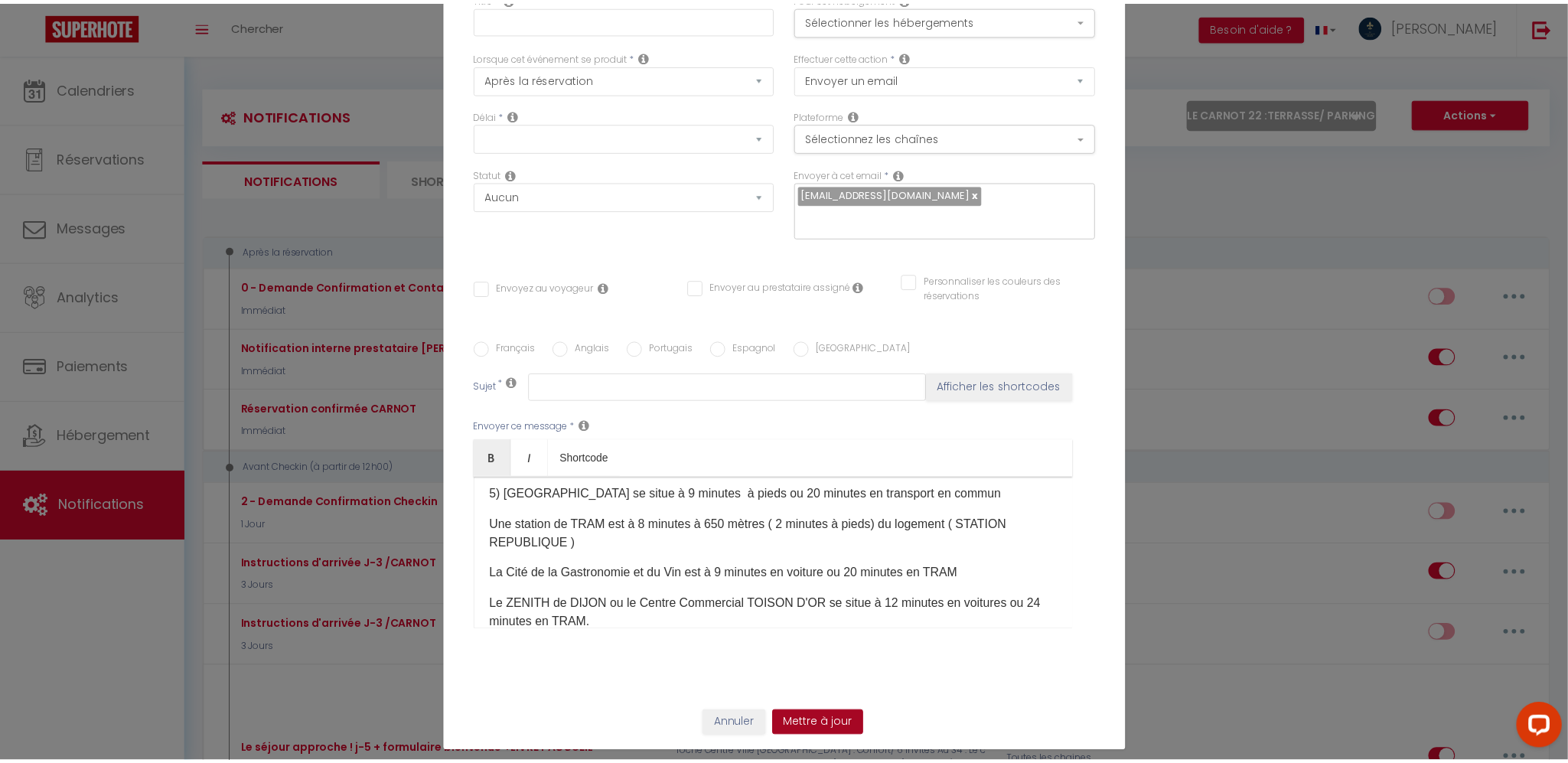 scroll, scrollTop: 0, scrollLeft: 0, axis: both 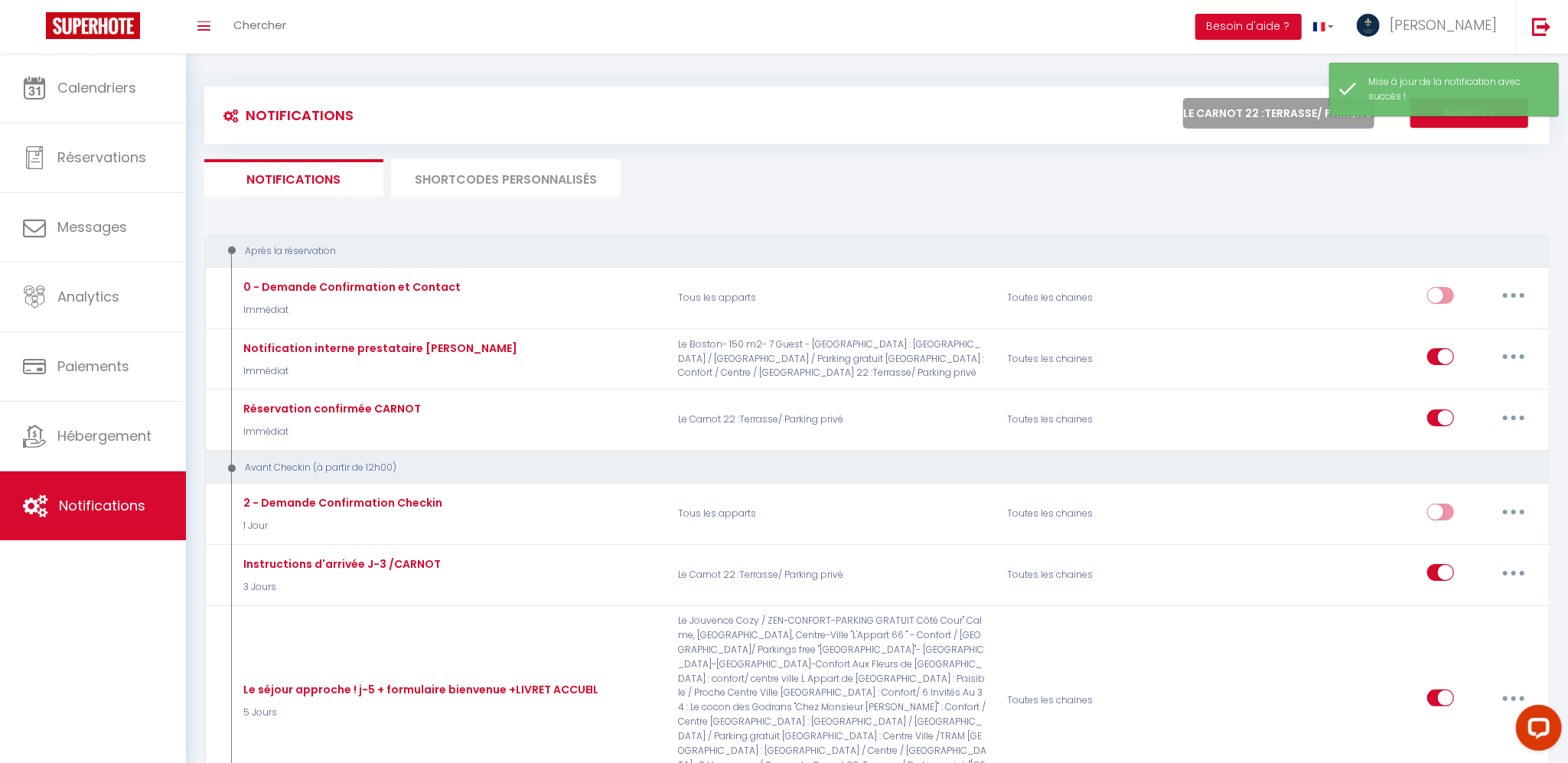 click on "Tous les apparts    Le Boston- 150 m2- 7 Guest - Downtown Aux Fleurs de [GEOGRAPHIC_DATA] : [GEOGRAPHIC_DATA]/ centre ville L'Atelier de la Tour : Atypique / Hypercentre Le Jouvence Cozy / ZEN-CONFORT-PARKING GRATUIT Côté Cour" Calme, [GEOGRAPHIC_DATA], Centre-Ville "L'Appart  66 " - Confort / Tramway/ Parkings free "[GEOGRAPHIC_DATA]"- Hypercentre-Calme-Confort "Chez Monsieur [PERSON_NAME]" : Confort / Centre [GEOGRAPHIC_DATA] Dijonnaise : Confort [GEOGRAPHIC_DATA] : Confort/ 6 Invités L Appart de Lilou : Paisible / [GEOGRAPHIC_DATA] Ville Au 34 : Le cocon des Godrans Le DK Loft : Confort / Terrasse / Parking gratuit [GEOGRAPHIC_DATA] : [GEOGRAPHIC_DATA] / Centre / [GEOGRAPHIC_DATA][PERSON_NAME] : Paisible / [GEOGRAPHIC_DATA] : Centre Ville /TRAM Le Carnot 22 :Terrasse/ Parking privé La Maison d'[PERSON_NAME] : 8 Voyageurs / Garage L'Écrin d'[PERSON_NAME] - 6 Voyageurs Escapade Chambertine "Terra Sienna": Cosy / Parking sécurisé" at bounding box center (1279, 113) 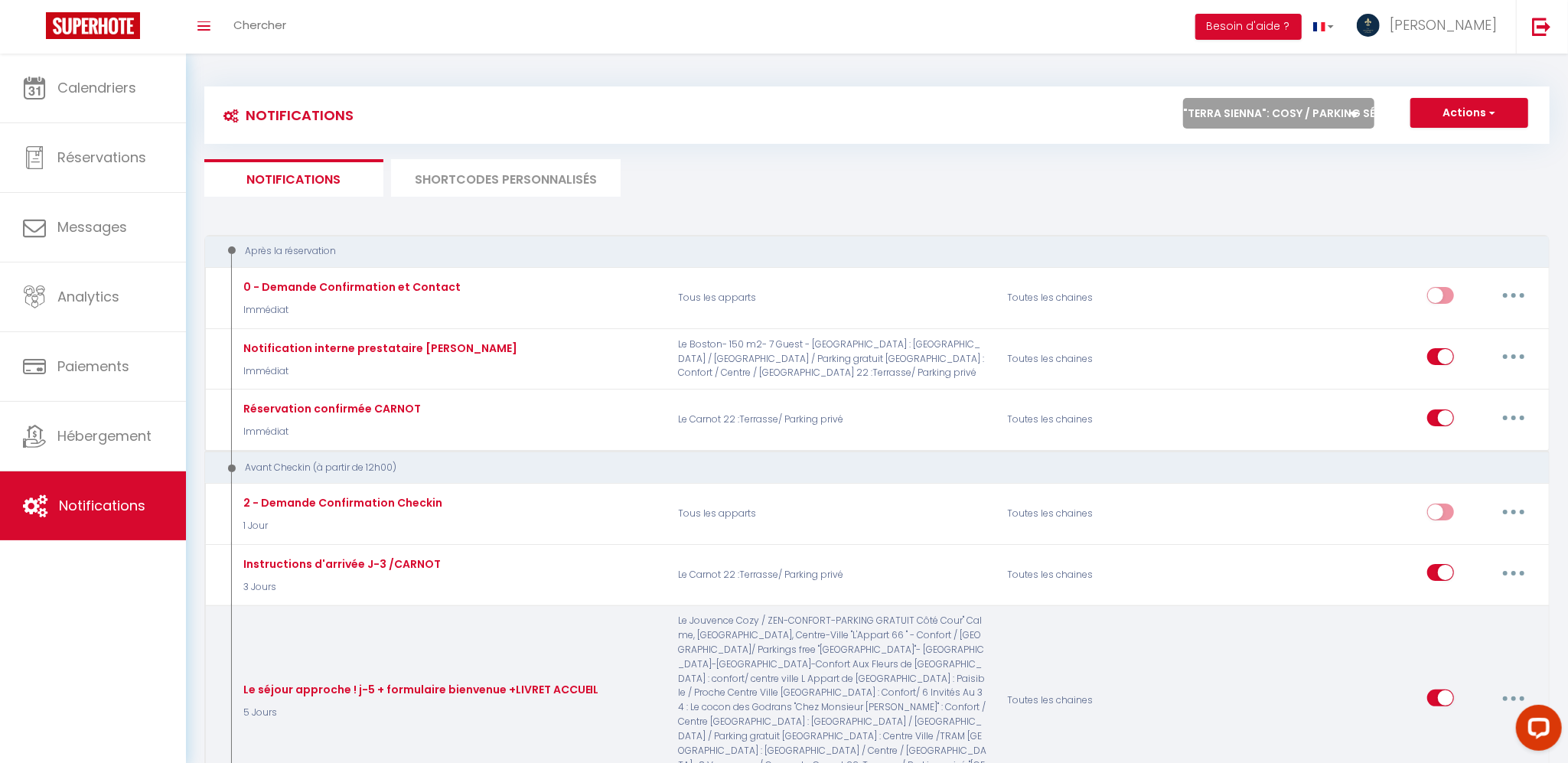 click on "Tous les apparts    Le Boston- 150 m2- 7 Guest - Downtown Aux Fleurs de [GEOGRAPHIC_DATA] : [GEOGRAPHIC_DATA]/ centre ville L'Atelier de la Tour : Atypique / Hypercentre Le Jouvence Cozy / ZEN-CONFORT-PARKING GRATUIT Côté Cour" Calme, [GEOGRAPHIC_DATA], Centre-Ville "L'Appart  66 " - Confort / Tramway/ Parkings free "[GEOGRAPHIC_DATA]"- Hypercentre-Calme-Confort "Chez Monsieur [PERSON_NAME]" : Confort / Centre [GEOGRAPHIC_DATA] Dijonnaise : Confort [GEOGRAPHIC_DATA] : Confort/ 6 Invités L Appart de Lilou : Paisible / [GEOGRAPHIC_DATA] Ville Au 34 : Le cocon des Godrans Le DK Loft : Confort / Terrasse / Parking gratuit [GEOGRAPHIC_DATA] : [GEOGRAPHIC_DATA] / Centre / [GEOGRAPHIC_DATA][PERSON_NAME] : Paisible / [GEOGRAPHIC_DATA] : Centre Ville /TRAM Le Carnot 22 :Terrasse/ Parking privé La Maison d'[PERSON_NAME] : 8 Voyageurs / Garage L'Écrin d'[PERSON_NAME] - 6 Voyageurs Escapade Chambertine "Terra Sienna": Cosy / Parking sécurisé" at bounding box center (1279, 113) 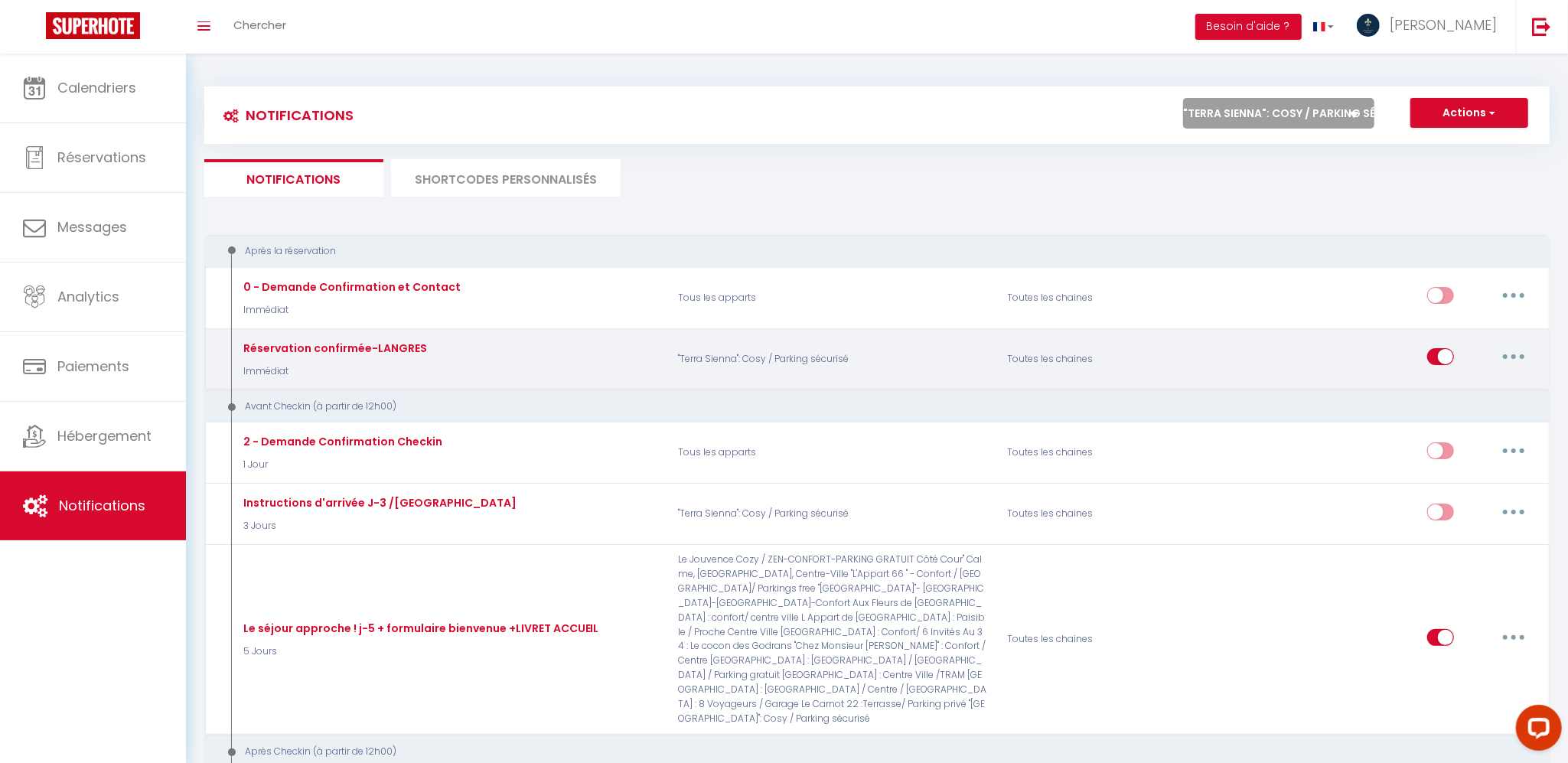 click at bounding box center (1514, 357) 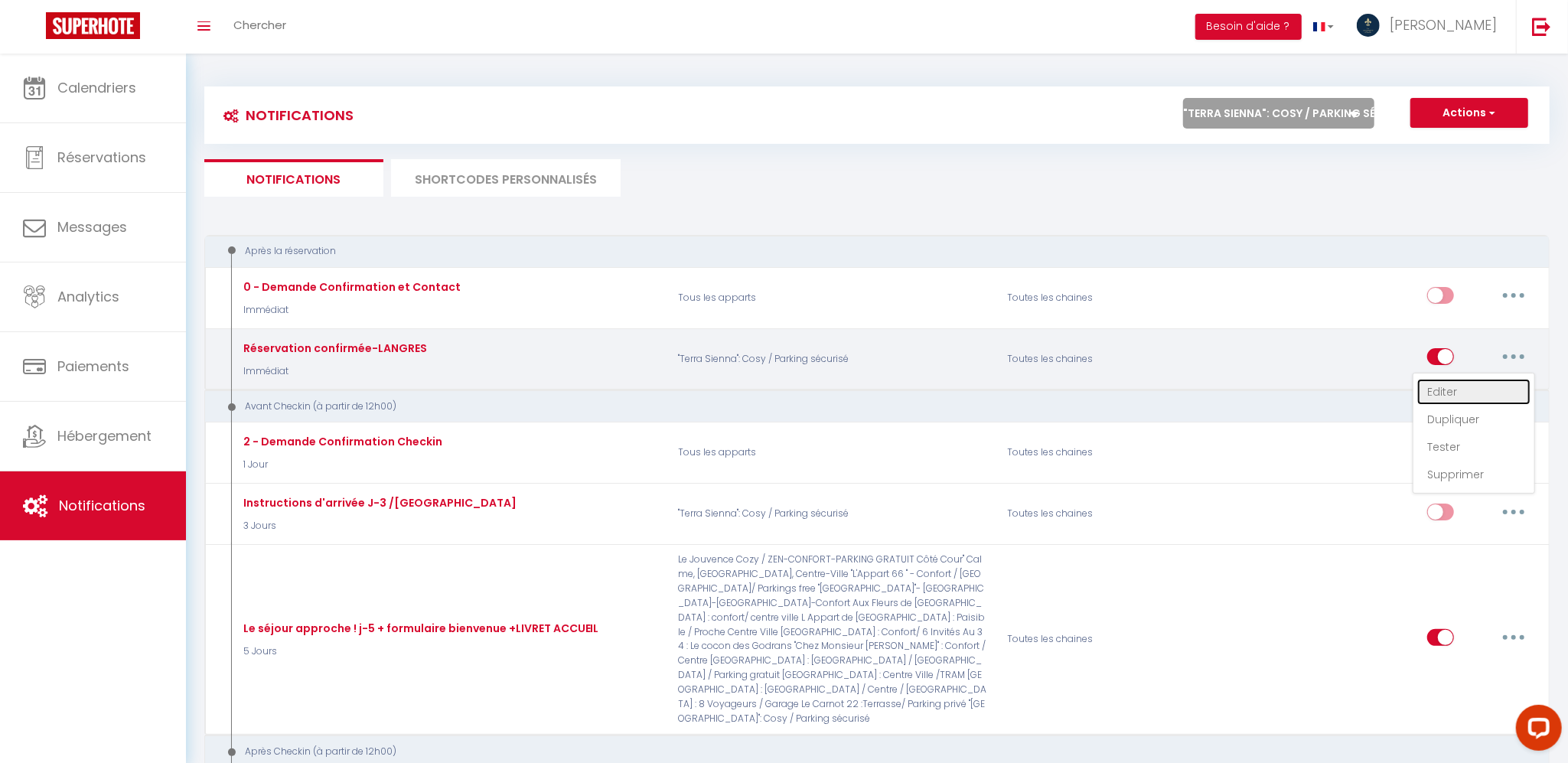 click on "Editer" at bounding box center (1474, 392) 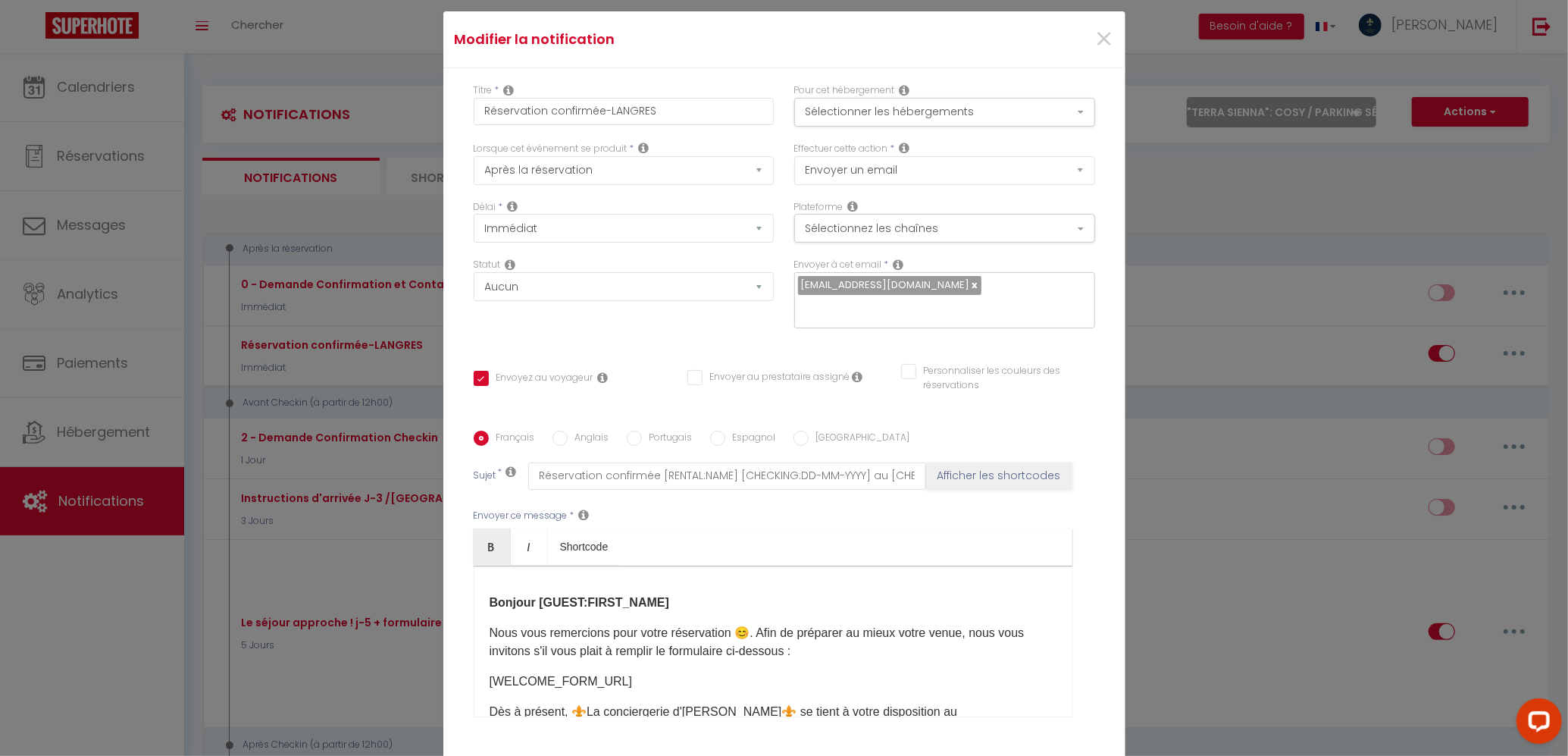scroll, scrollTop: 202, scrollLeft: 0, axis: vertical 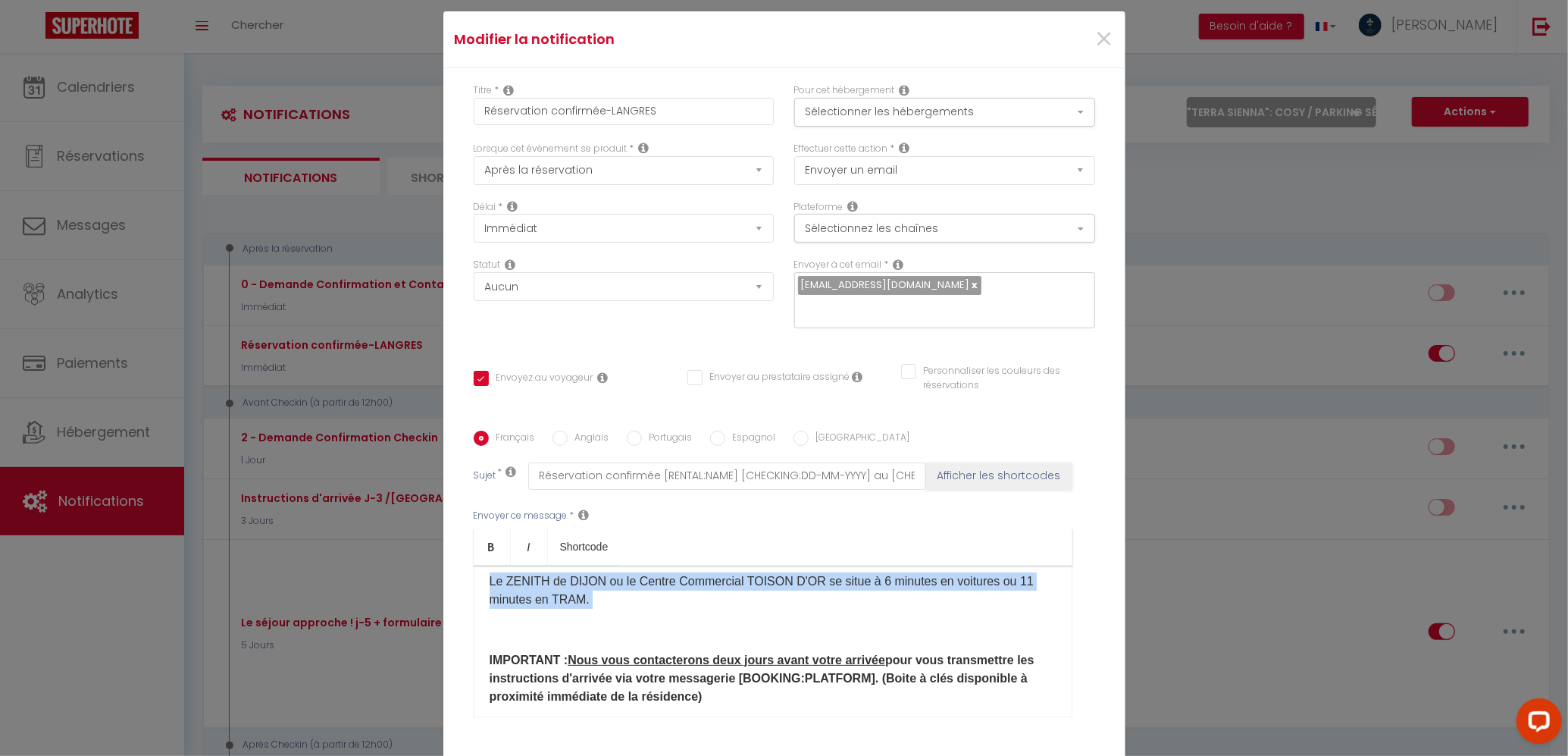 drag, startPoint x: 474, startPoint y: 501, endPoint x: 782, endPoint y: 529, distance: 309.27011 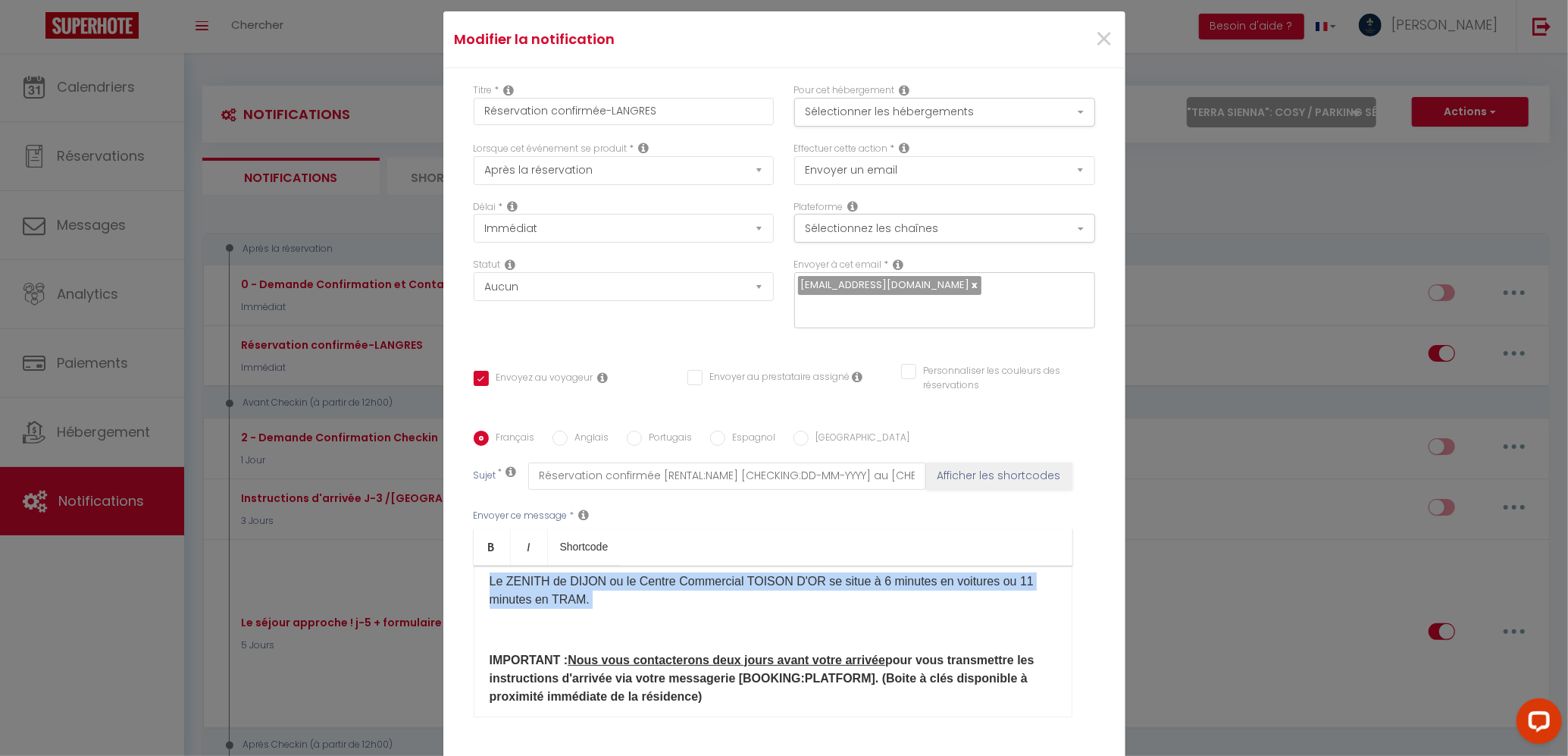 click on "Annuler" at bounding box center (734, 811) 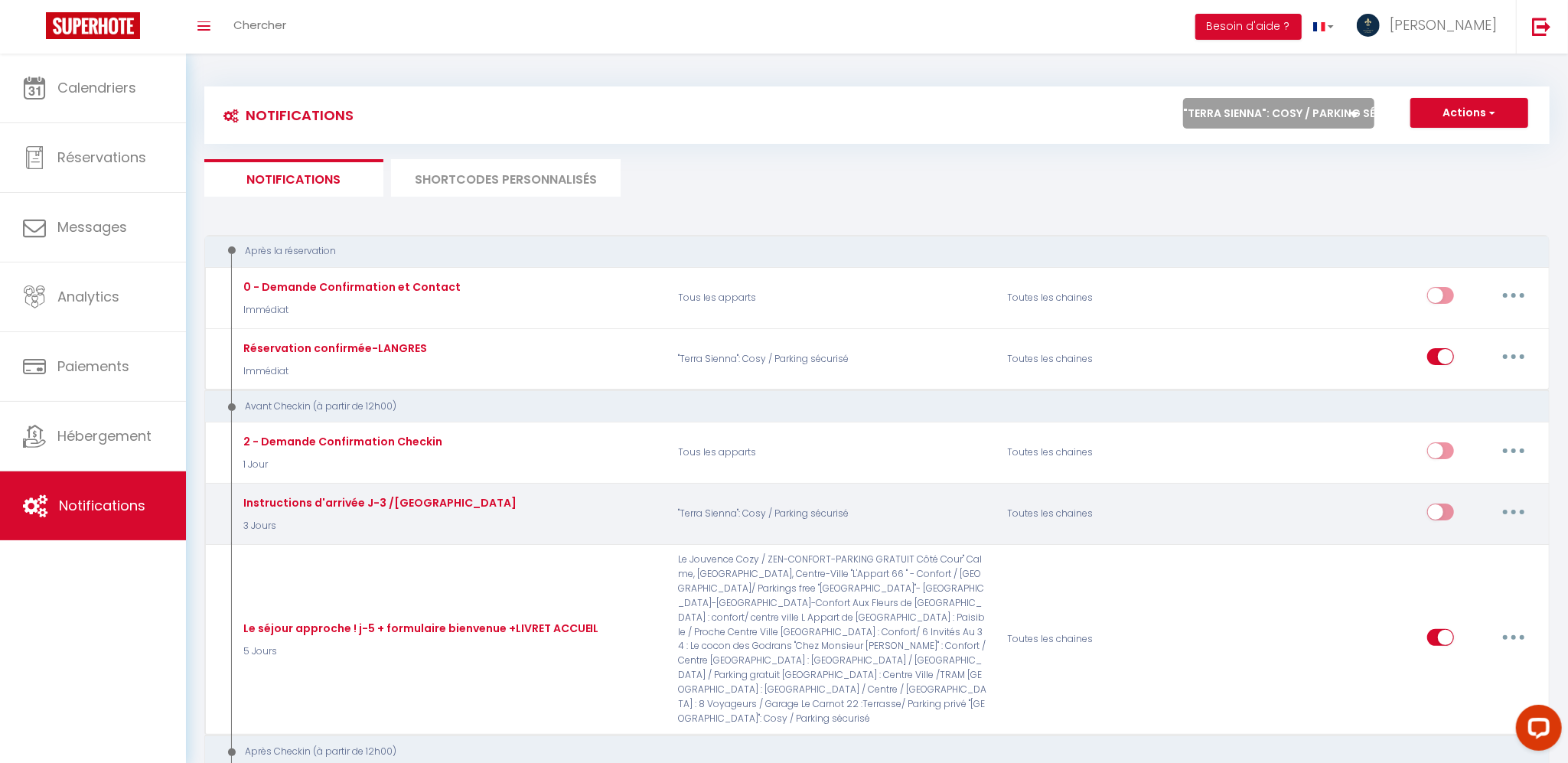 click at bounding box center [1514, 512] 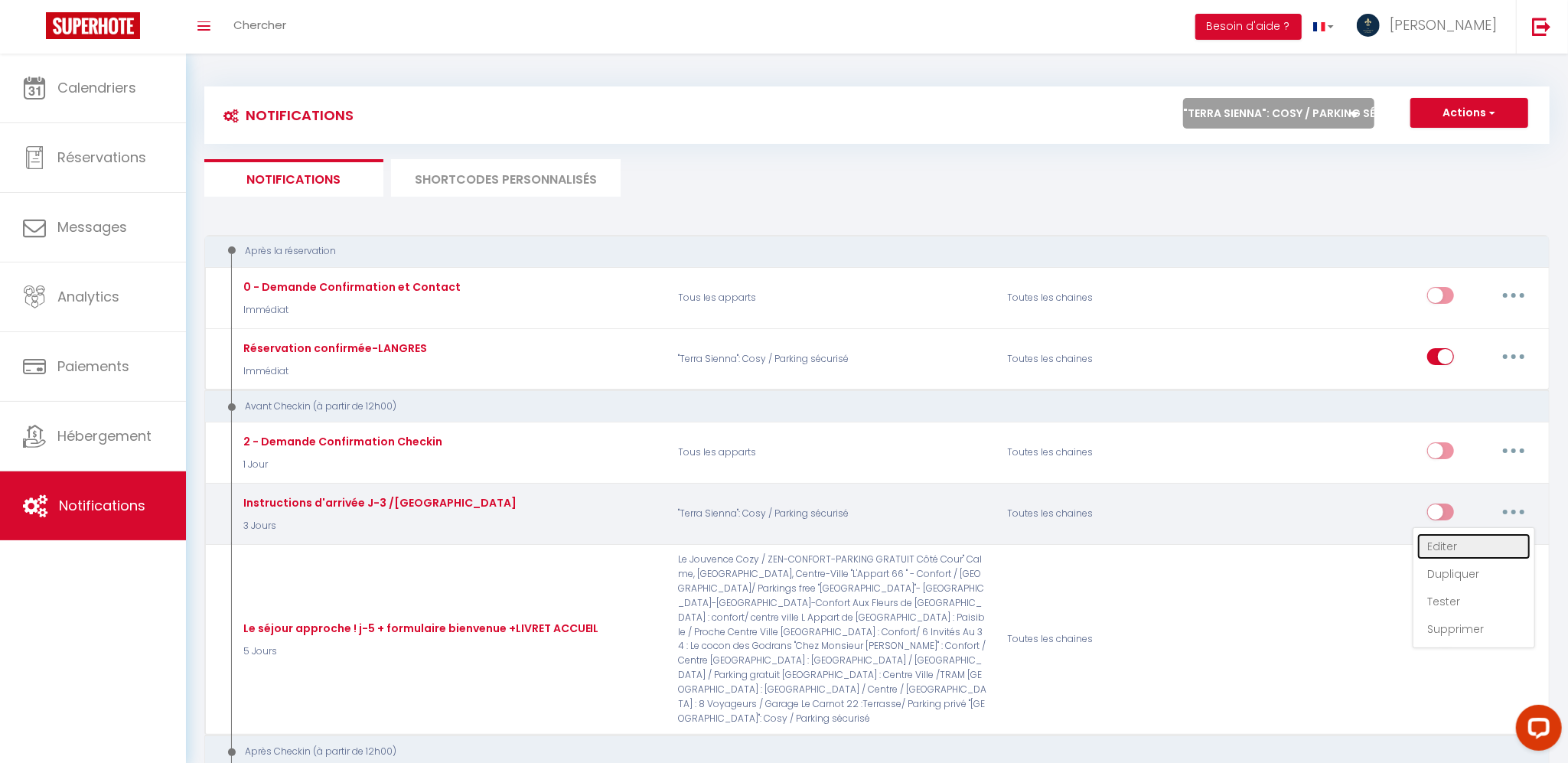 click on "Editer" at bounding box center [1474, 546] 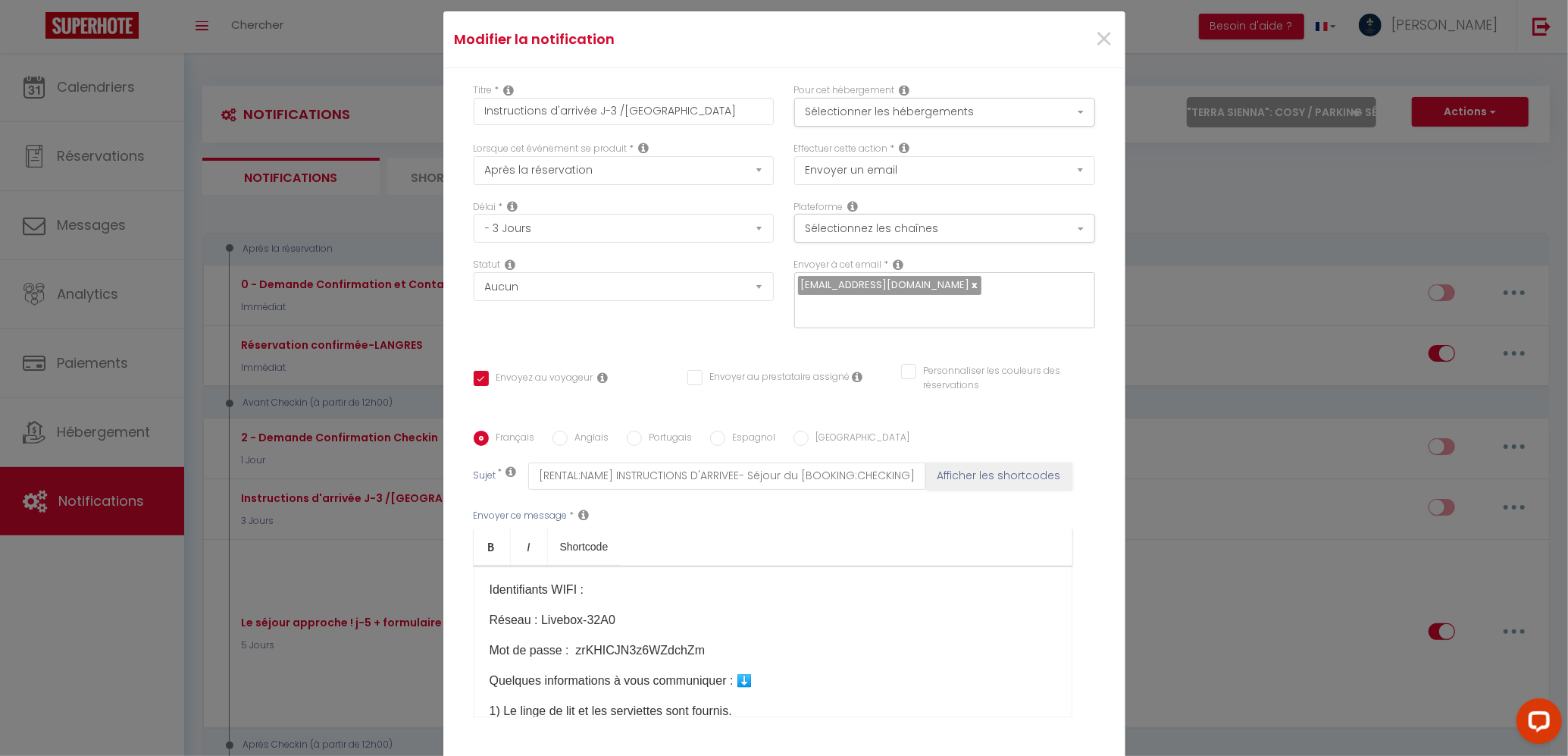 scroll, scrollTop: 369, scrollLeft: 0, axis: vertical 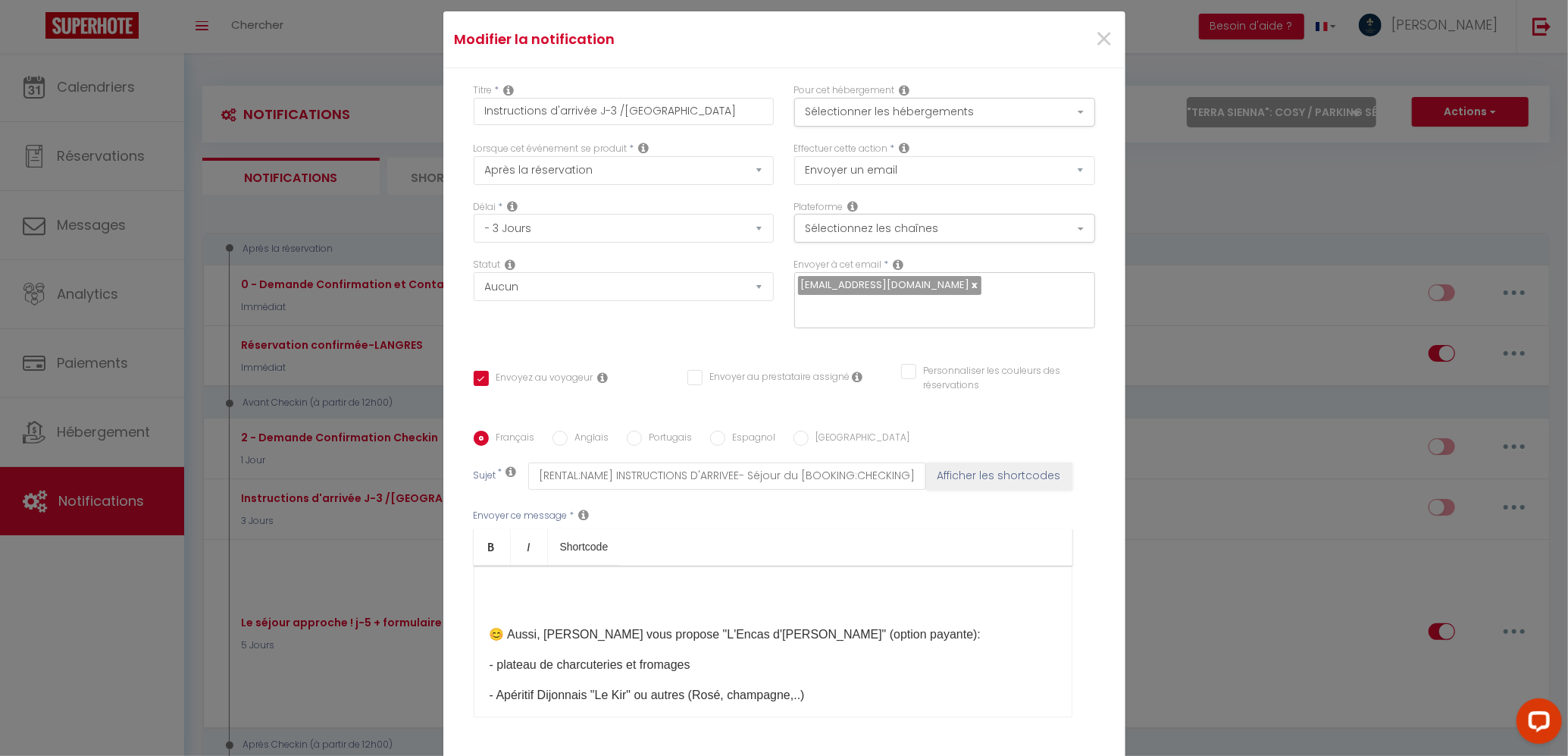 drag, startPoint x: 476, startPoint y: 525, endPoint x: 688, endPoint y: 510, distance: 212.53 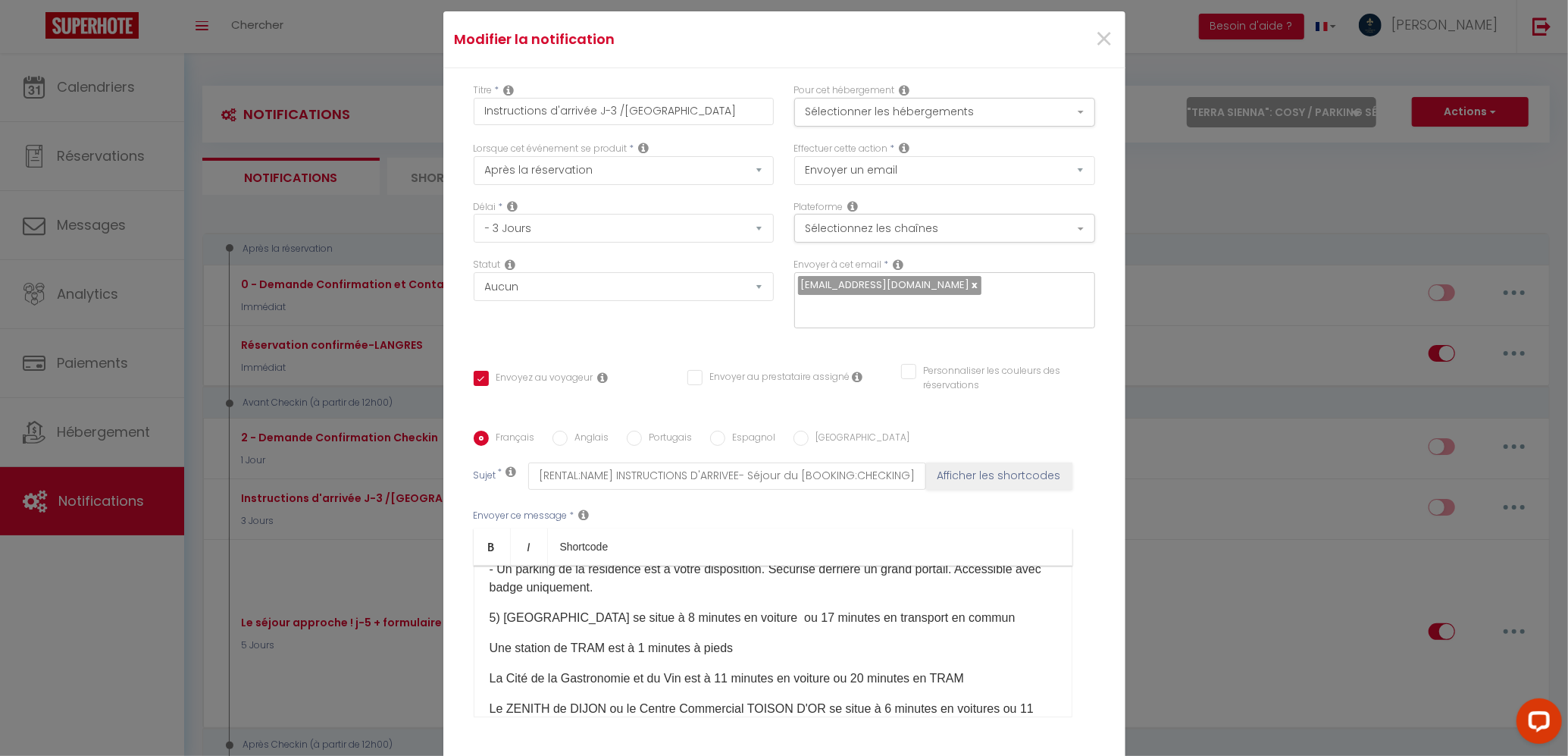 scroll, scrollTop: 662, scrollLeft: 0, axis: vertical 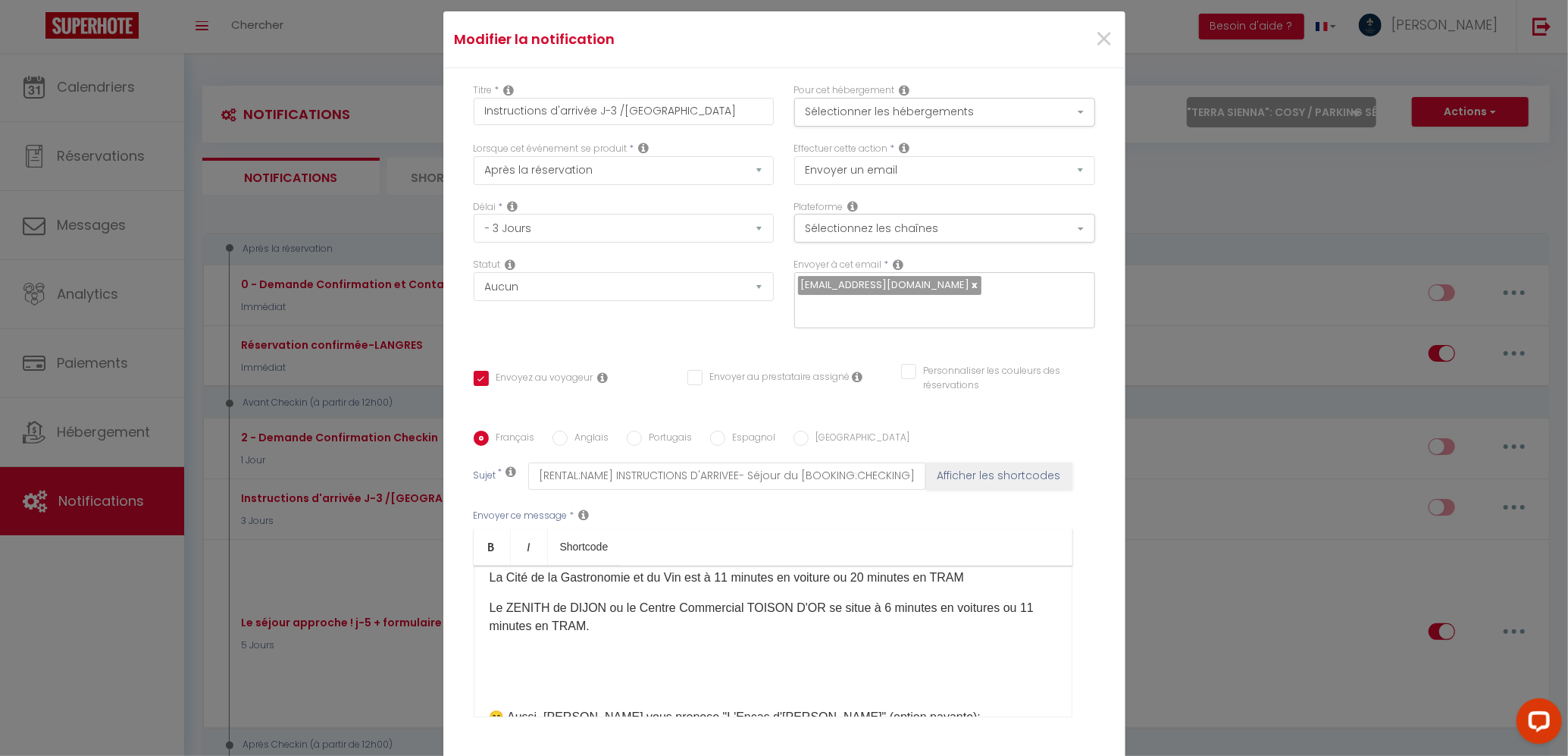 click on "​" at bounding box center (773, 657) 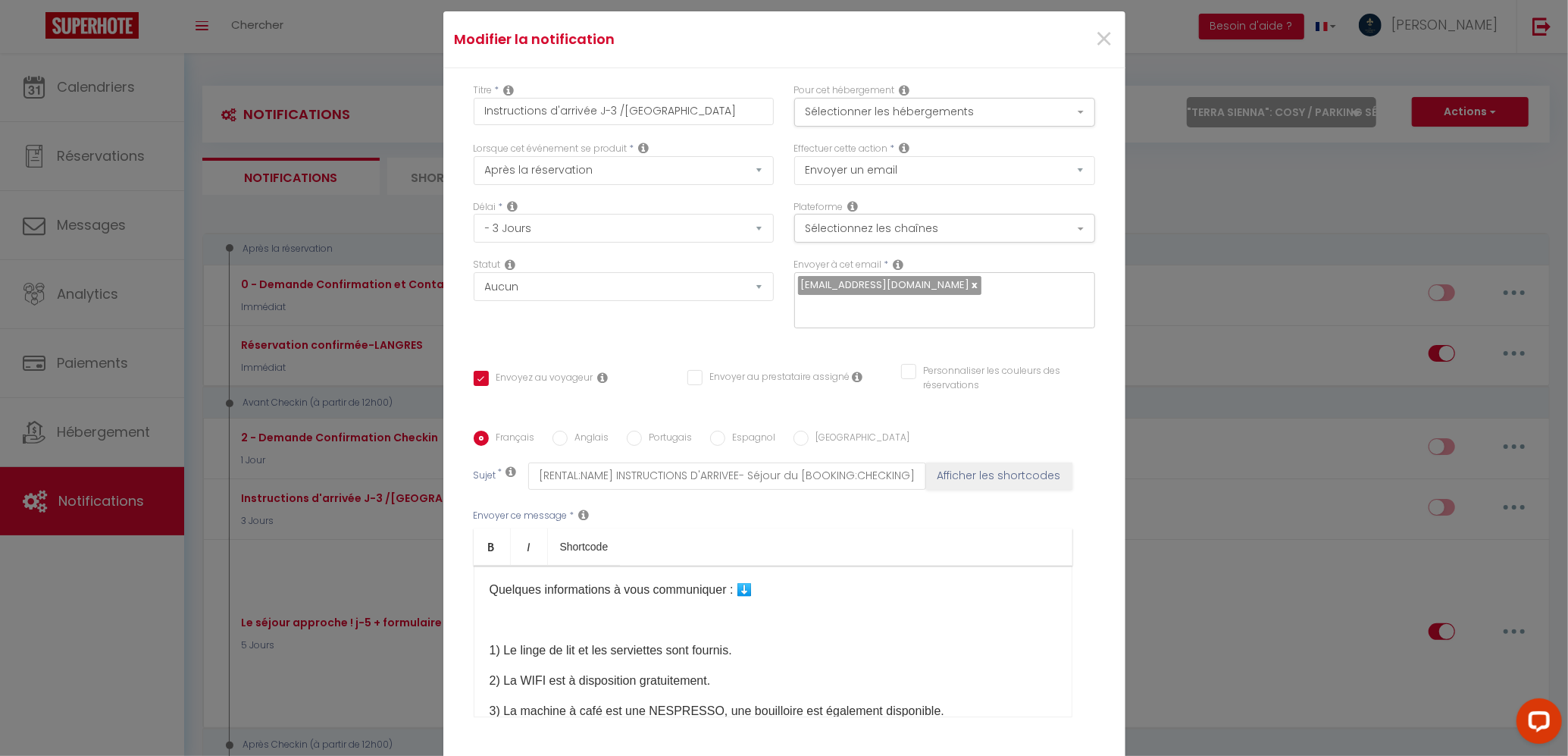 scroll, scrollTop: 258, scrollLeft: 0, axis: vertical 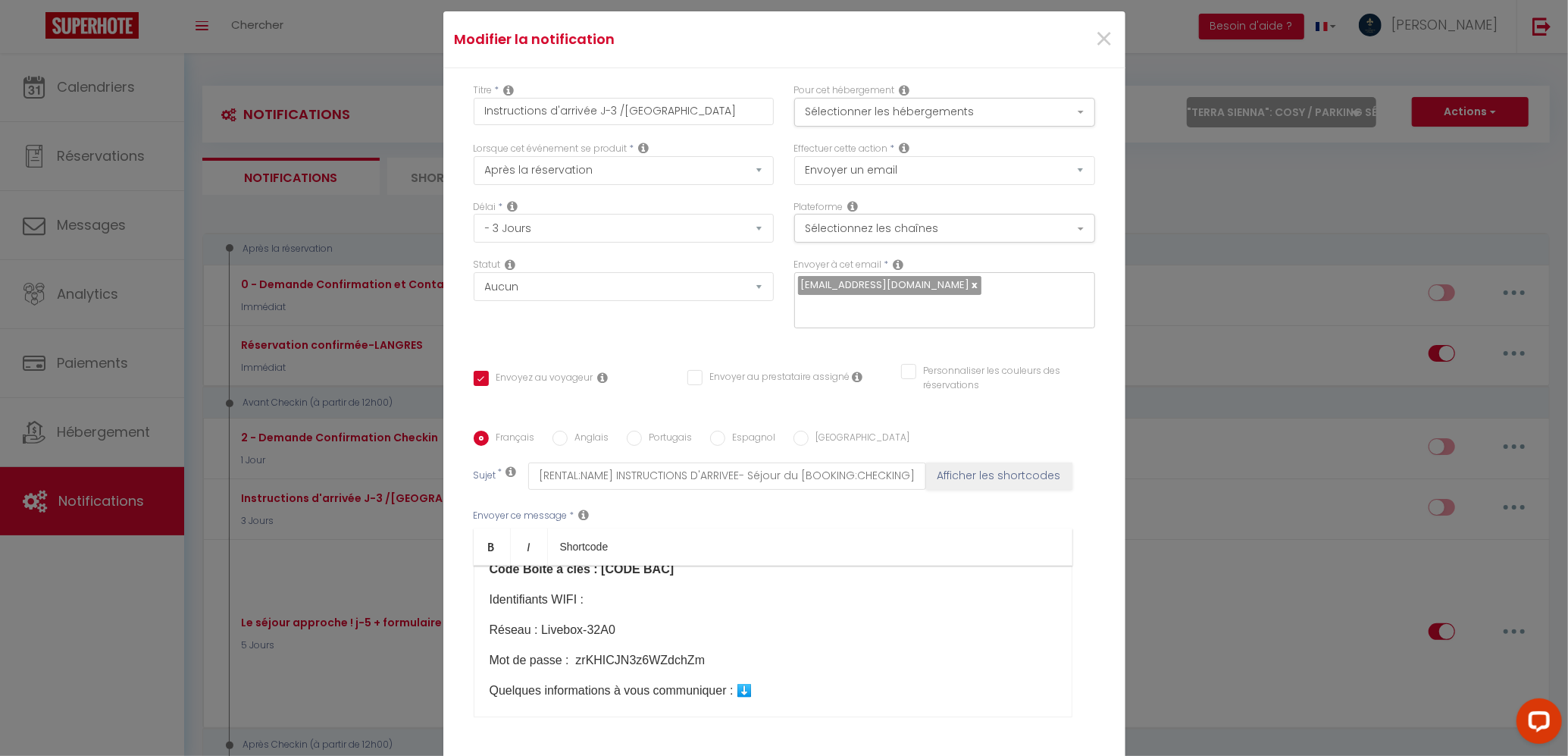 click on "Mettre à jour" at bounding box center [818, 811] 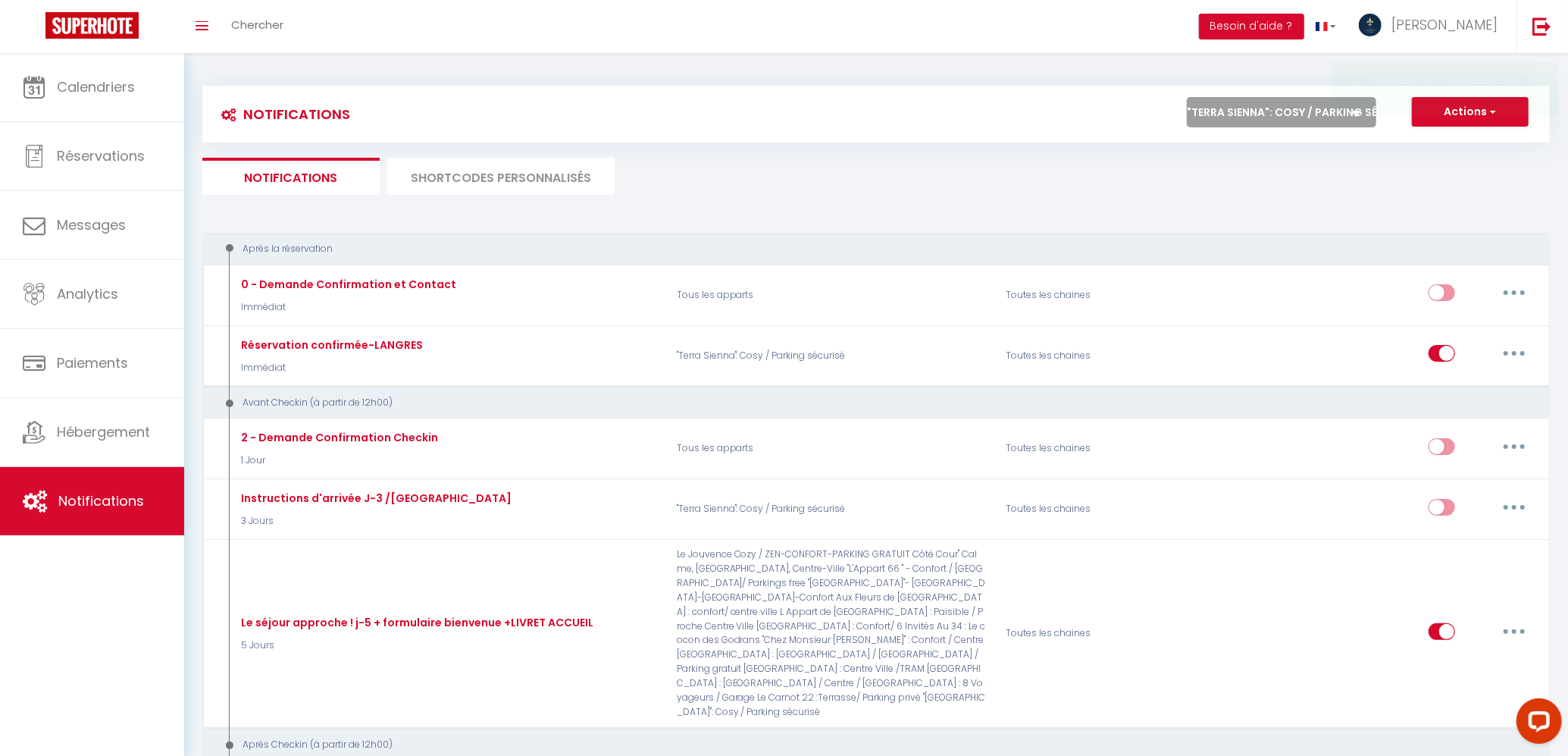 scroll, scrollTop: 0, scrollLeft: 0, axis: both 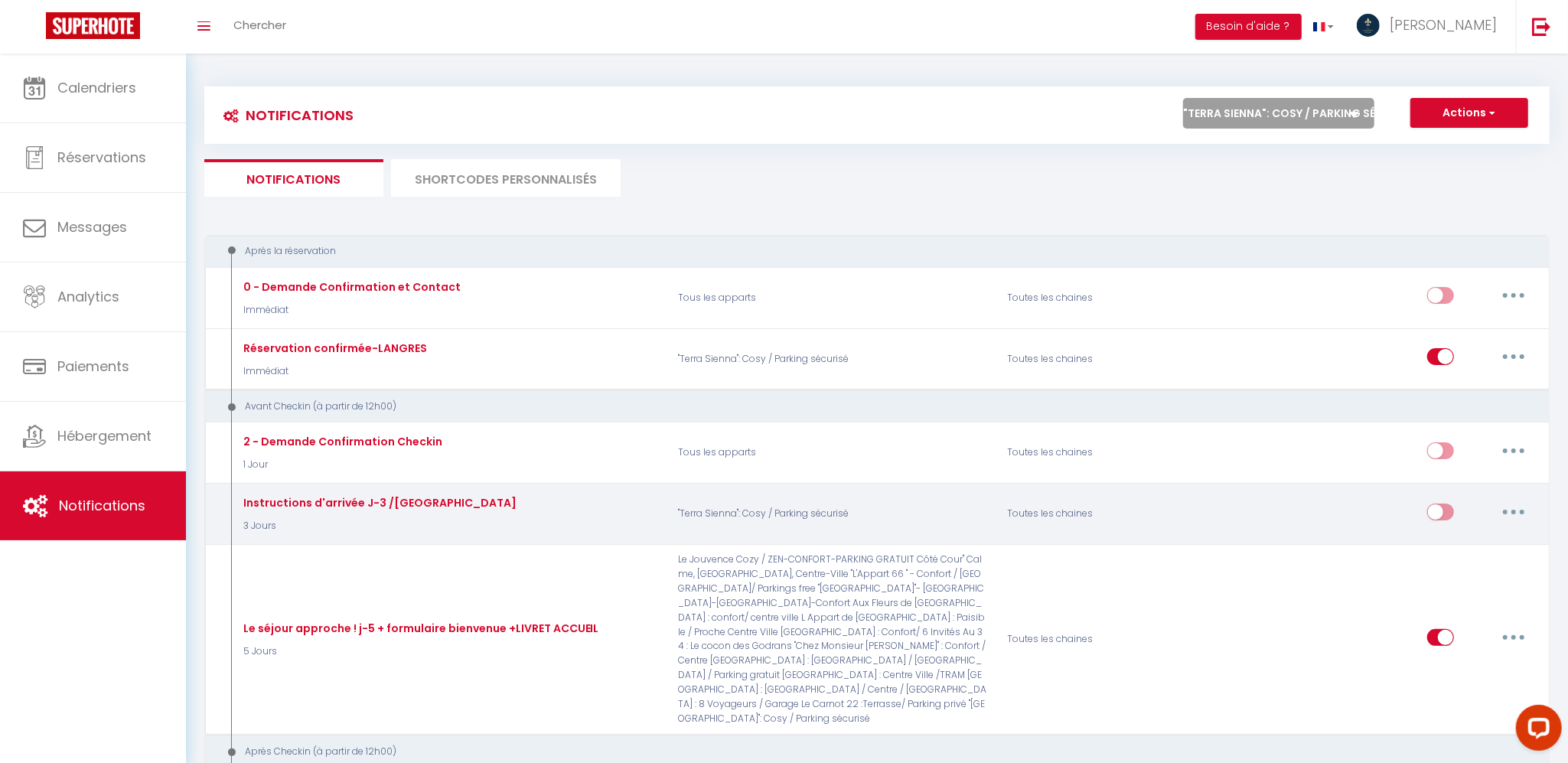 click at bounding box center (1514, 512) 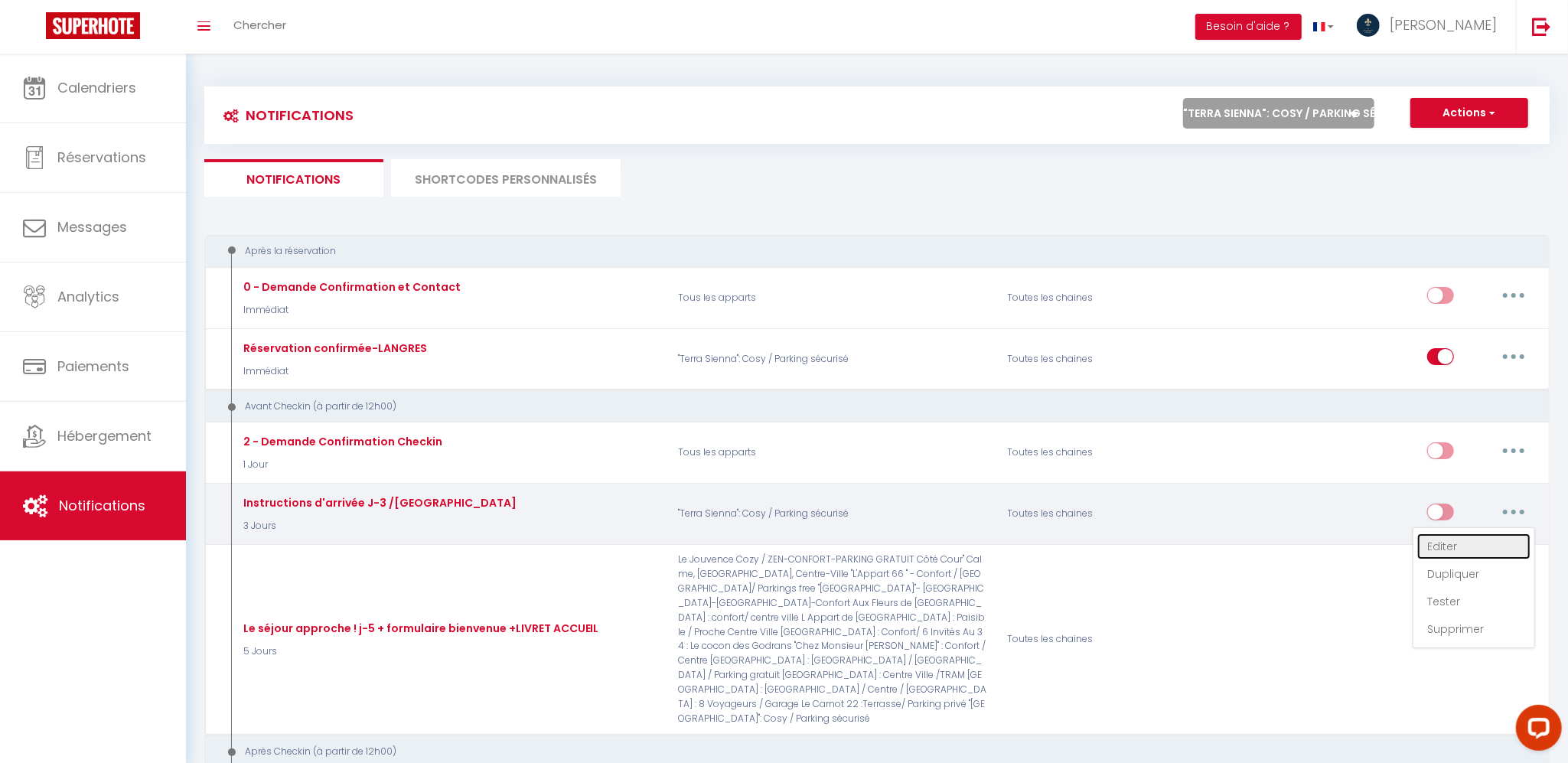 click on "Editer" at bounding box center (1474, 546) 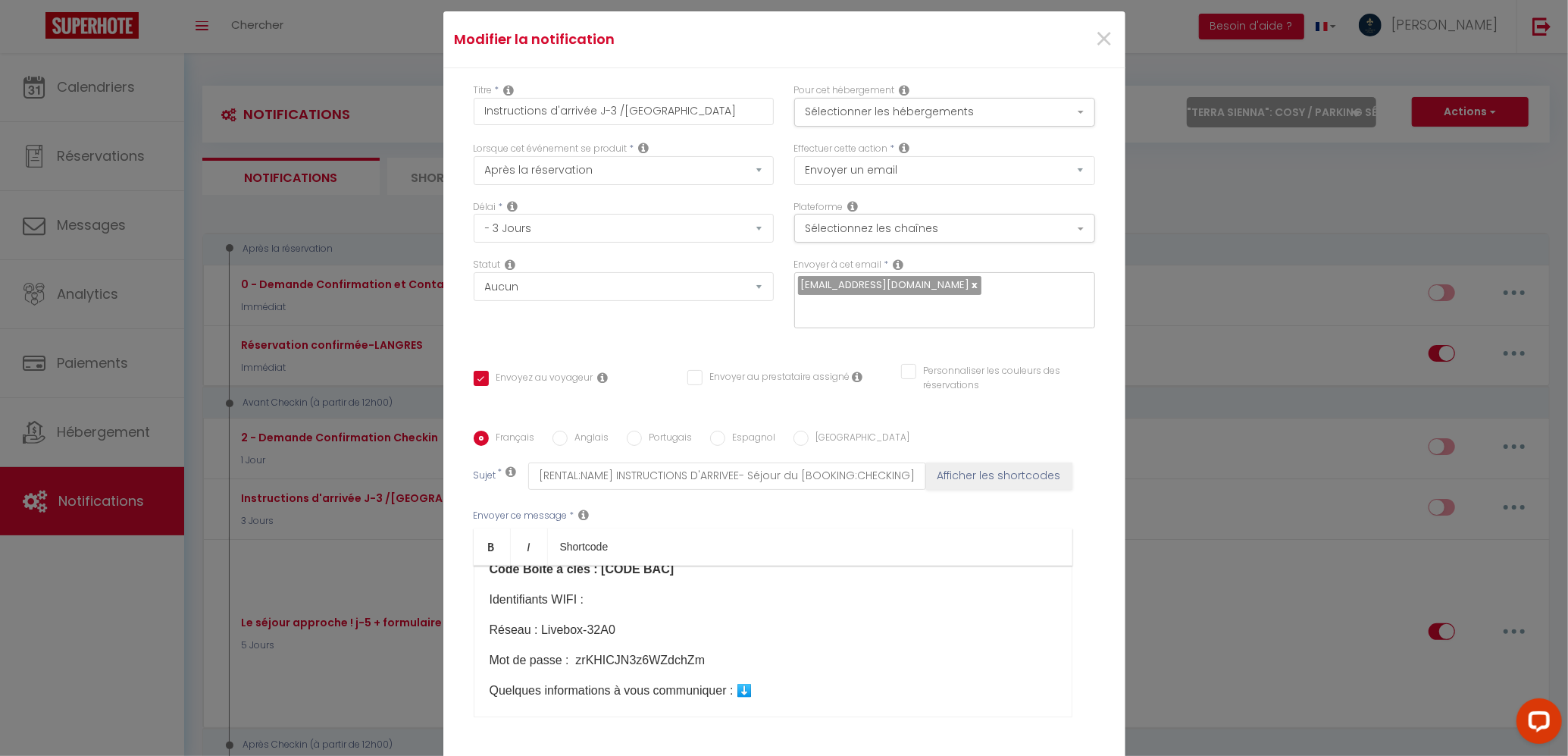 click on "Réseau : Livebox-32A0" at bounding box center [773, 630] 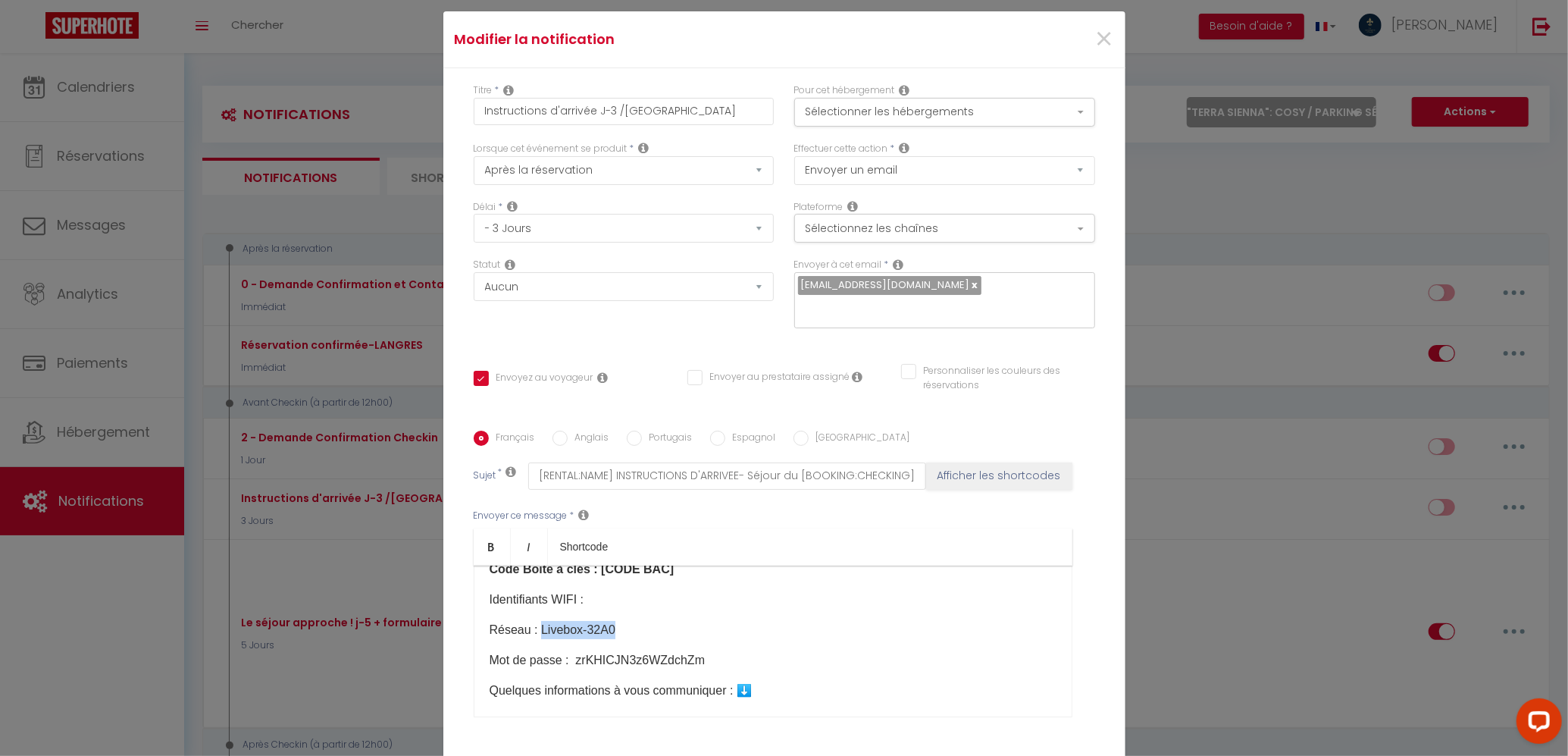 drag, startPoint x: 617, startPoint y: 552, endPoint x: 532, endPoint y: 550, distance: 85.02353 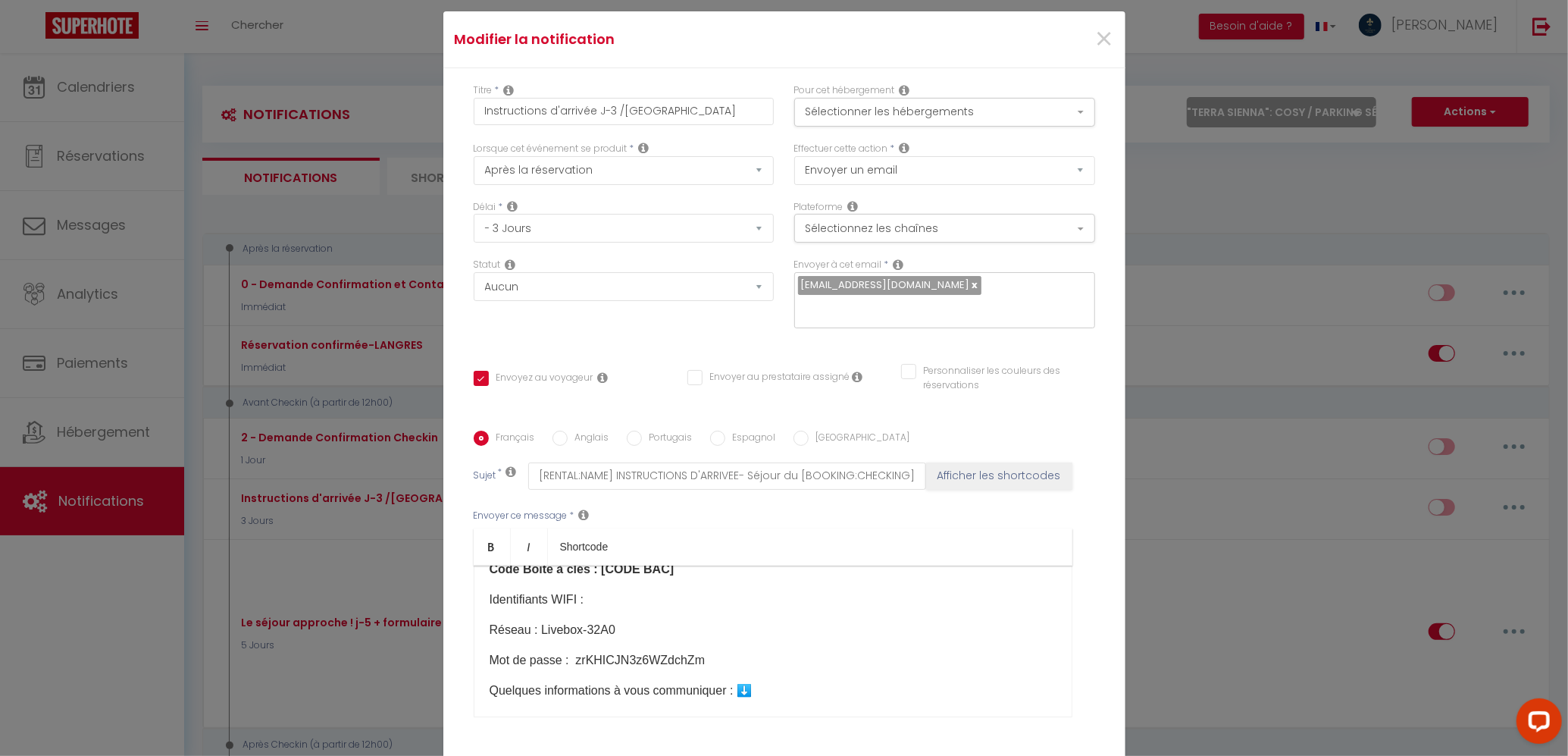 scroll, scrollTop: 258, scrollLeft: 0, axis: vertical 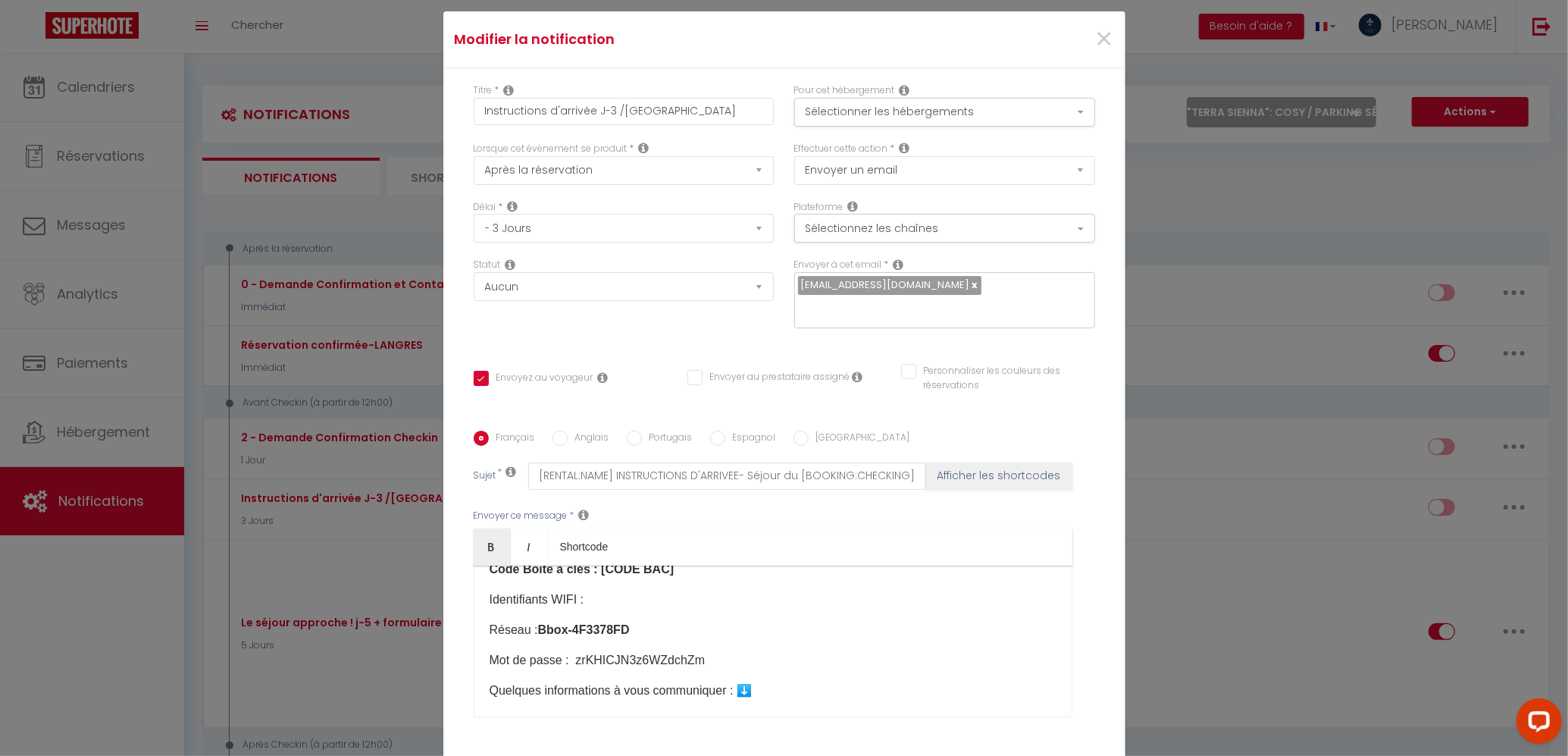 click on "Mot de passe :  zrKHICJN3z6WZdchZm" at bounding box center (773, 660) 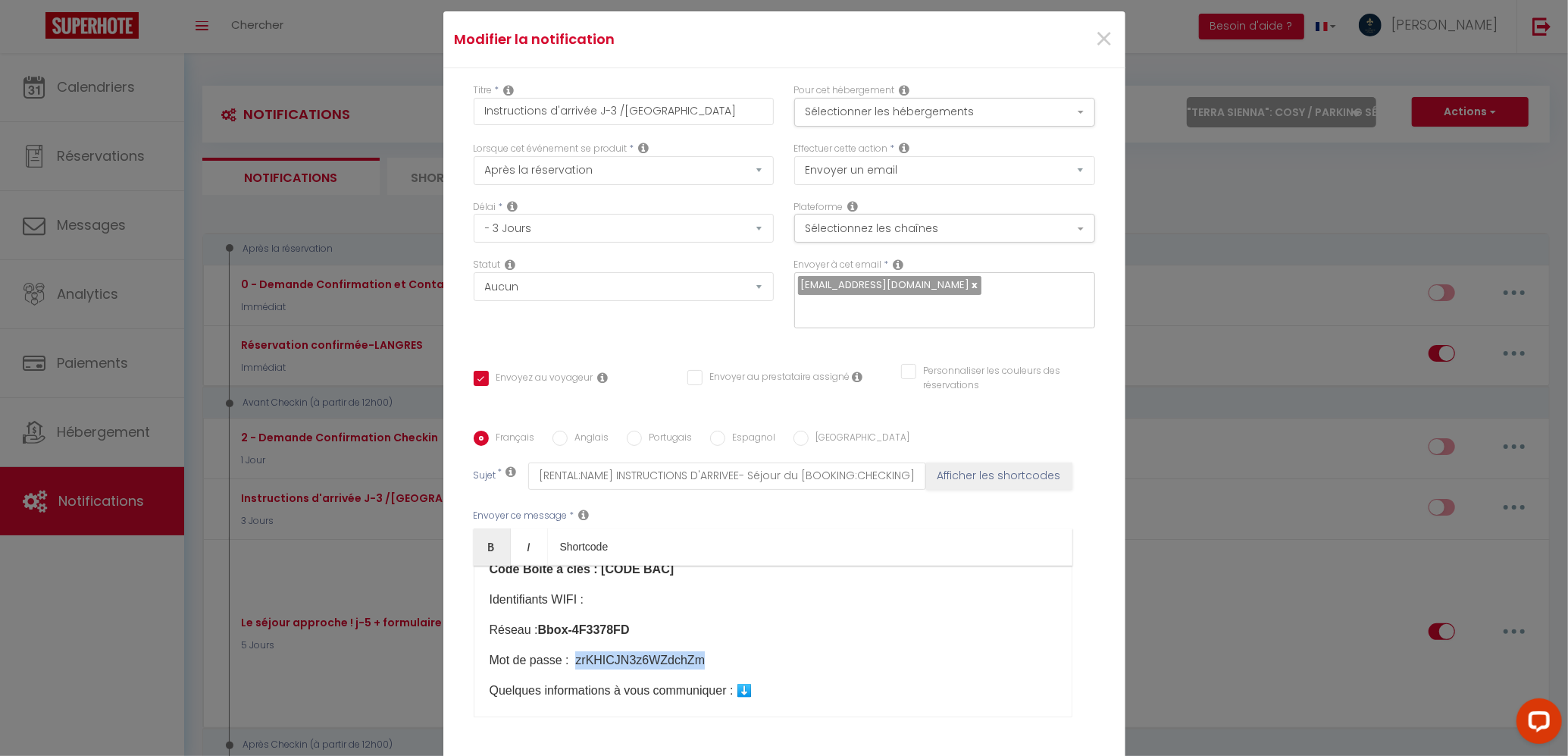 click on "Mot de passe :  zrKHICJN3z6WZdchZm" at bounding box center [773, 660] 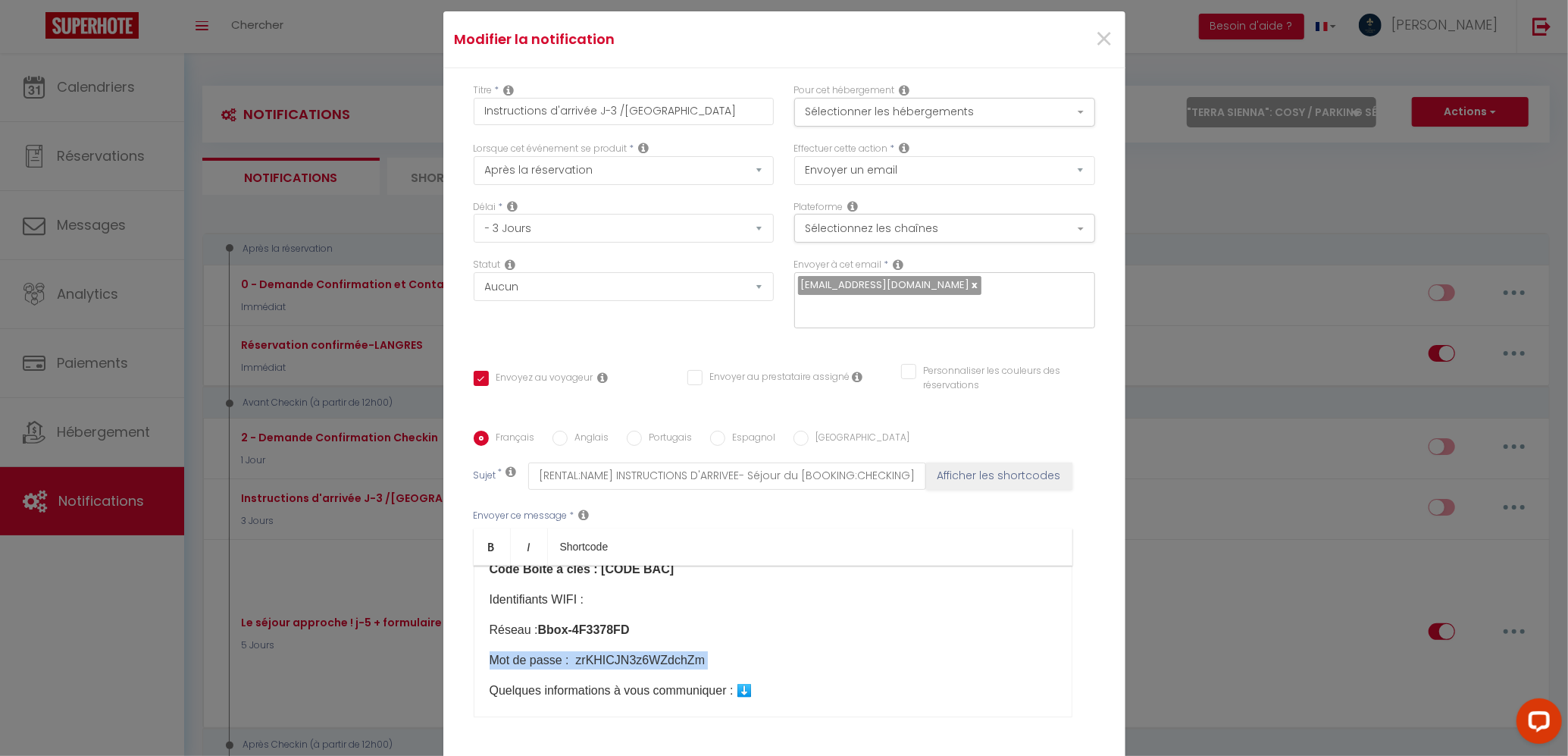 click on "Mot de passe :  zrKHICJN3z6WZdchZm" at bounding box center [773, 660] 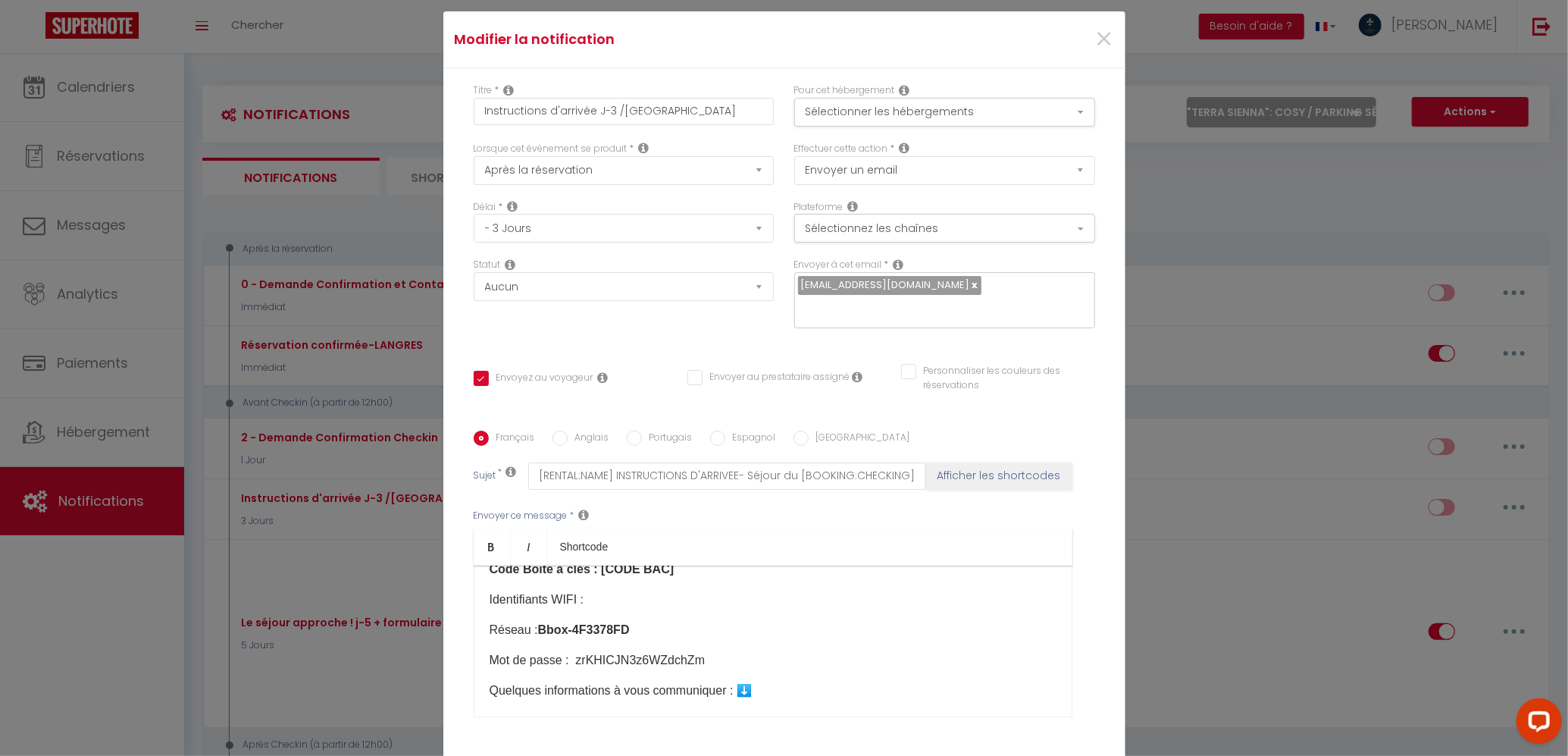 click on "Mot de passe :  zrKHICJN3z6WZdchZm" at bounding box center [773, 660] 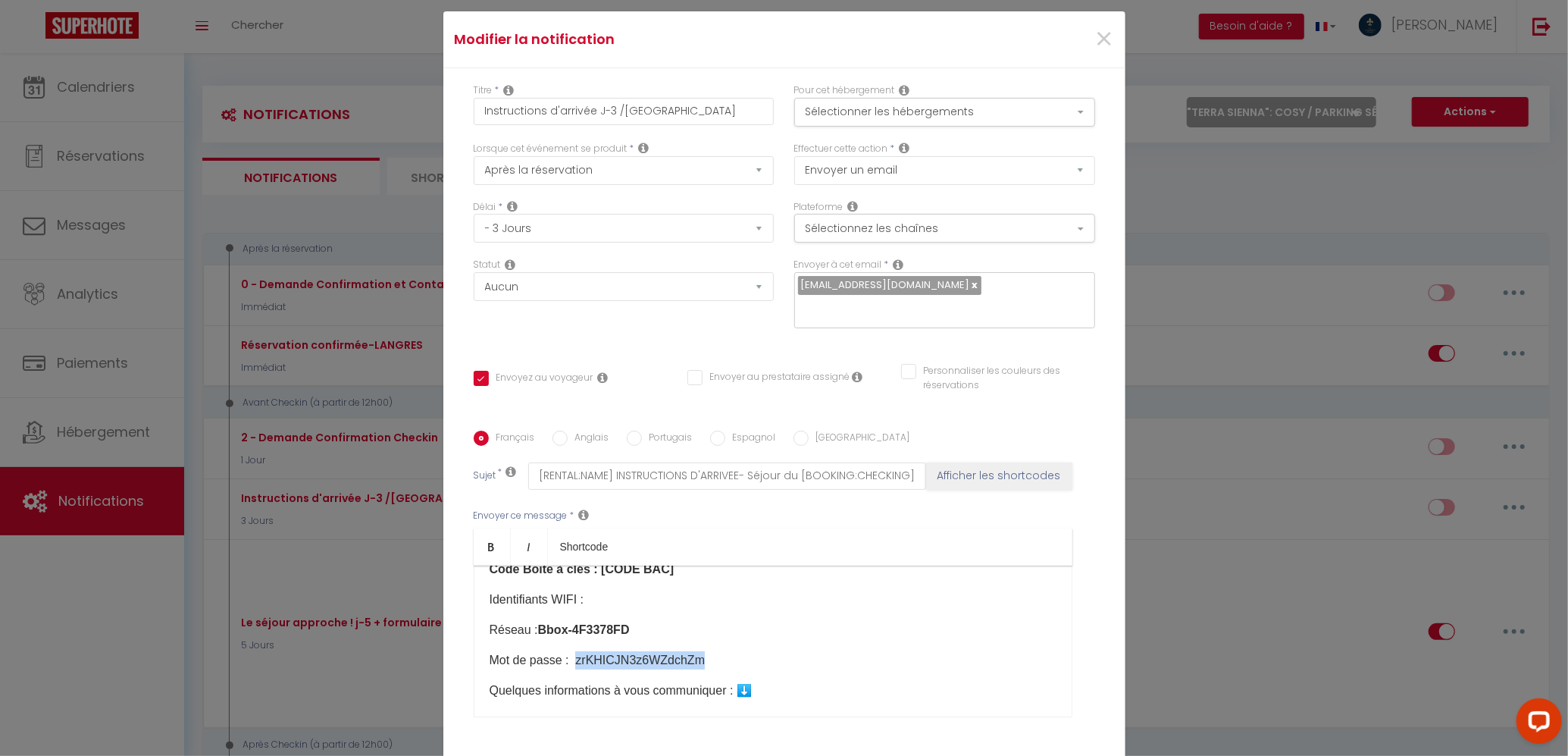 click on "Mot de passe :  zrKHICJN3z6WZdchZm" at bounding box center [773, 660] 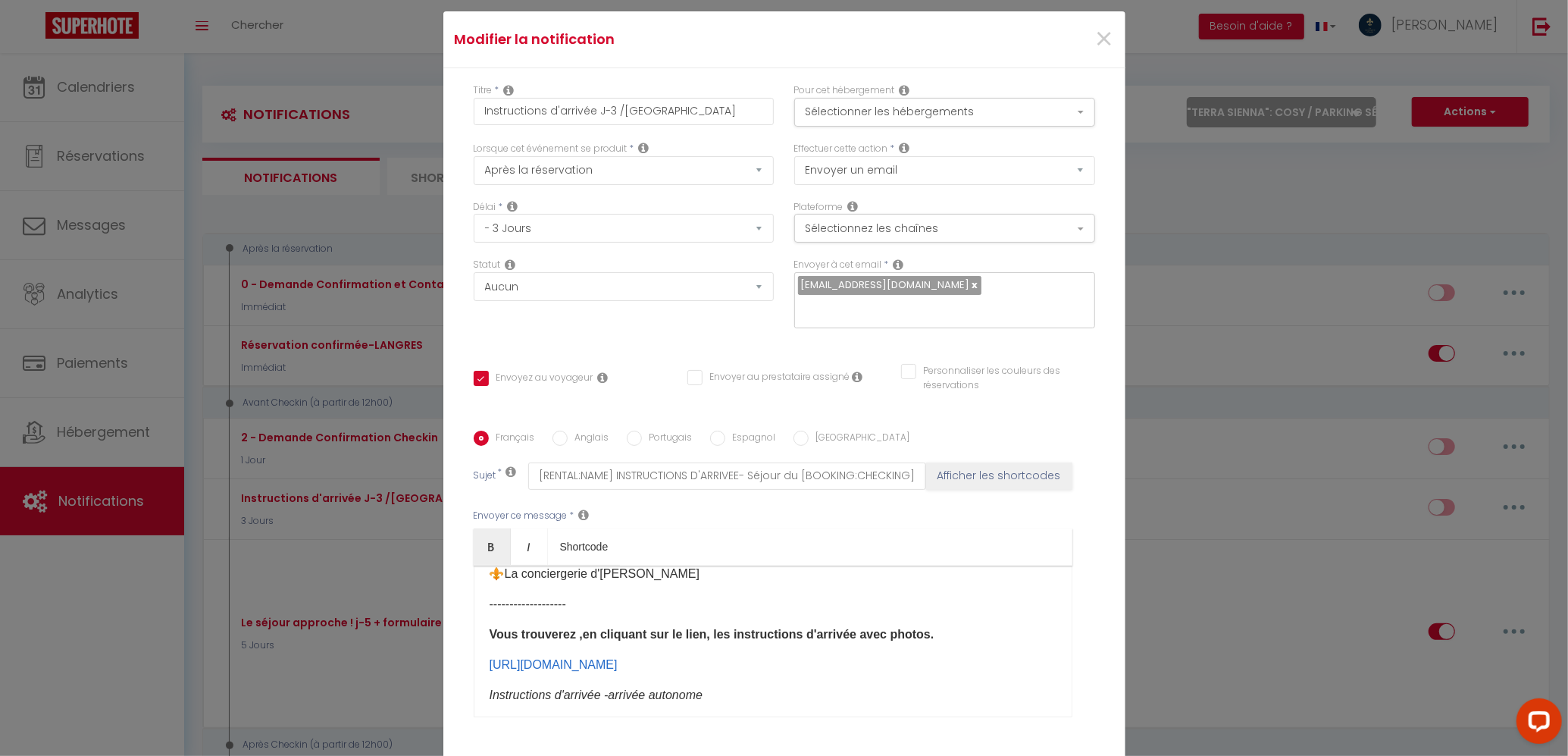 scroll, scrollTop: 1046, scrollLeft: 0, axis: vertical 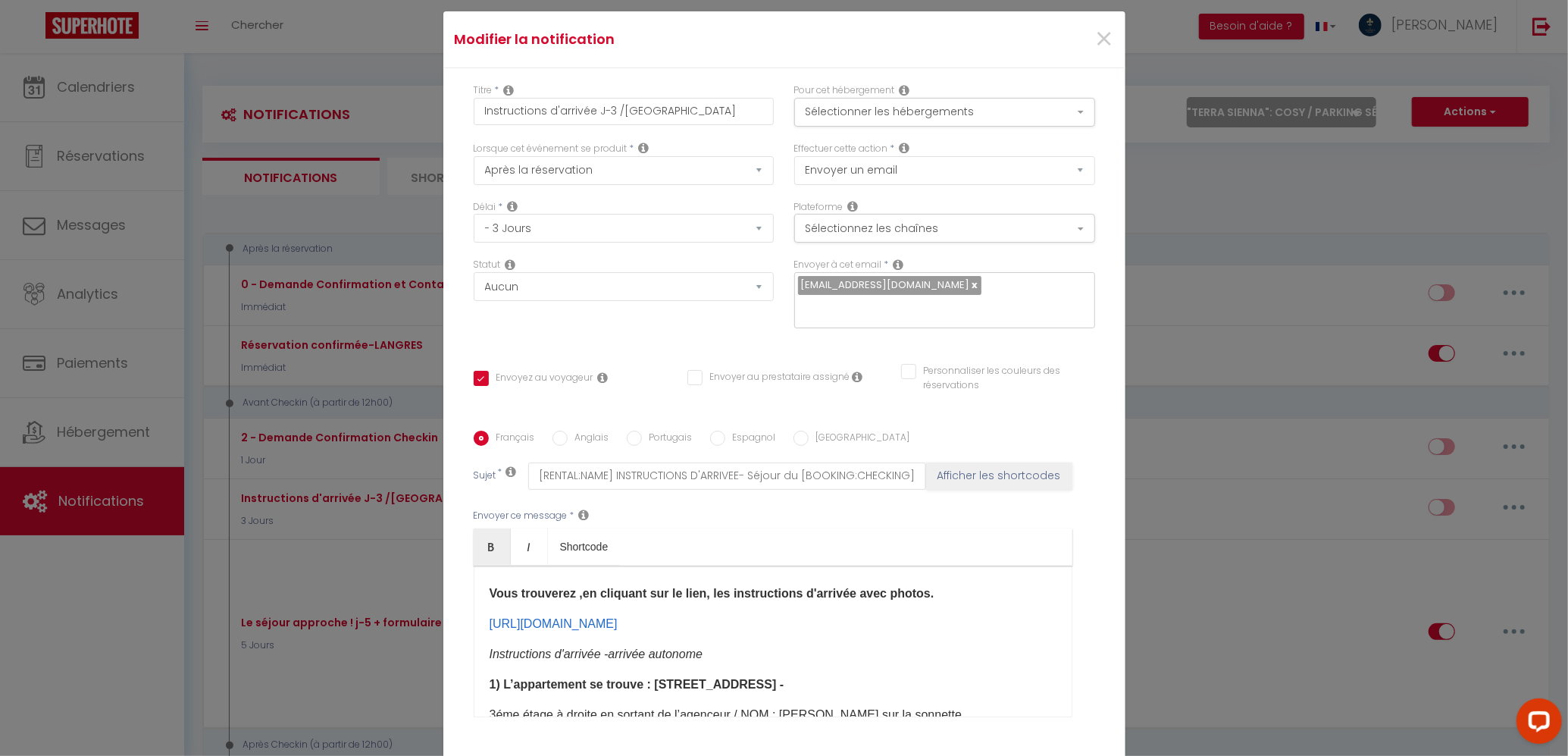 click on "1)    L’appartement se trouve    : [STREET_ADDRESS] -" at bounding box center [773, 685] 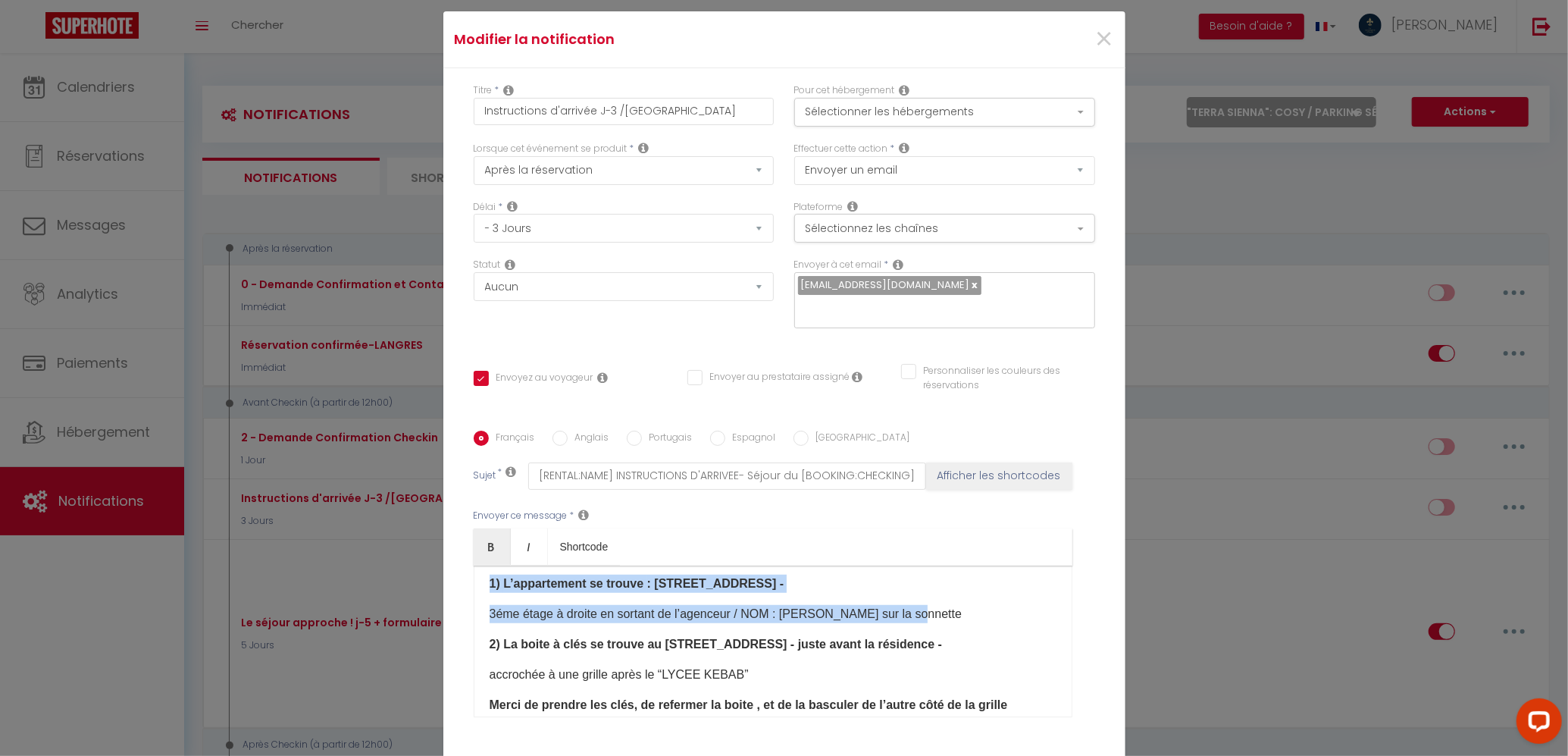 drag, startPoint x: 917, startPoint y: 535, endPoint x: 467, endPoint y: 504, distance: 451.0665 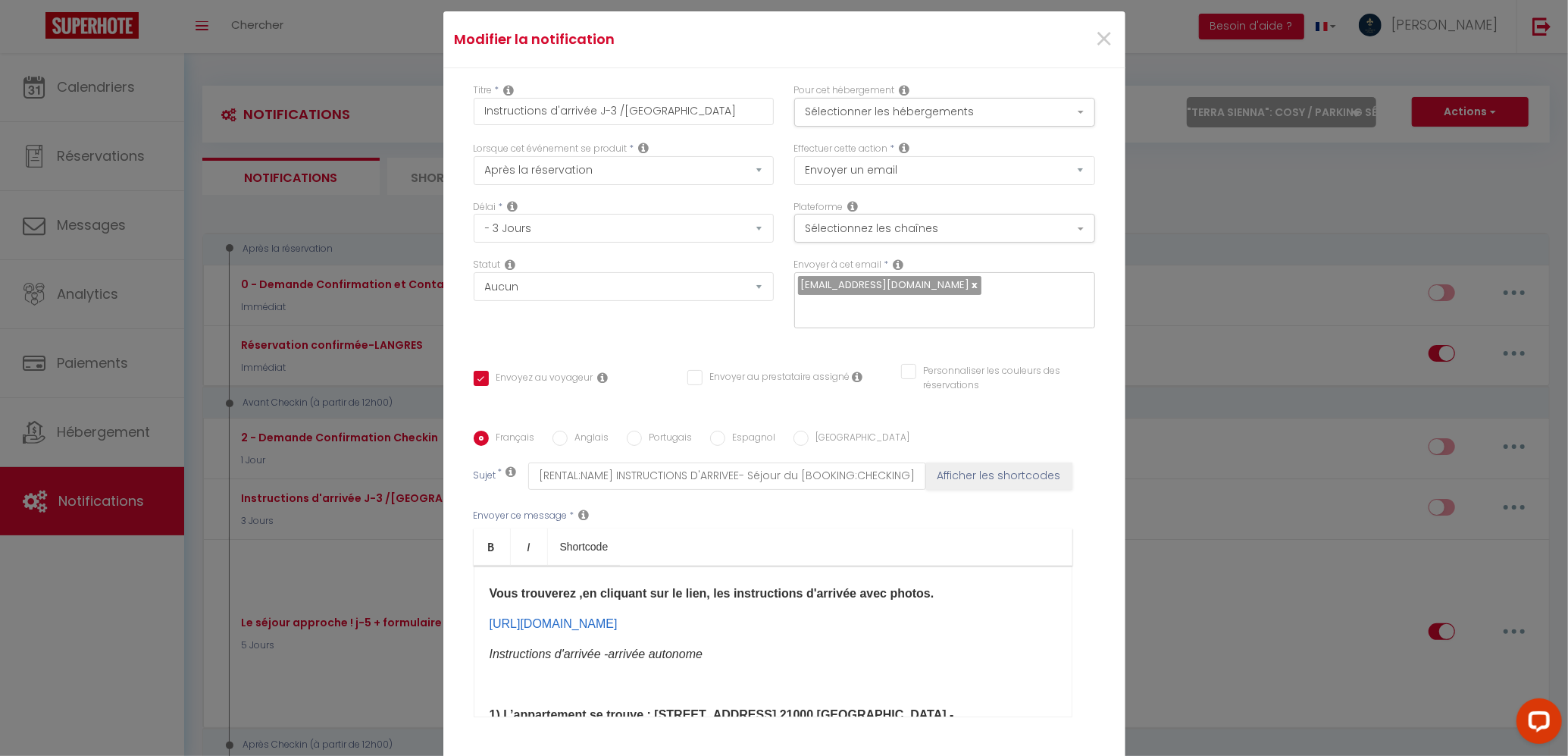 scroll, scrollTop: 1147, scrollLeft: 0, axis: vertical 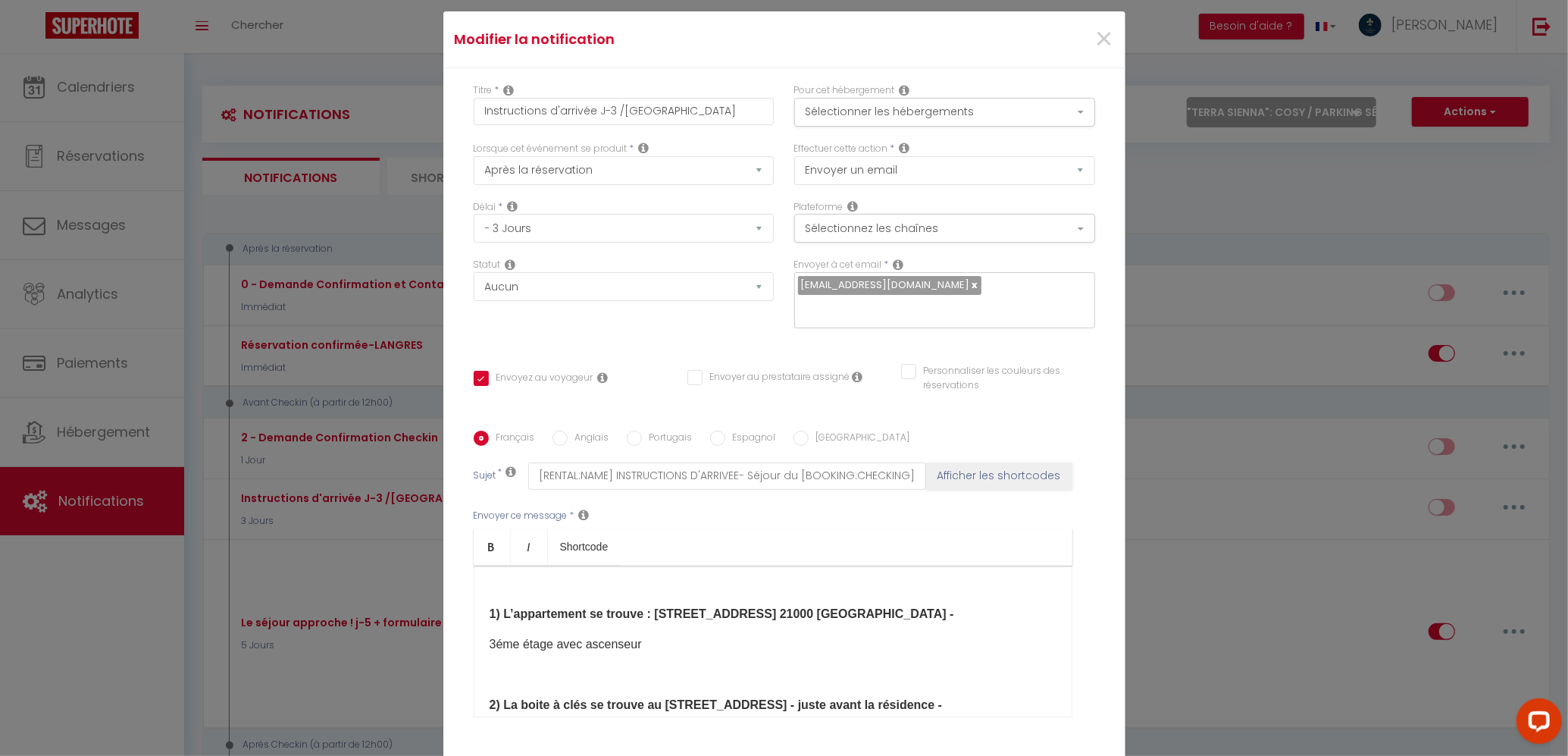click at bounding box center (773, 584) 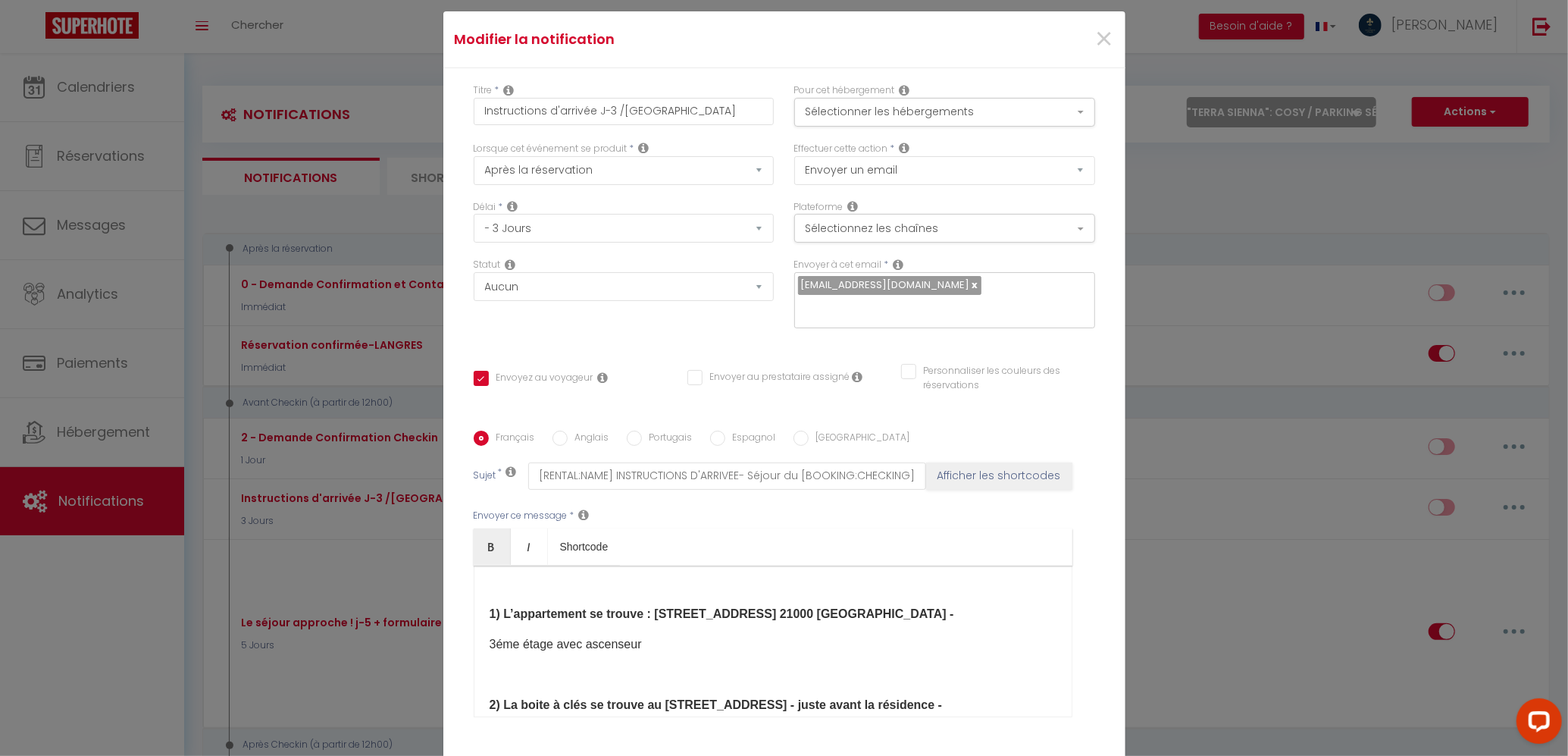 click on "1)    L’appartement se trouve    : [STREET_ADDRESS] -" at bounding box center (773, 614) 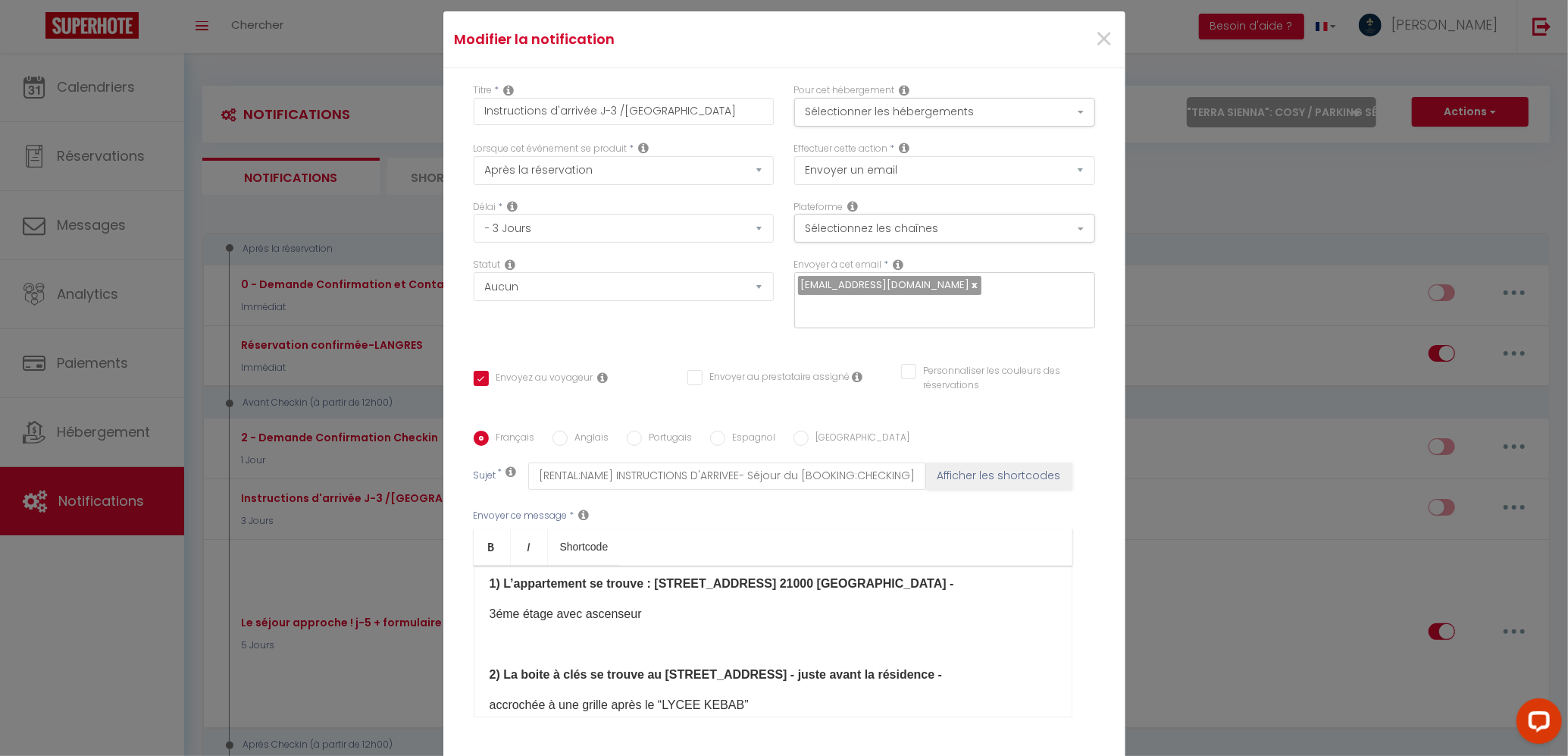 scroll, scrollTop: 1117, scrollLeft: 0, axis: vertical 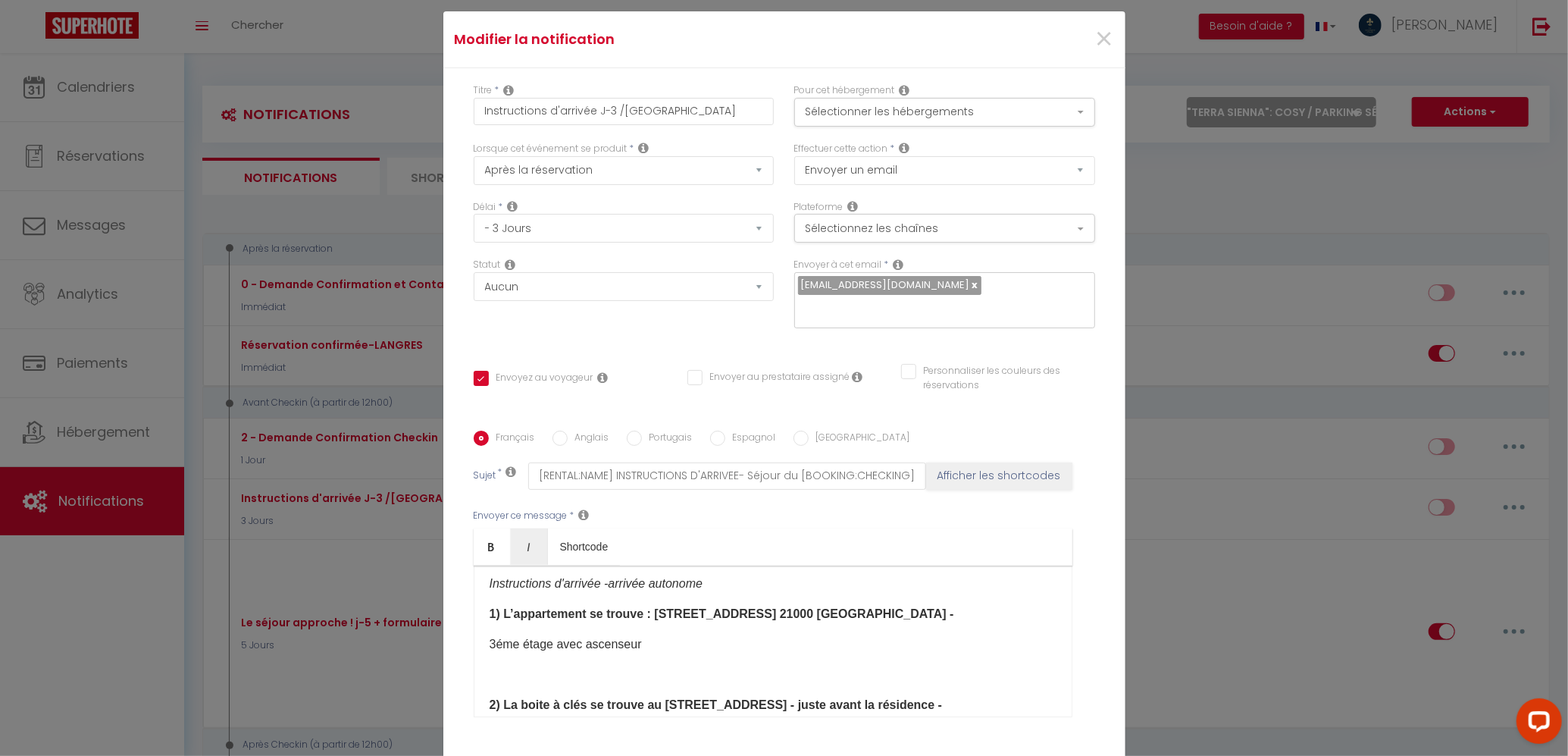 click on "Bonjour [GUEST:FIRST_NAME]​
Comme convenu, nous vous contactons dans le cadre de votre séjour du  [BOOKING:CHECKING] au [BOOKING:CHECKOUT] à [RENTAL:NAME] .​​ 📍Le logement se trouve [RENTAL:ADDRESS] à [RENTAL:CITY]   - 3éme étage - en face en sortant de l'ascenseur - NOM TERRA SIENNA sur SONNETTE Pour rappel l'heure de CHECK IN est à 17h00 , l'heure de CHECK OUT est à 11h00 le jour de votre départ. Vous trouverez ,en cliquant sur le lien, les instructions d'arrivée avec photos. ​​​​​​ [URL][DOMAIN_NAME] ​ IhHKV6W2iiemDXtfWfy-rp-8HB8/view?usp=drive_ ​ link ​ Code Boite à clés : [CODE BAC]​ ​Identifiants WIFI : Réseau :  Bbox-4F3378FD ​ Mot de passe :   3AcKdkLT1aqXadRVMh ​
Quelques informations à vous communiquer : ⬇️
1) Le linge de lit et les serviettes sont fournis.
2) La WIFI est à disposition gratuitement.
3) La machine à café est une NESPRESSO, une bouilloire est également disponible." at bounding box center [773, 642] 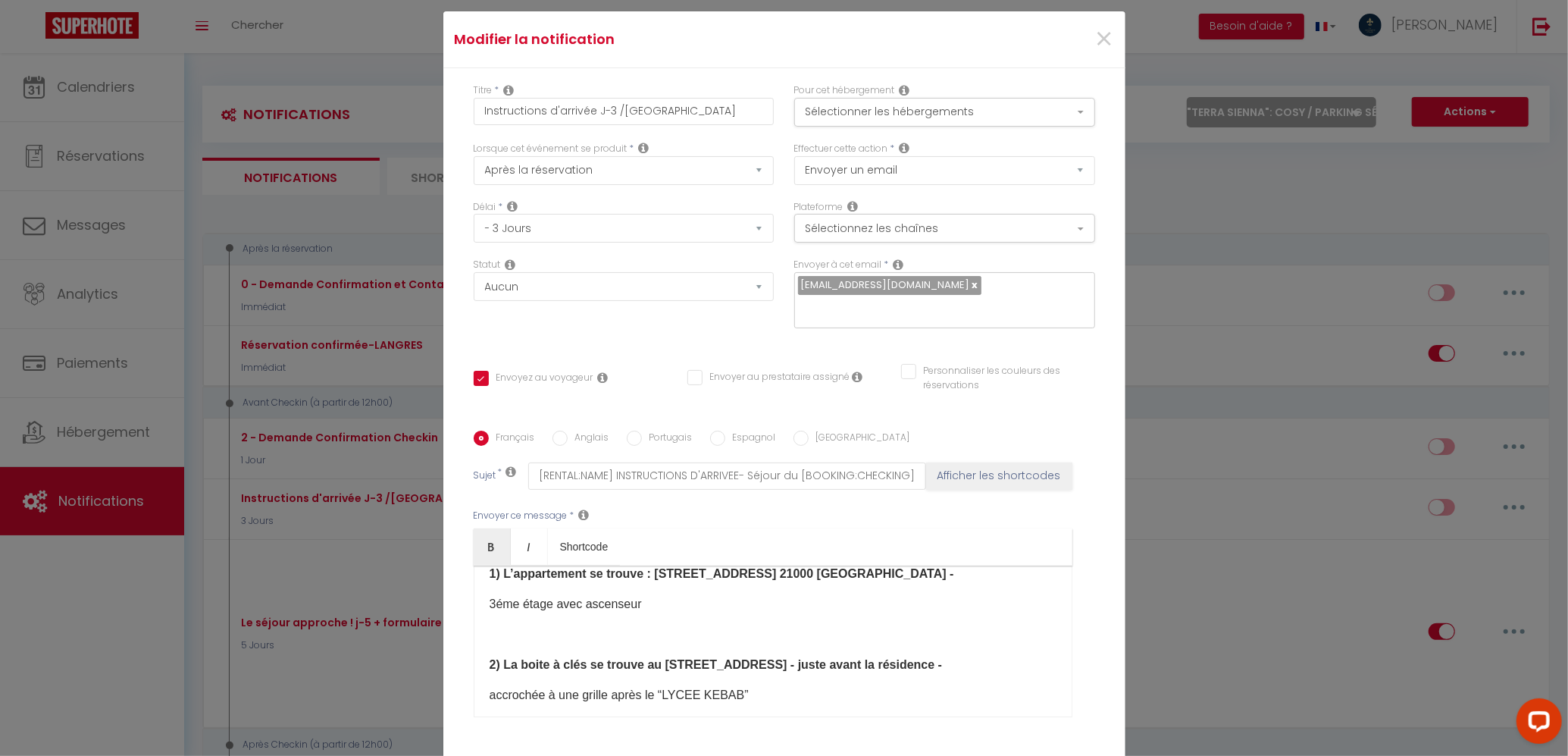 scroll, scrollTop: 1198, scrollLeft: 0, axis: vertical 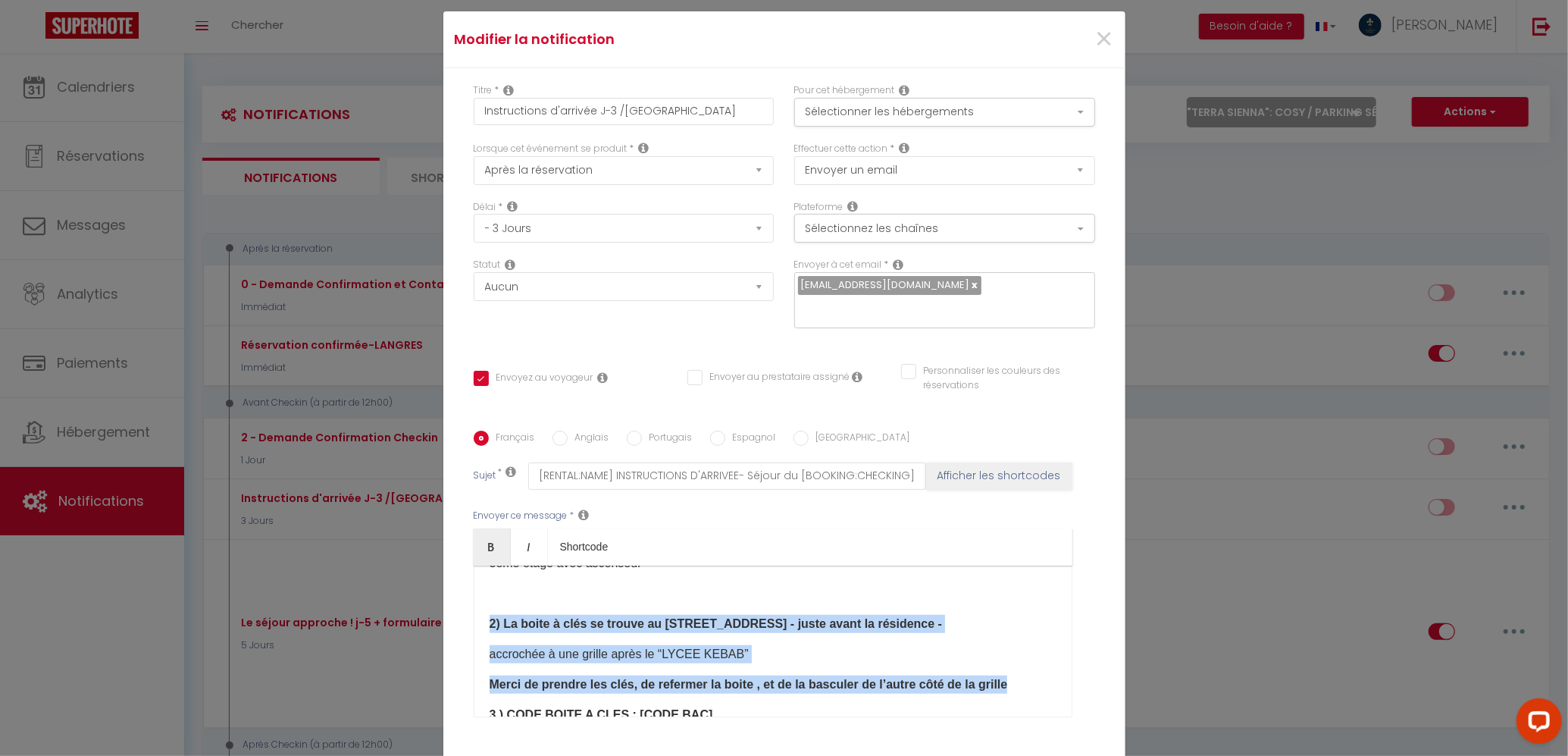 drag, startPoint x: 1013, startPoint y: 607, endPoint x: 483, endPoint y: 534, distance: 535.0037 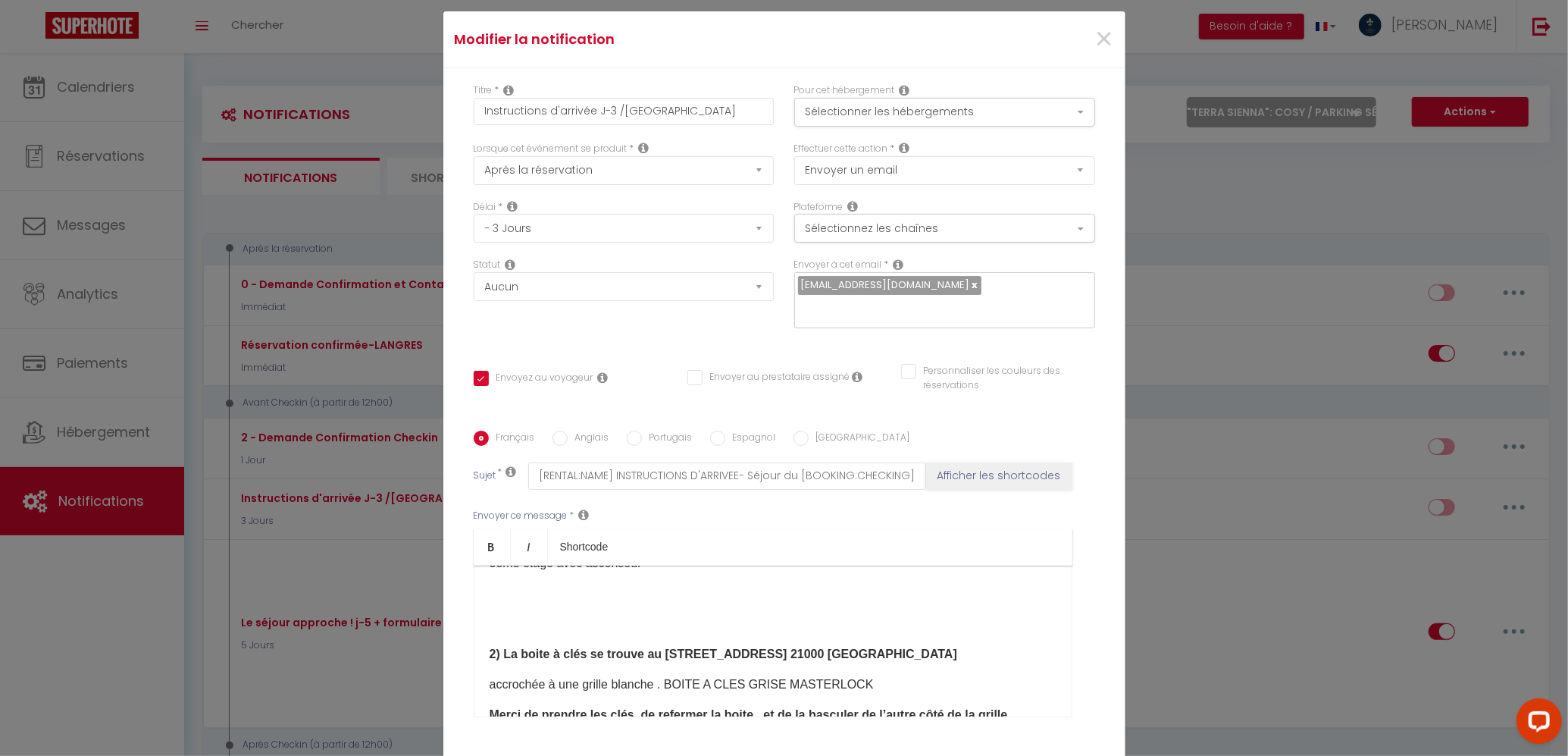 scroll, scrollTop: 1198, scrollLeft: 0, axis: vertical 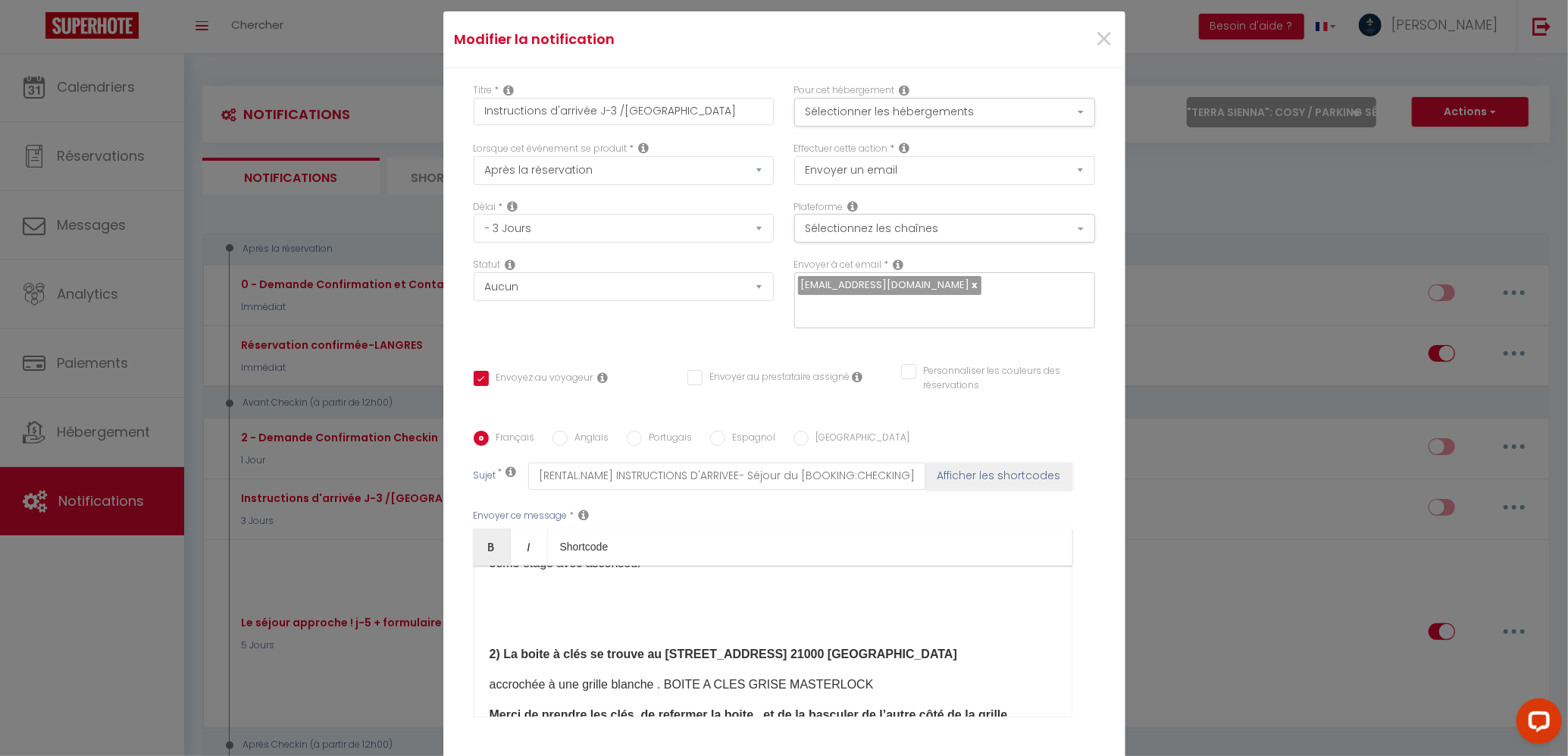 click on "​" at bounding box center (773, 594) 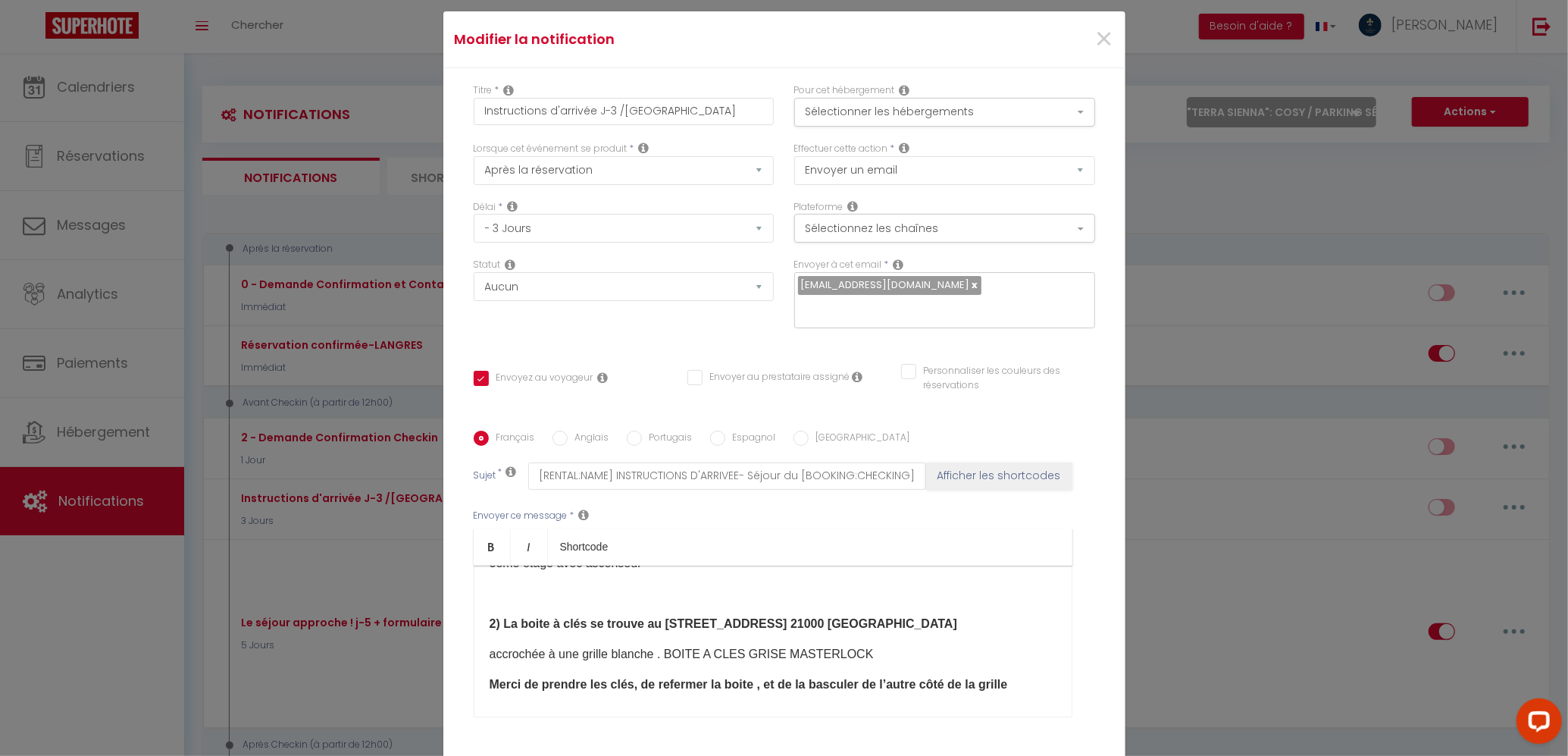 scroll, scrollTop: 1299, scrollLeft: 0, axis: vertical 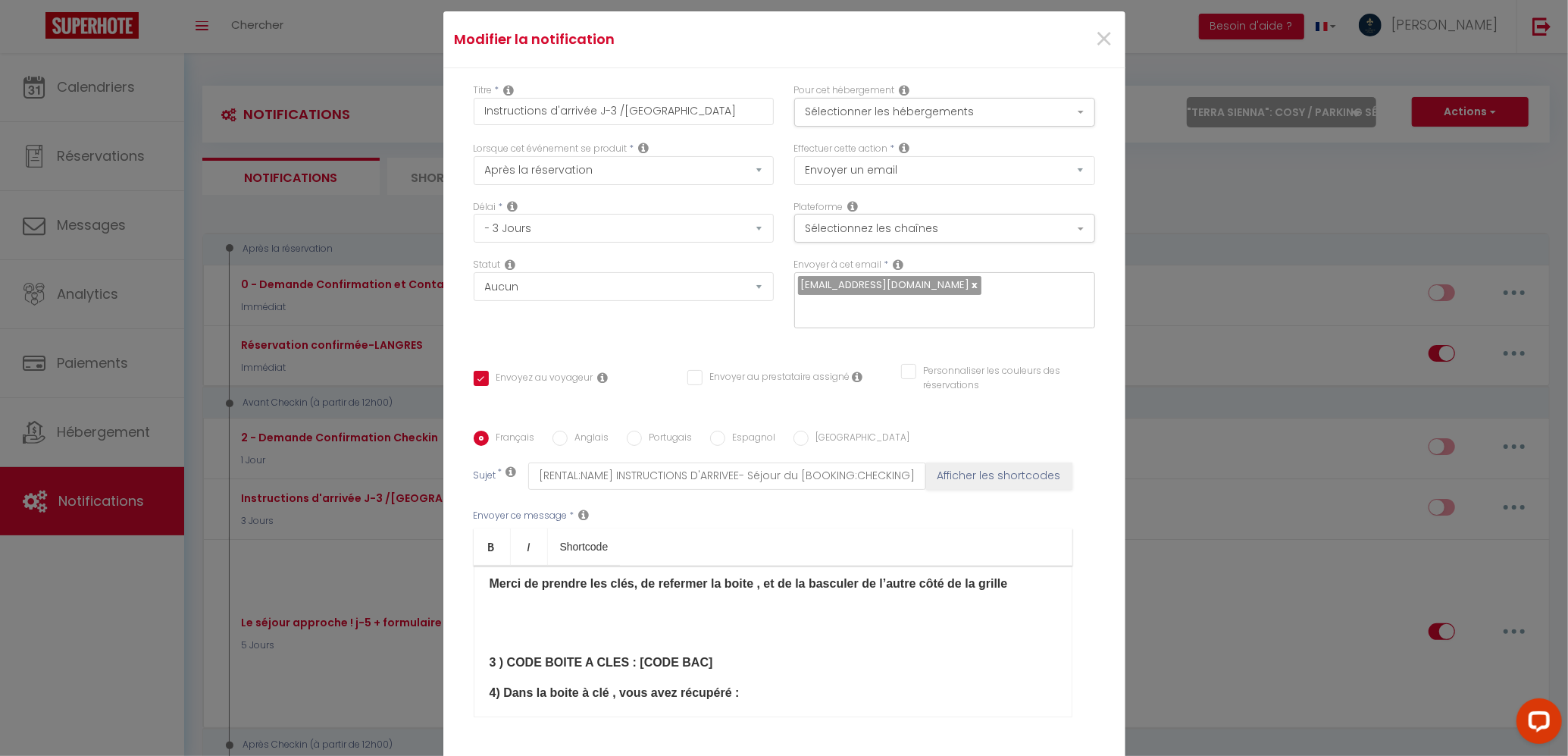 click at bounding box center [773, 632] 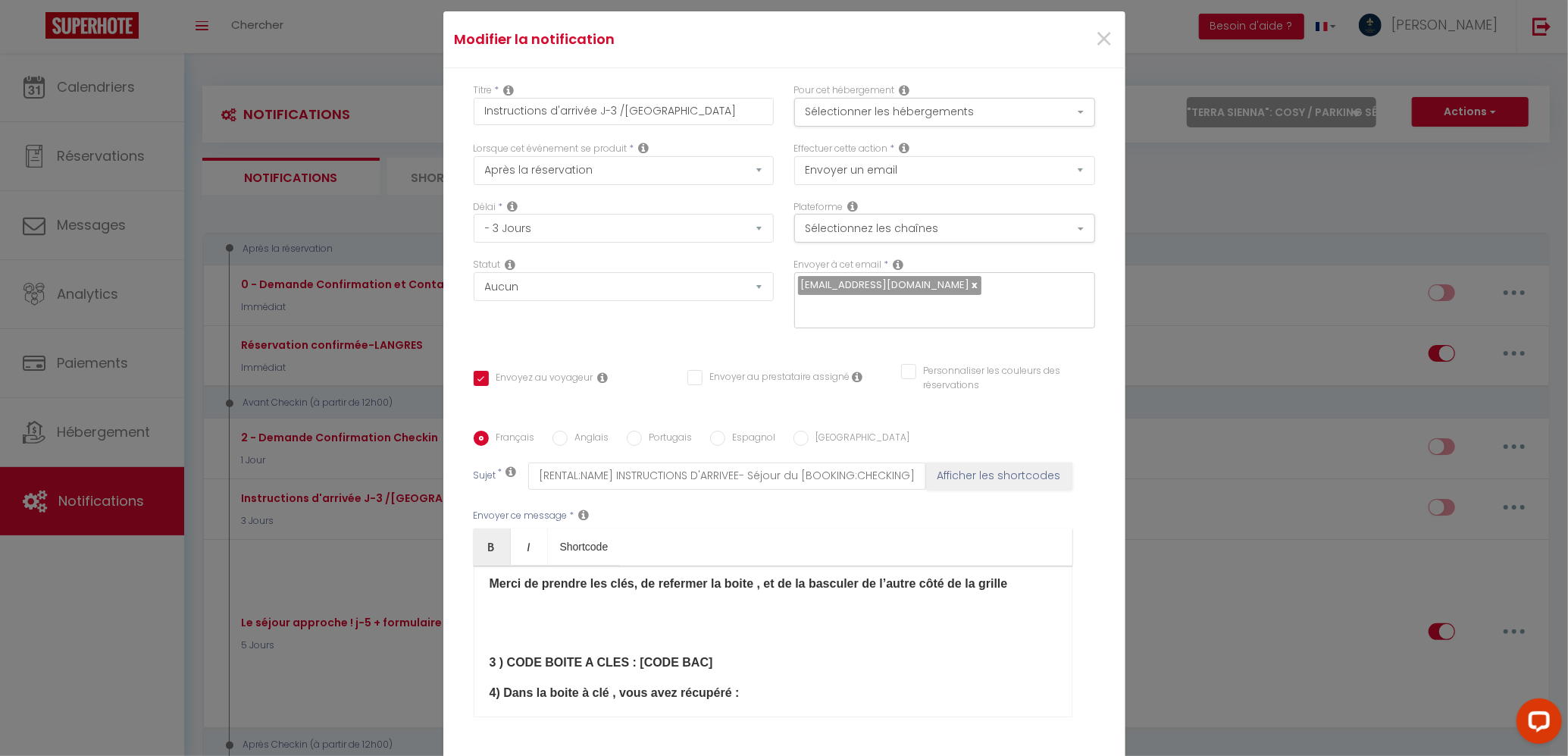 click at bounding box center (773, 632) 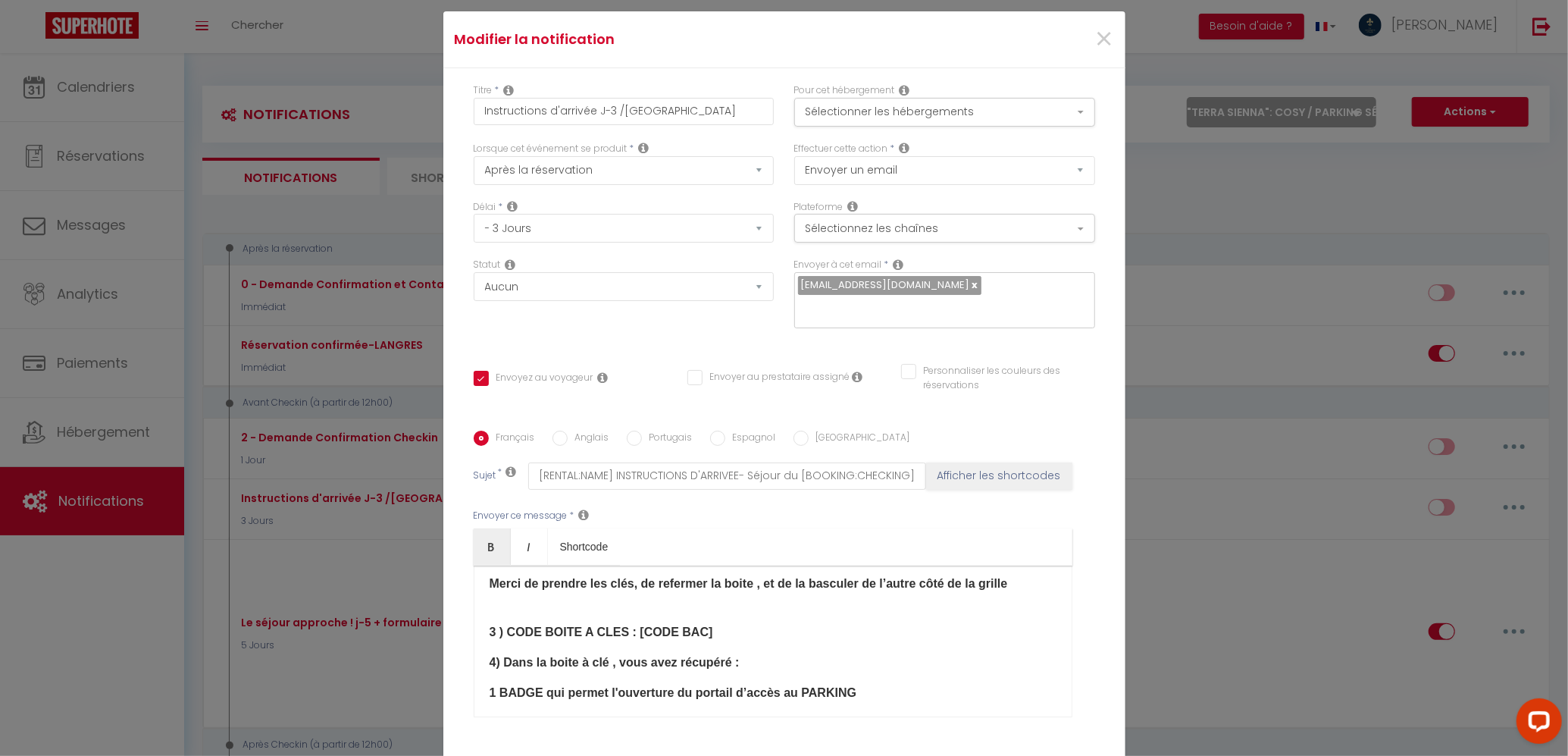click on "3 )    CODE BOITE A CLES : [CODE BAC]​" at bounding box center (773, 632) 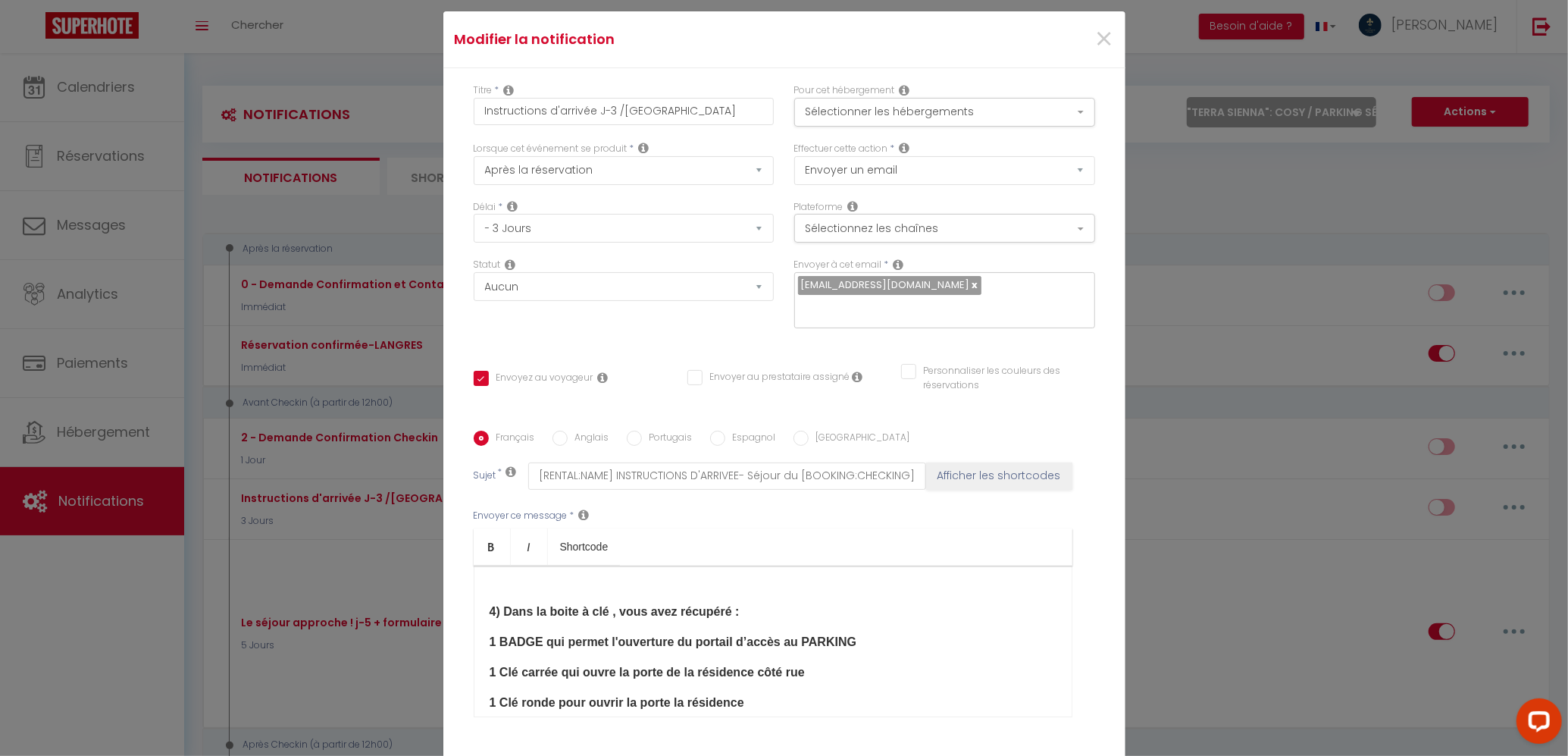 scroll, scrollTop: 1420, scrollLeft: 0, axis: vertical 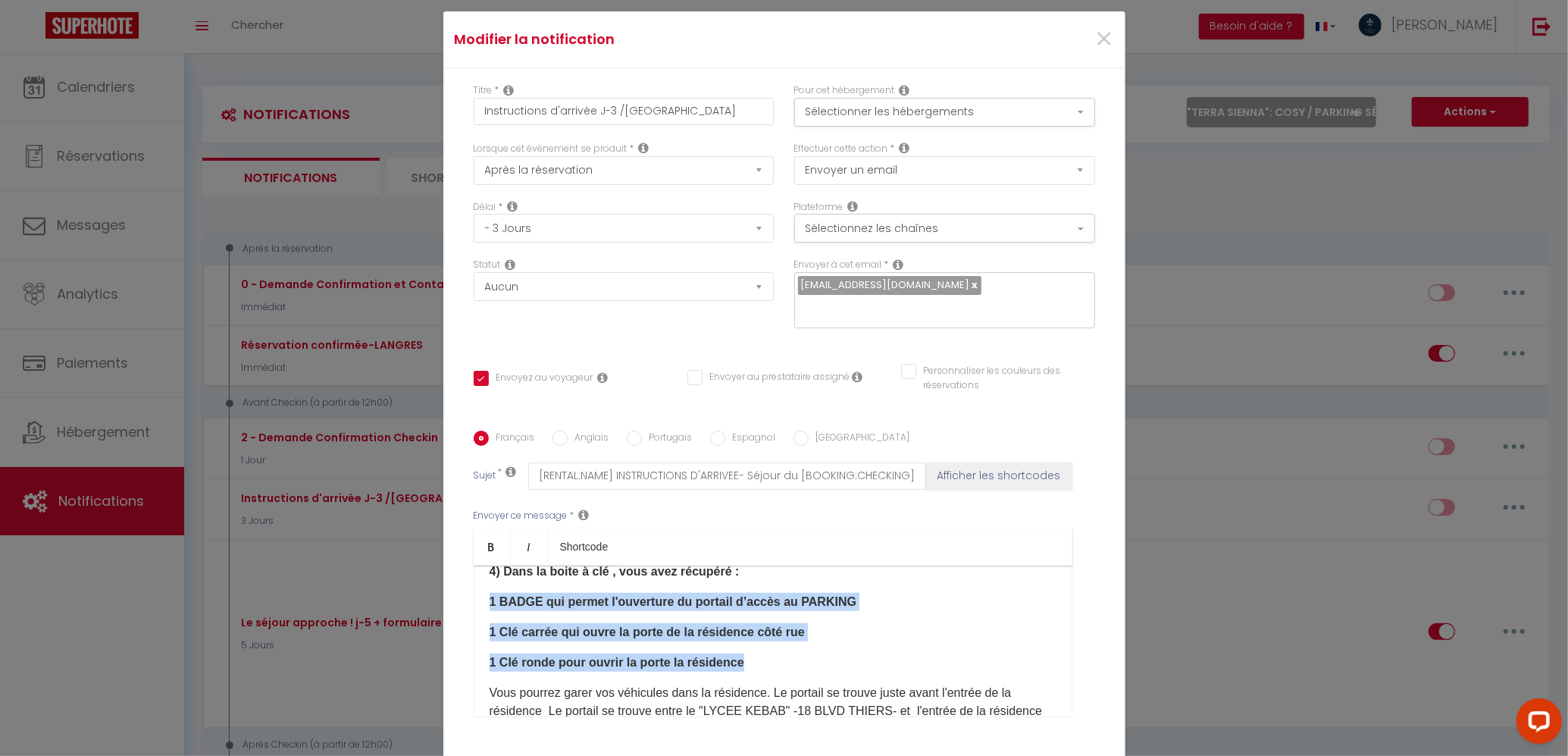 drag, startPoint x: 758, startPoint y: 581, endPoint x: 482, endPoint y: 519, distance: 282.87807 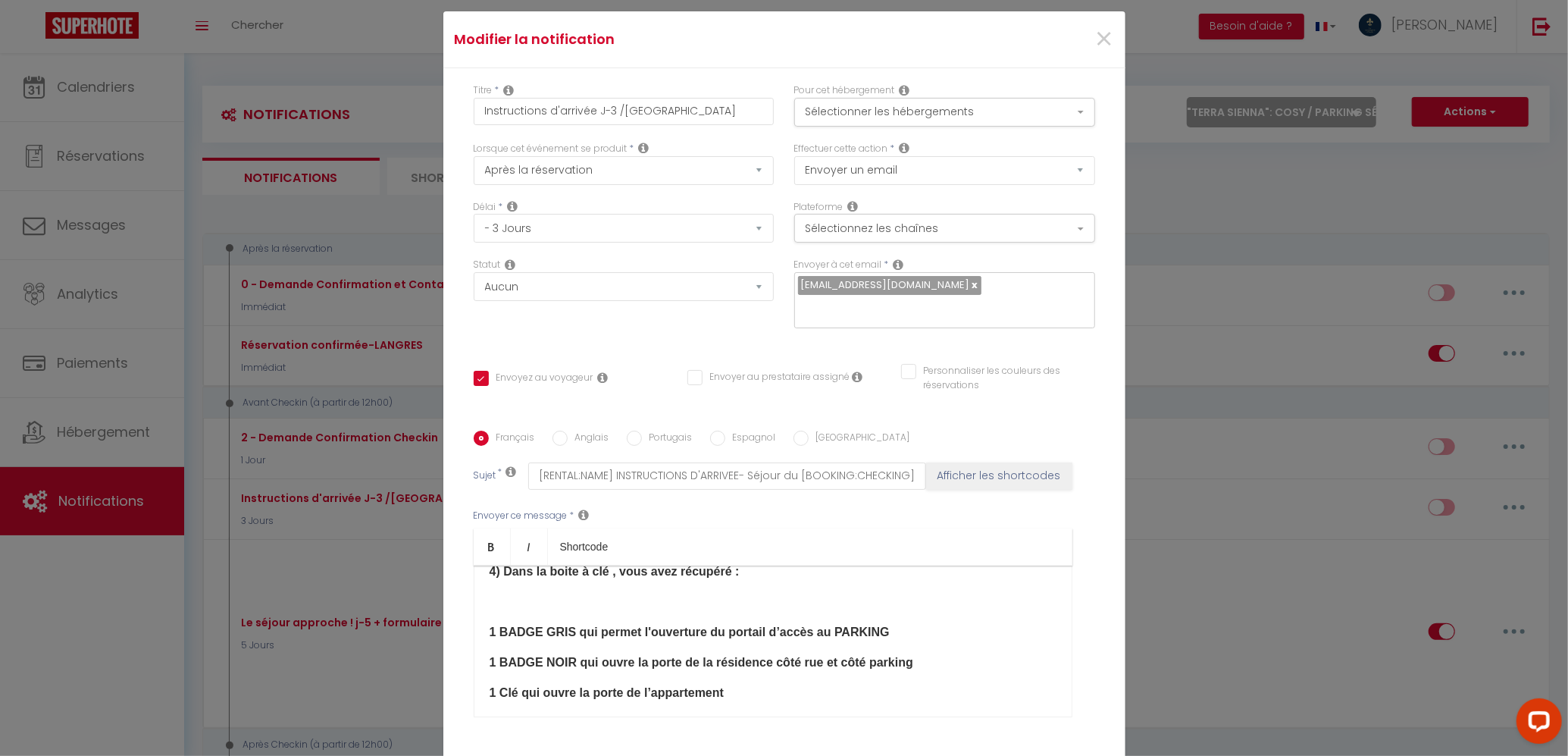 scroll, scrollTop: 1420, scrollLeft: 0, axis: vertical 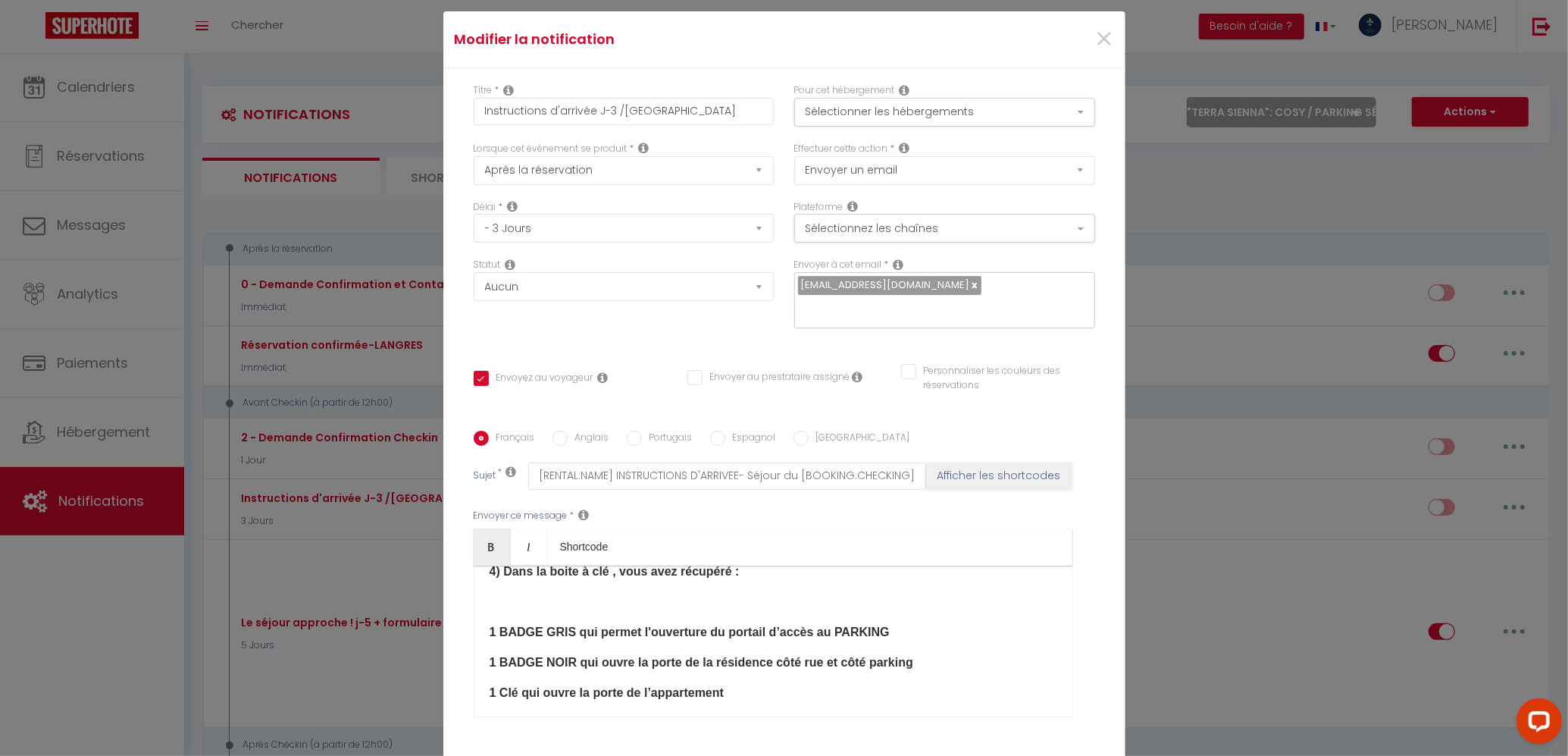 click on "Bonjour [GUEST:FIRST_NAME]​
Comme convenu, nous vous contactons dans le cadre de votre séjour du  [BOOKING:CHECKING] au [BOOKING:CHECKOUT] à [RENTAL:NAME] .​​ 📍Le logement se trouve [RENTAL:ADDRESS] à [RENTAL:CITY]   - 3éme étage - en face en sortant de l'ascenseur - NOM TERRA SIENNA sur SONNETTE Pour rappel l'heure de CHECK IN est à 17h00 , l'heure de CHECK OUT est à 11h00 le jour de votre départ. Vous trouverez ,en cliquant sur le lien, les instructions d'arrivée avec photos. ​​​​​​ [URL][DOMAIN_NAME] ​ IhHKV6W2iiemDXtfWfy-rp-8HB8/view?usp=drive_ ​ link ​ Code Boite à clés : [CODE BAC]​ ​Identifiants WIFI : Réseau :  Bbox-4F3378FD ​ Mot de passe :   3AcKdkLT1aqXadRVMh ​
Quelques informations à vous communiquer : ⬇️
1) Le linge de lit et les serviettes sont fournis.
2) La WIFI est à disposition gratuitement.
3) La machine à café est une NESPRESSO, une bouilloire est également disponible." at bounding box center (773, 642) 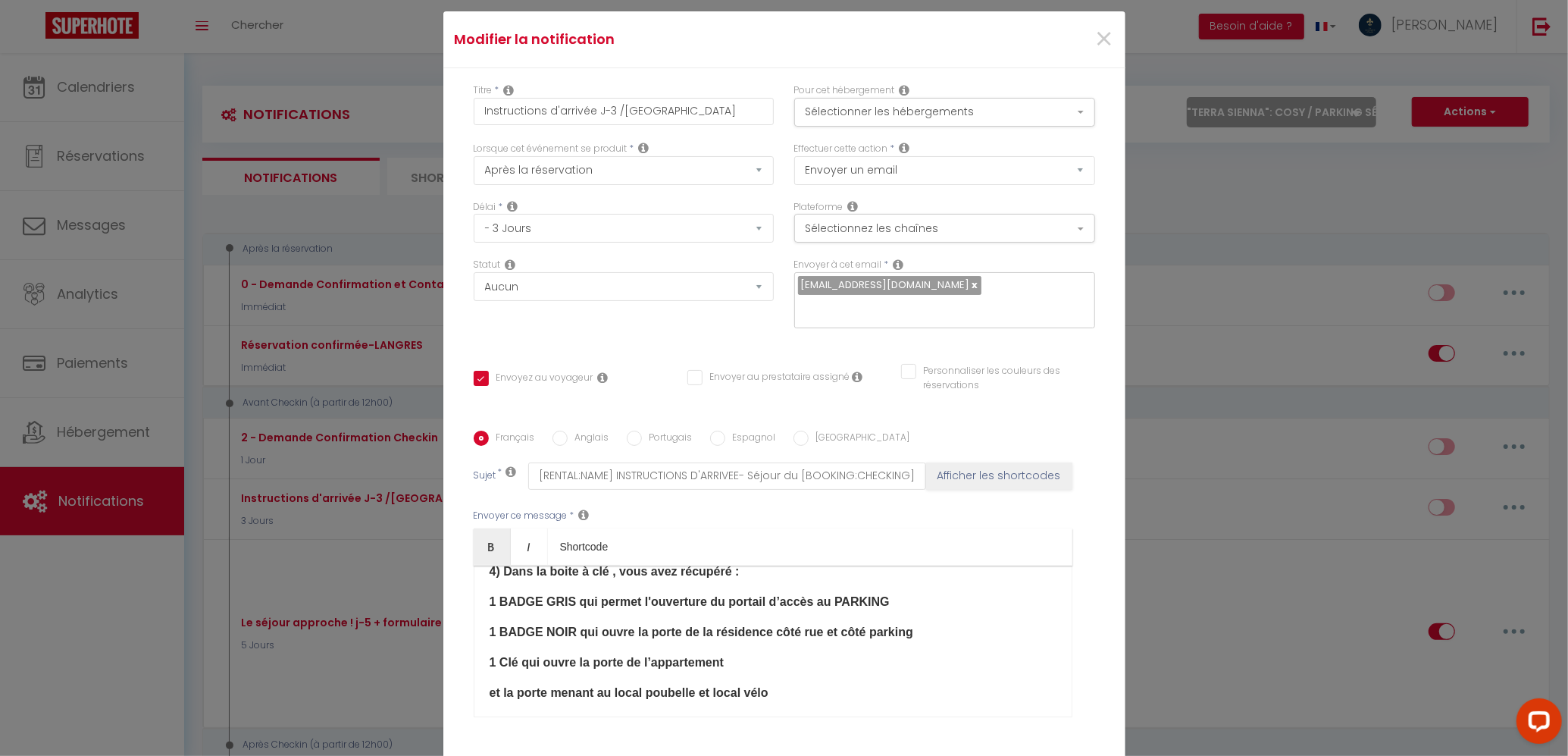 click on "1 BADGE GRIS qui permet l'ouverture du portail d’accès au PARKING" at bounding box center (773, 602) 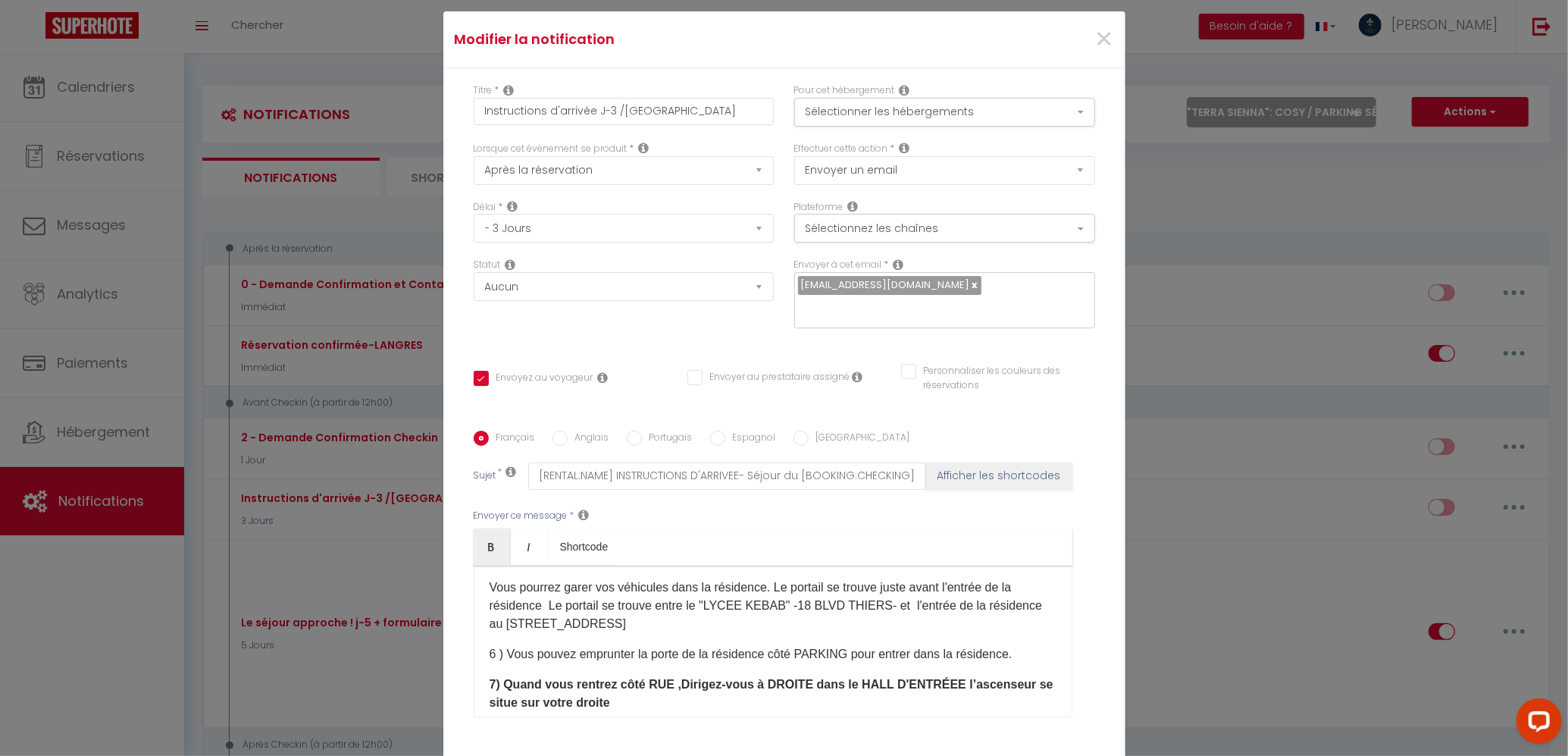 scroll, scrollTop: 1420, scrollLeft: 0, axis: vertical 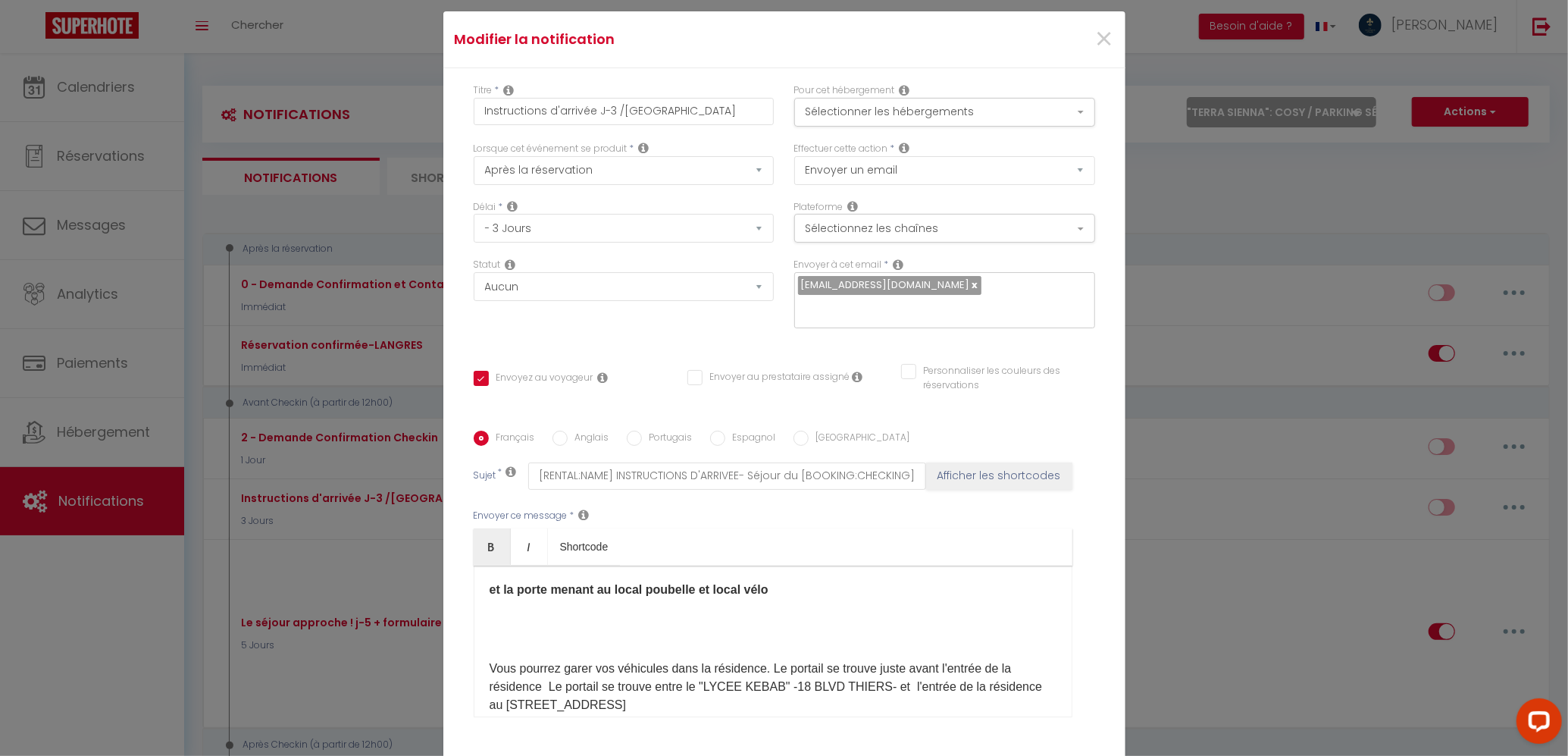 click on "​Vous pourrez garer vos véhicules dans la résidence. Le portail se trouve juste avant l'entrée de la résidence  Le portail se trouve entre le "LYCEE KEBAB" -18 BLVD THIERS- et  l'entrée de la résidence au [STREET_ADDRESS]" at bounding box center (773, 687) 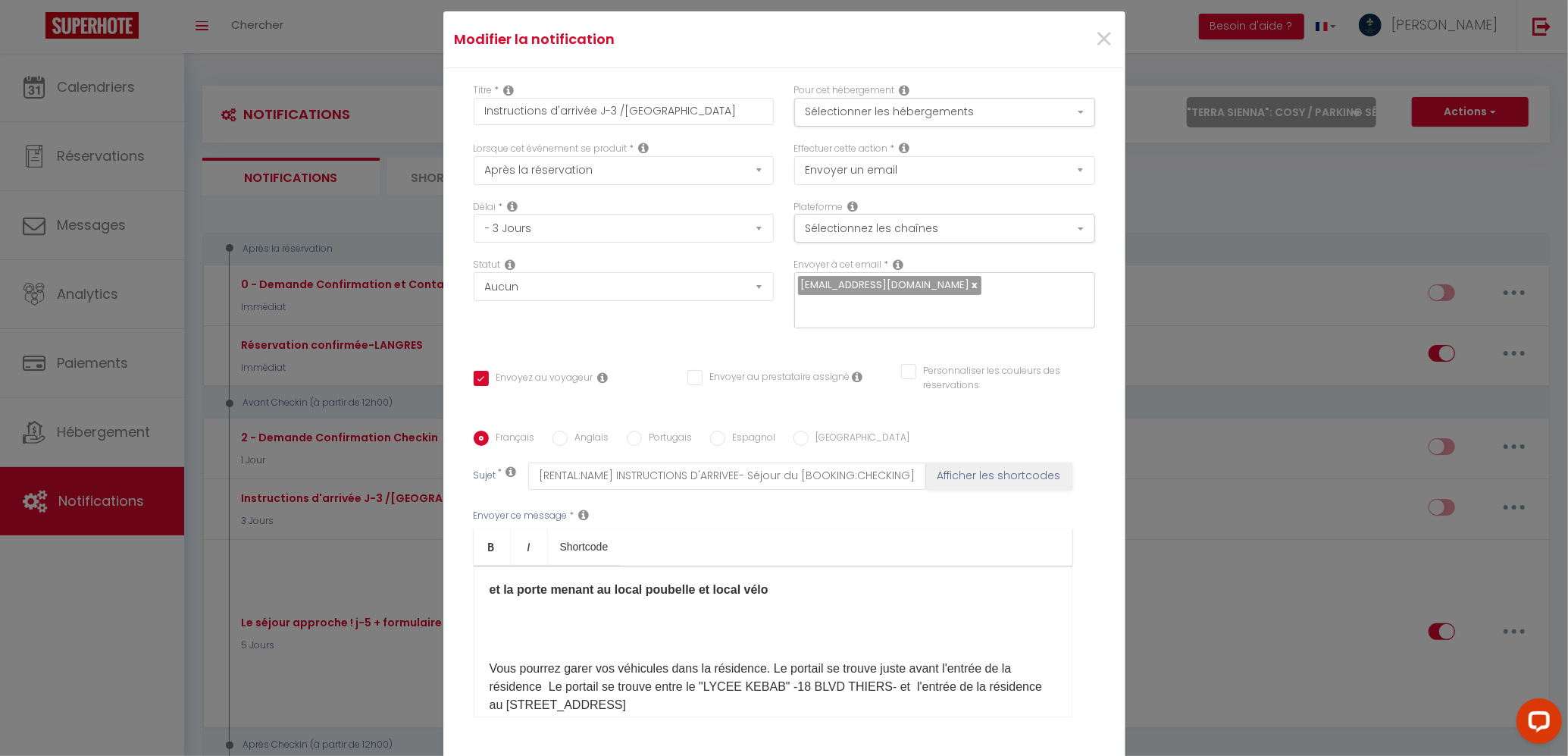 scroll, scrollTop: 1633, scrollLeft: 0, axis: vertical 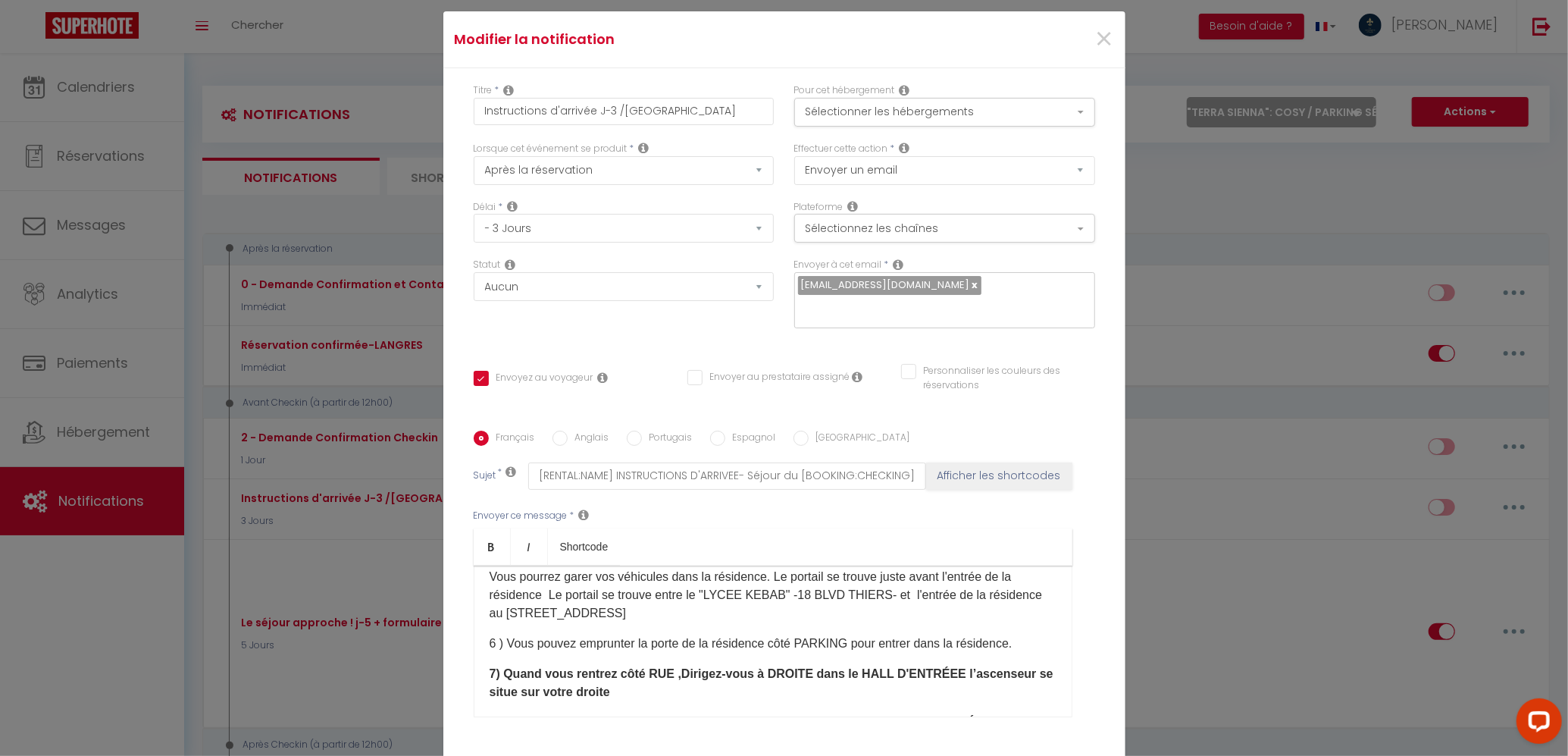 drag, startPoint x: 682, startPoint y: 622, endPoint x: 537, endPoint y: 564, distance: 156.16978 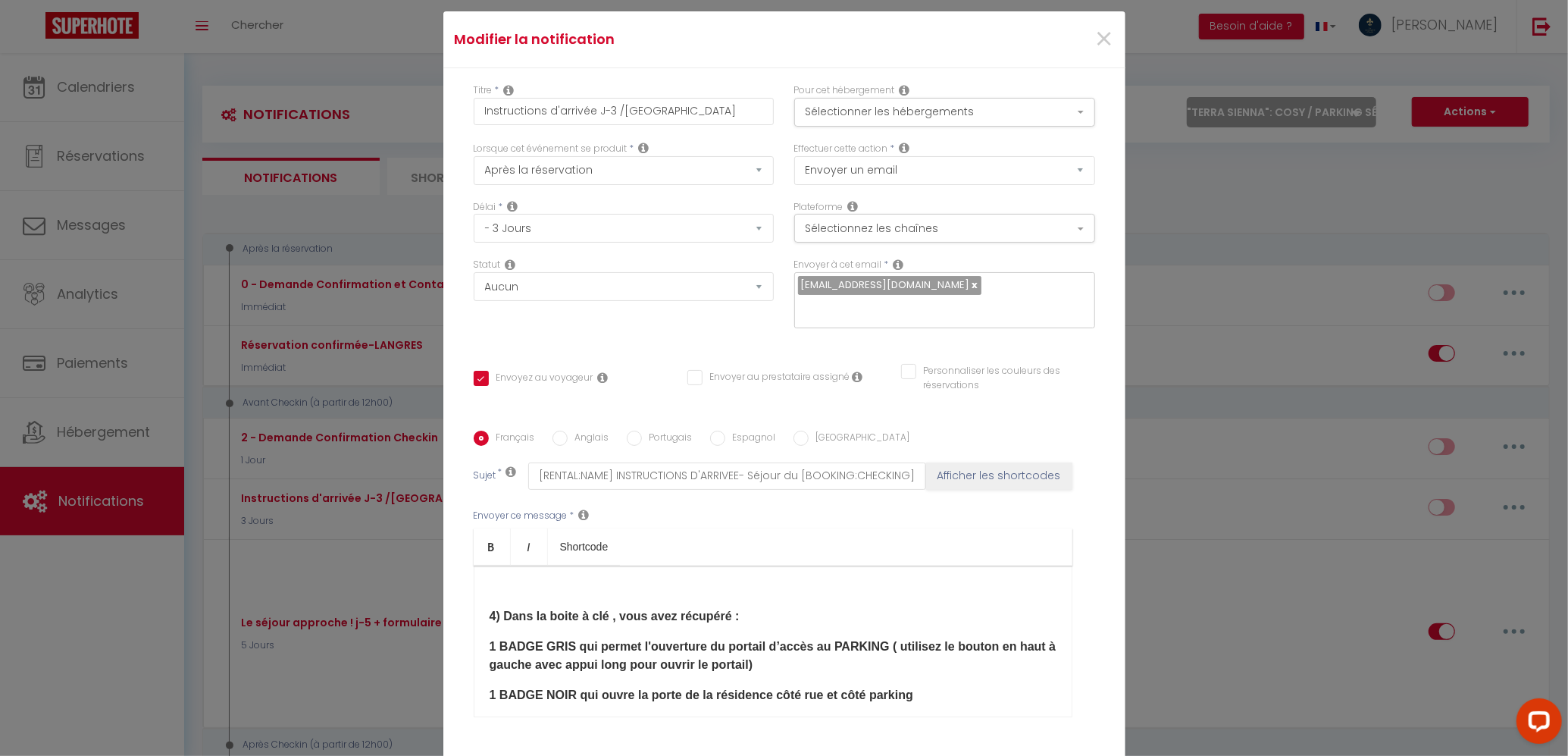 scroll, scrollTop: 1220, scrollLeft: 0, axis: vertical 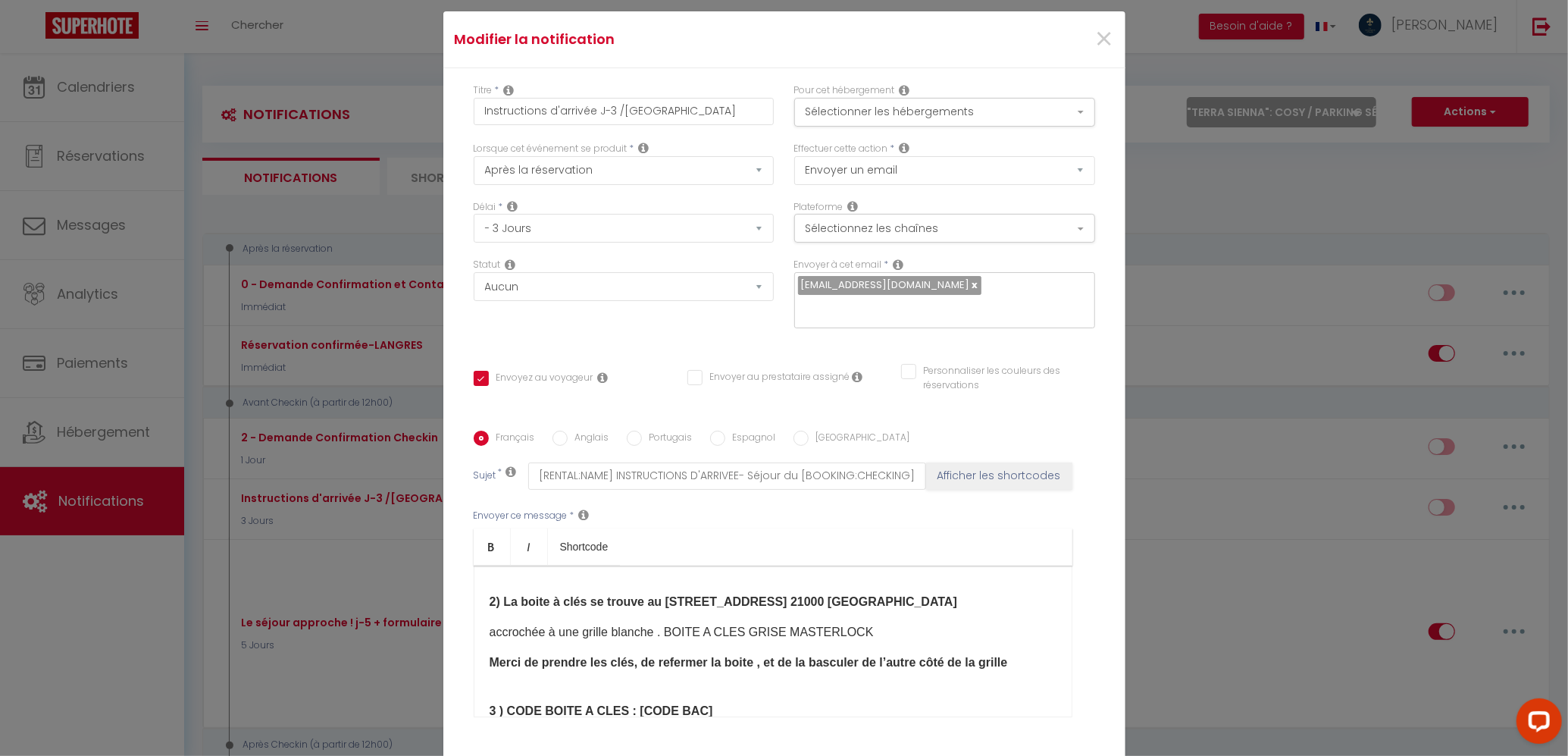 drag, startPoint x: 635, startPoint y: 525, endPoint x: 511, endPoint y: 528, distance: 124.03629 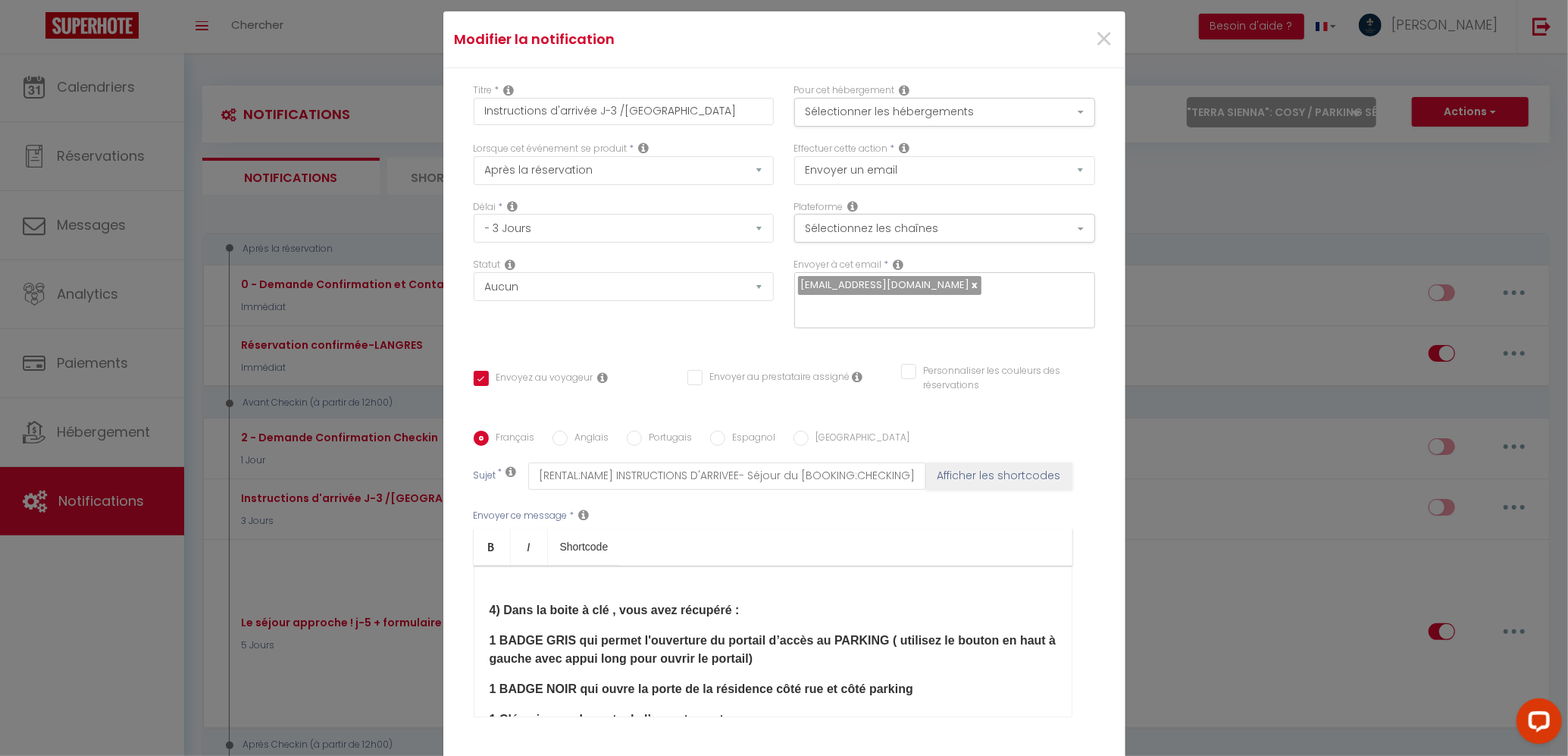 scroll, scrollTop: 1423, scrollLeft: 0, axis: vertical 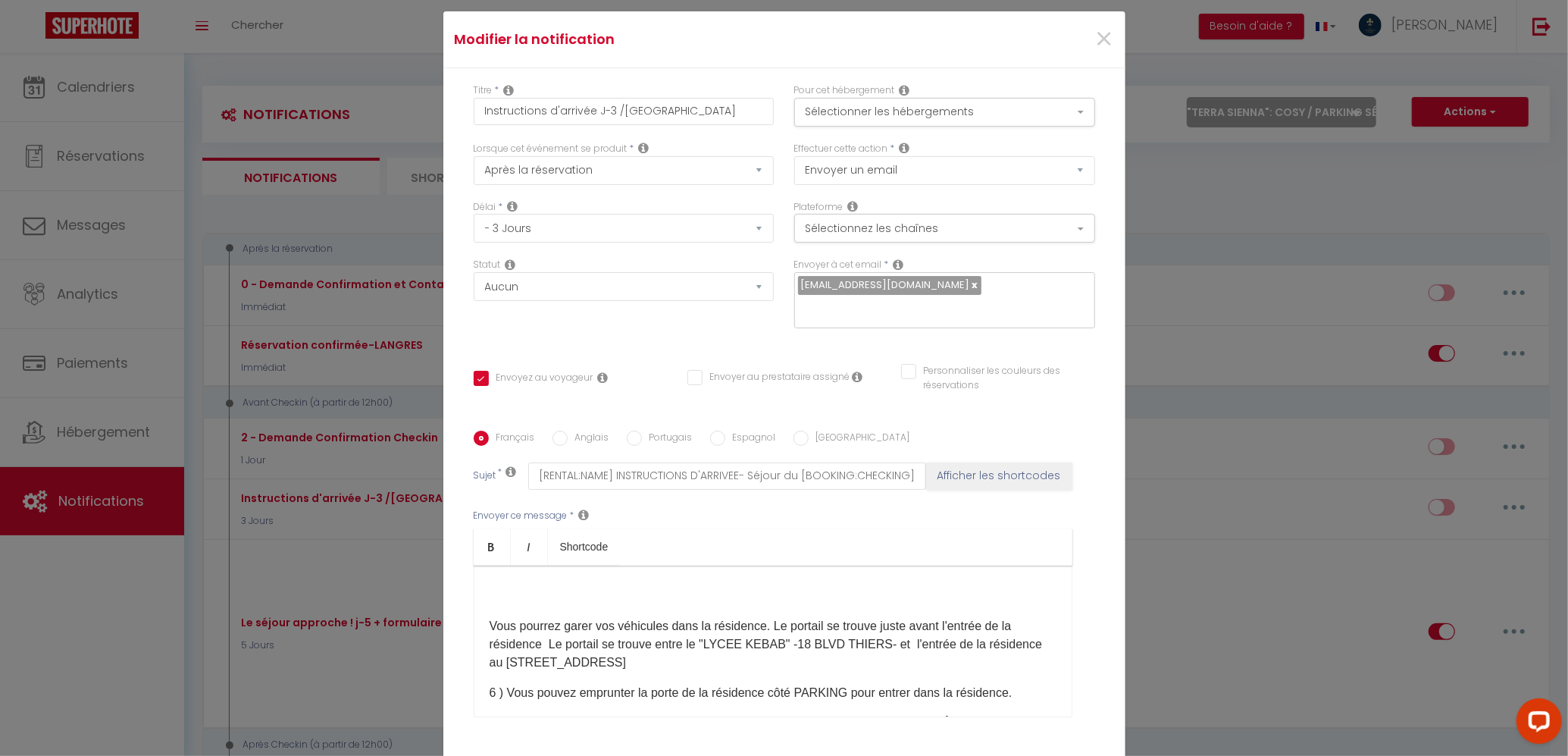 click on "​Vous pourrez garer vos véhicules dans la résidence. Le portail se trouve juste avant l'entrée de la résidence  Le portail se trouve entre le "LYCEE KEBAB" -18 BLVD THIERS- et  l'entrée de la résidence au [STREET_ADDRESS]" at bounding box center [773, 645] 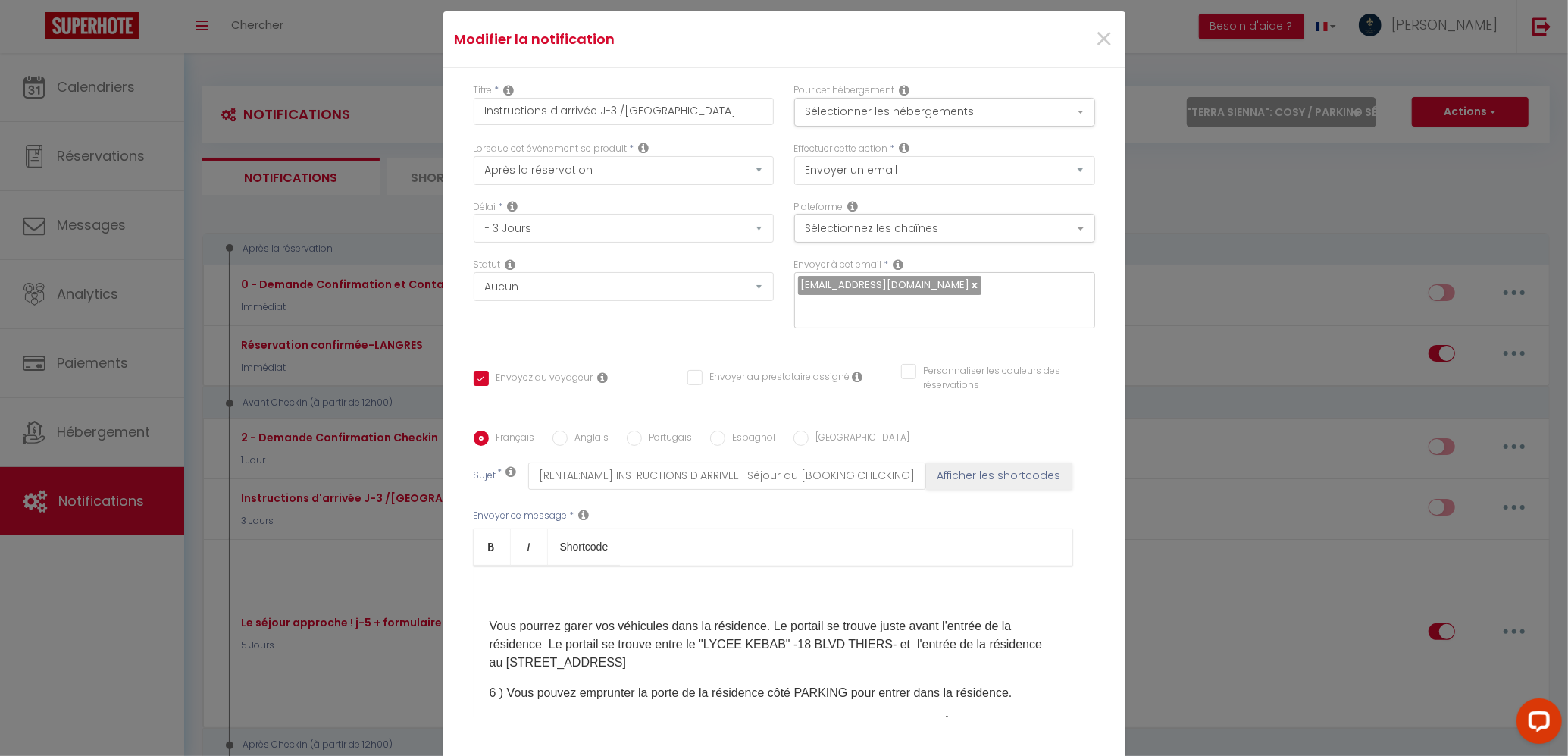 drag, startPoint x: 671, startPoint y: 577, endPoint x: 484, endPoint y: 550, distance: 188.9391 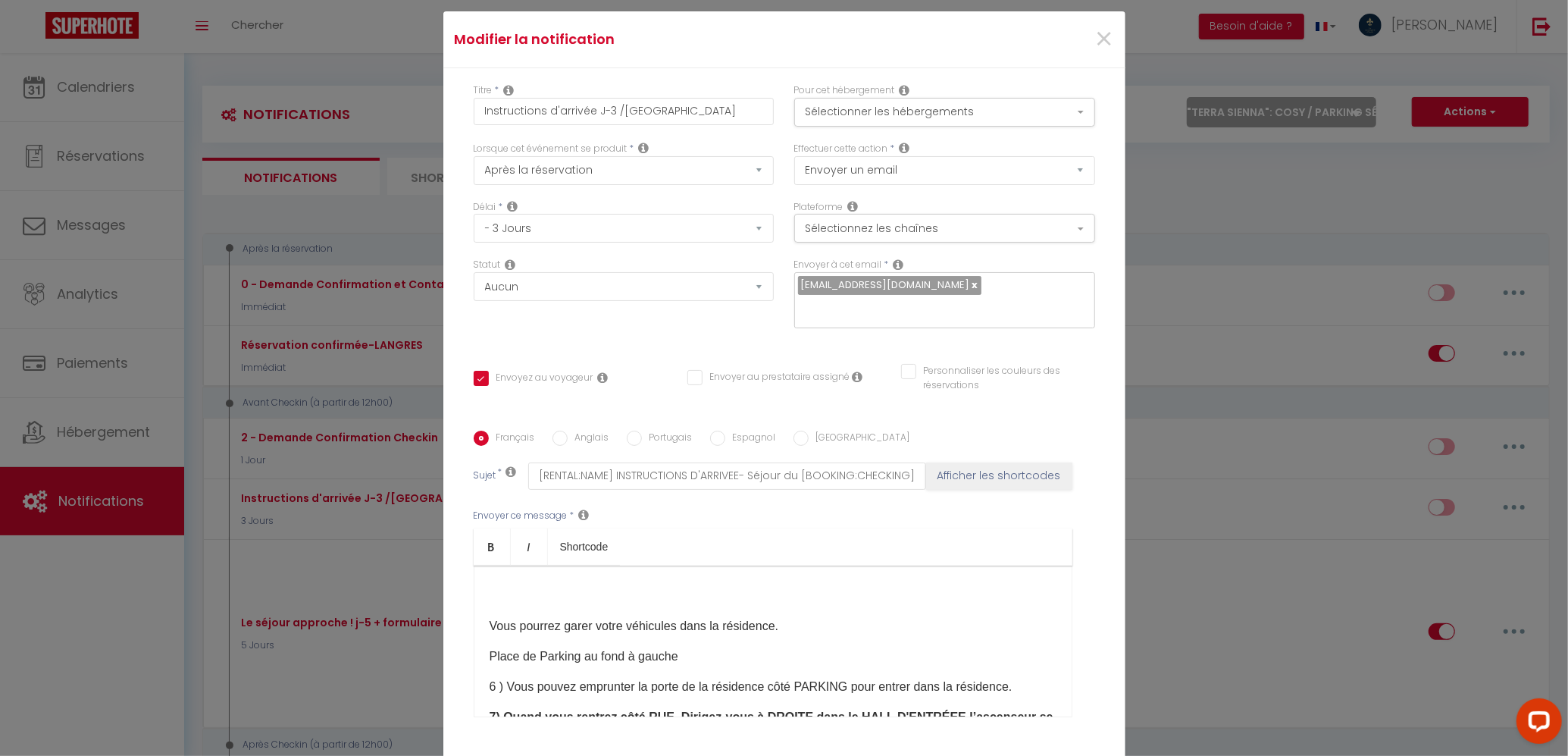 scroll, scrollTop: 1554, scrollLeft: 0, axis: vertical 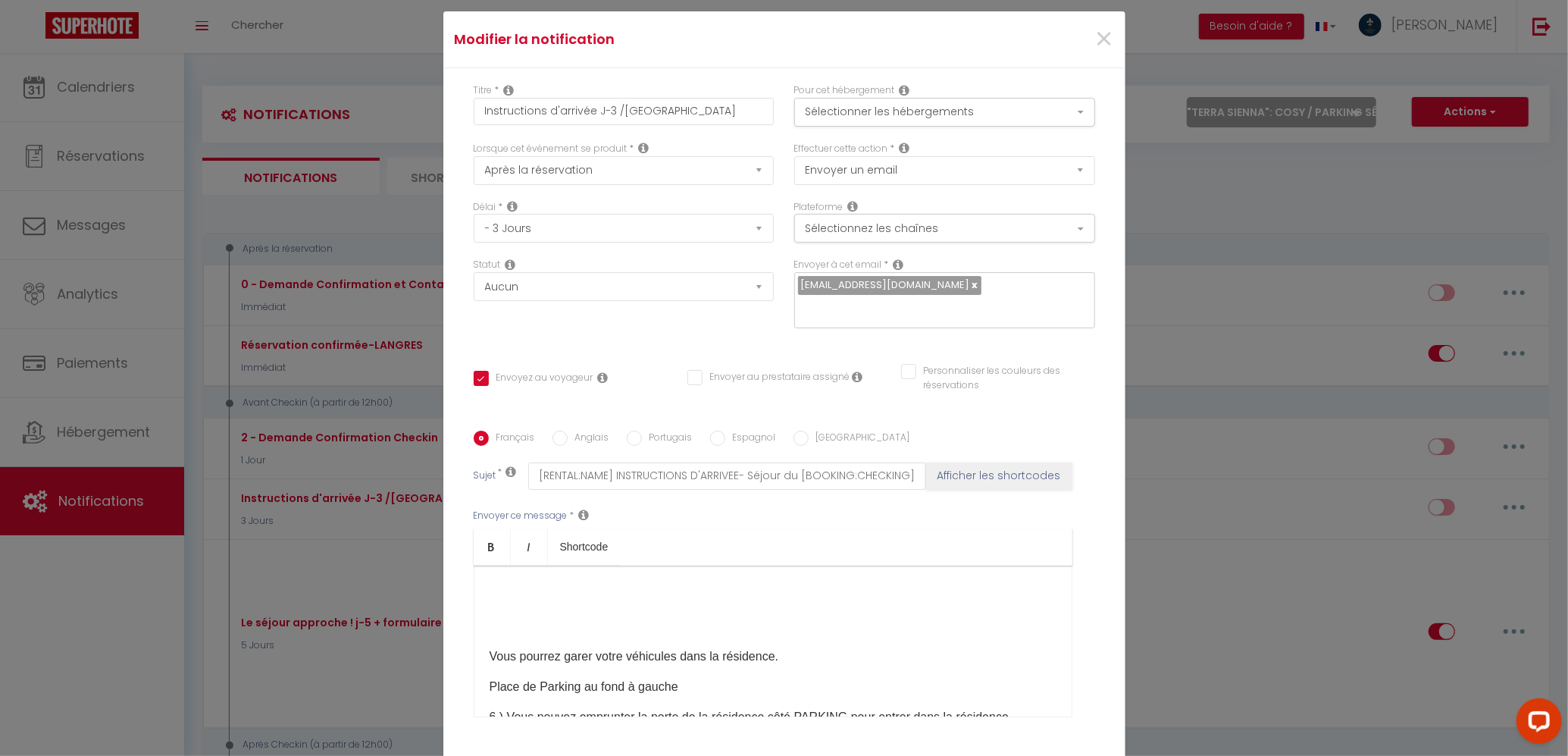 click on "​" at bounding box center [773, 626] 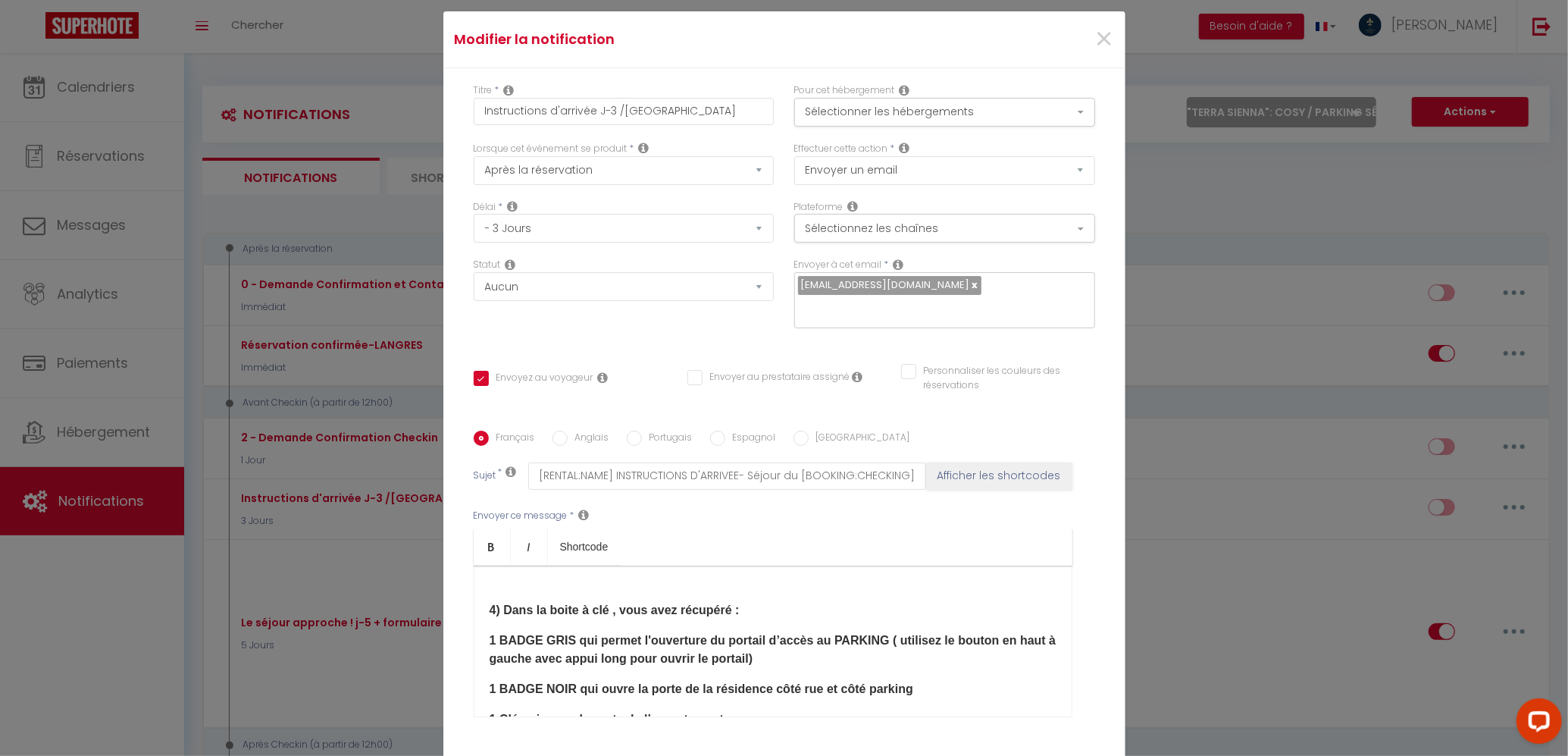 scroll, scrollTop: 1554, scrollLeft: 0, axis: vertical 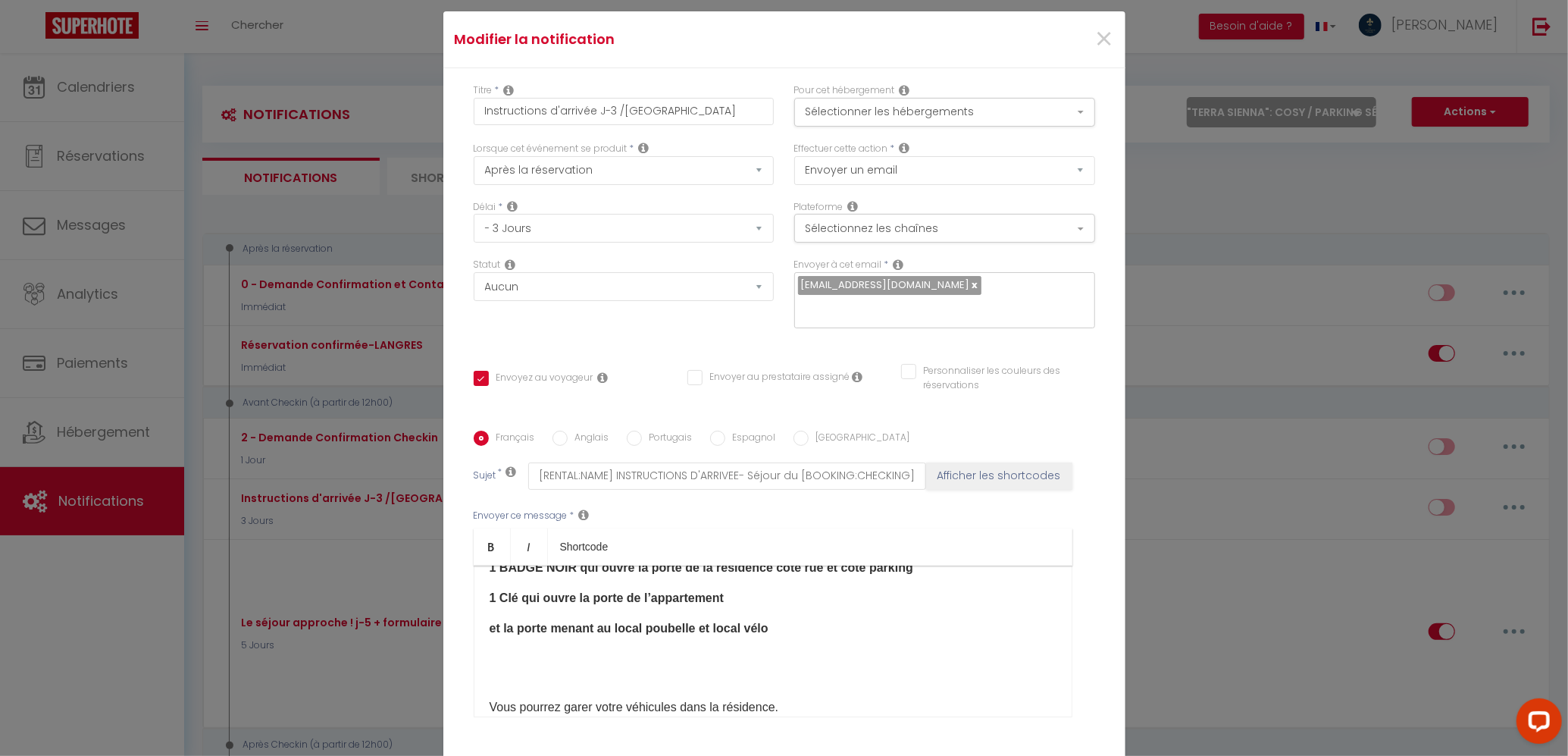 click at bounding box center (773, 677) 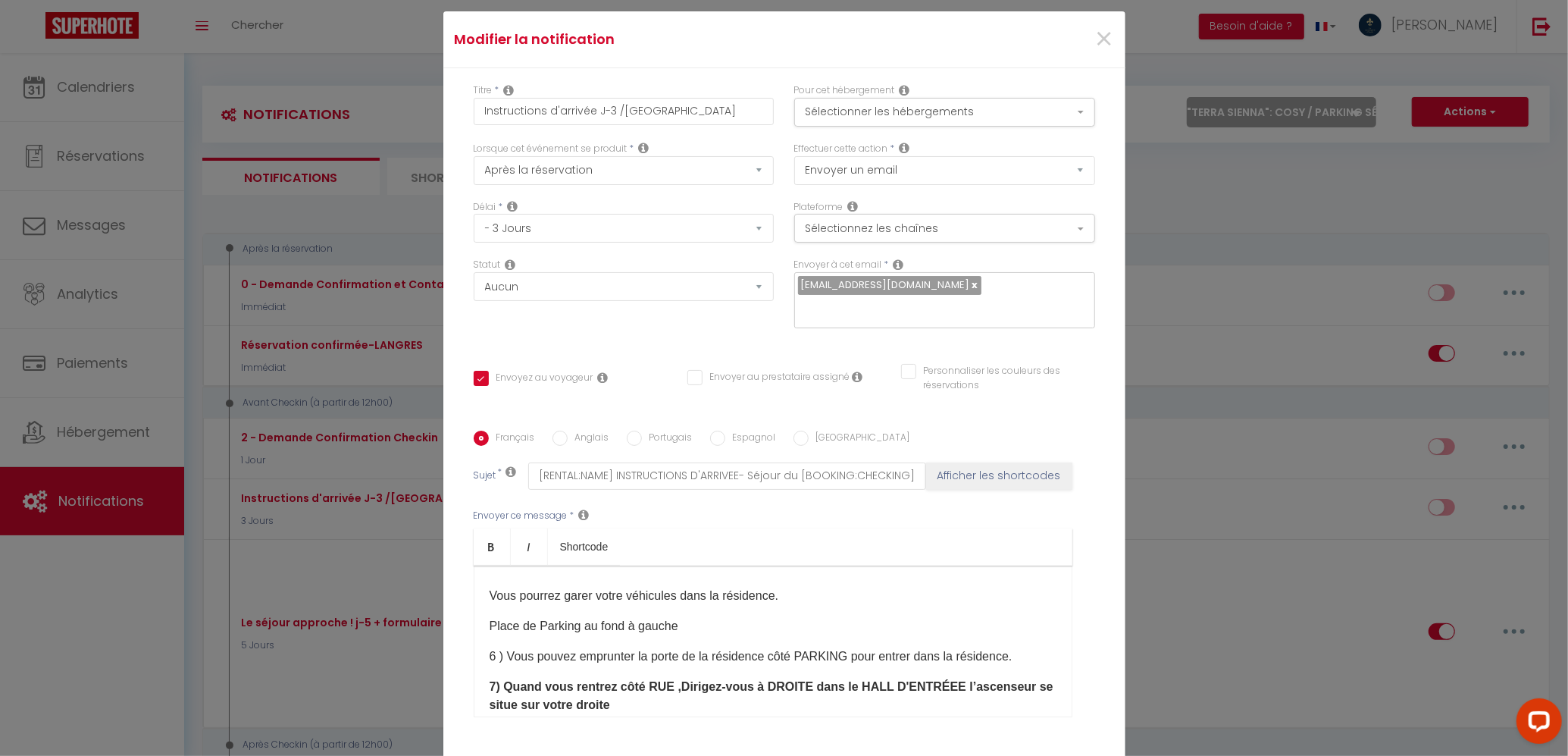 scroll, scrollTop: 1514, scrollLeft: 0, axis: vertical 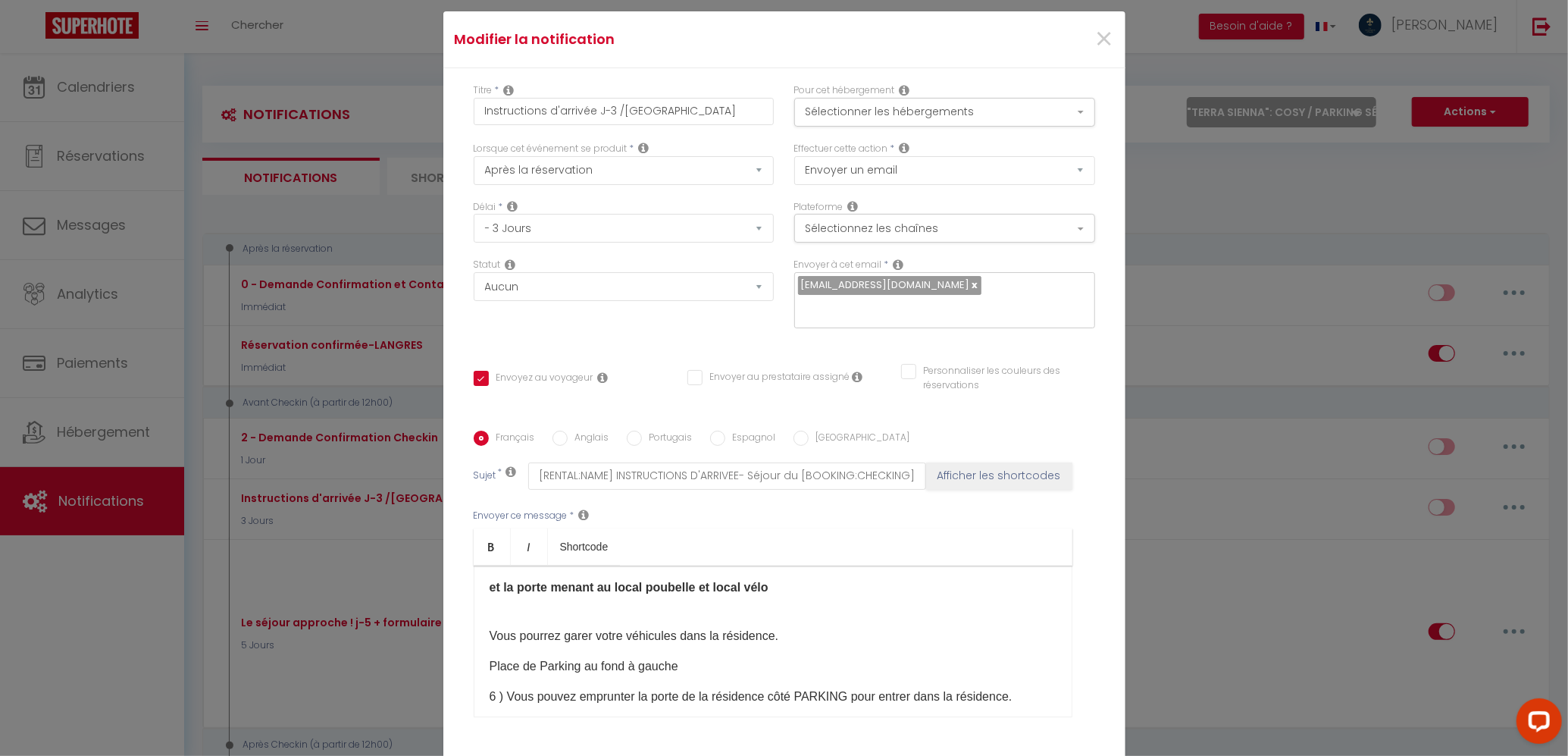 click on "[GEOGRAPHIC_DATA] au fond à gauche ​" at bounding box center (773, 667) 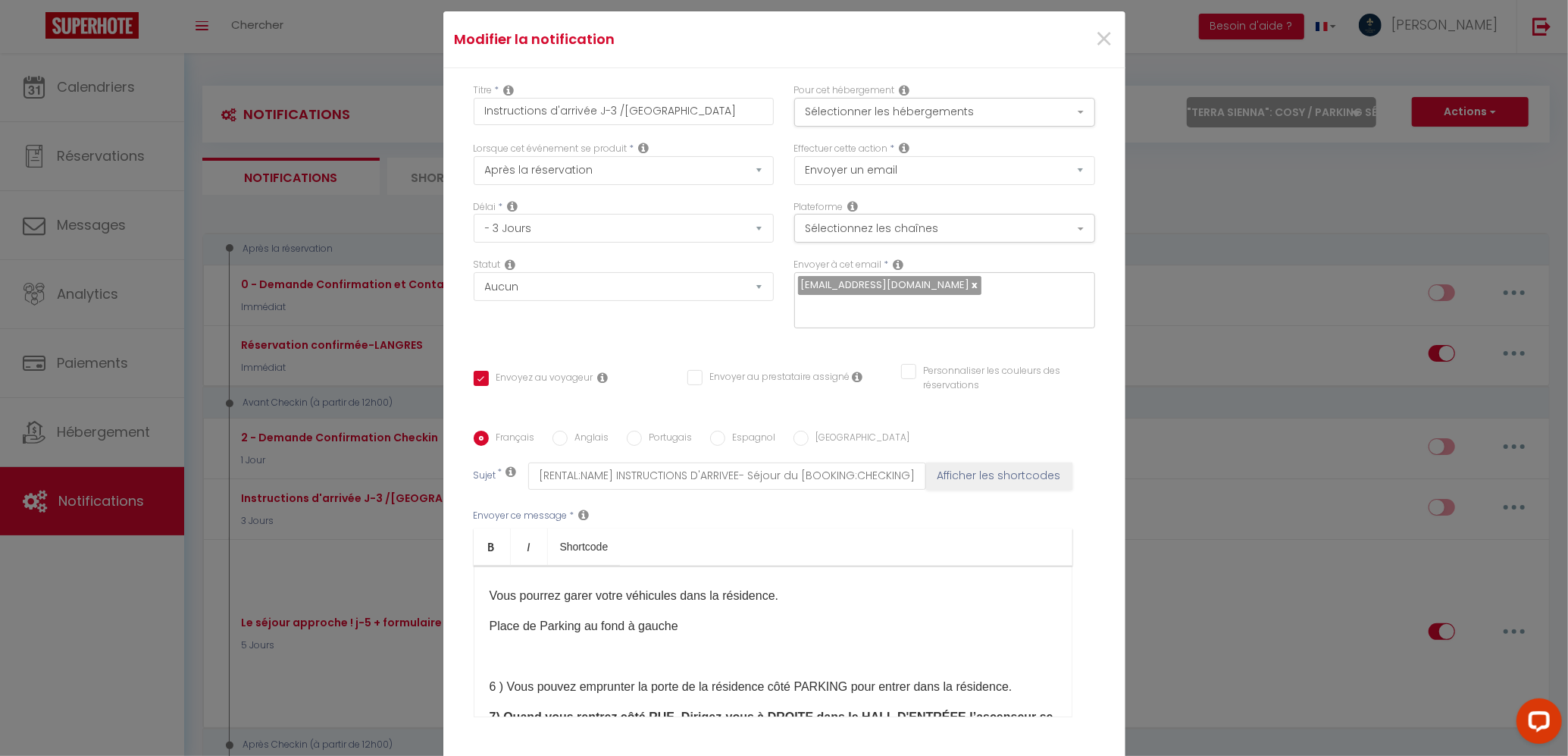 scroll, scrollTop: 1594, scrollLeft: 0, axis: vertical 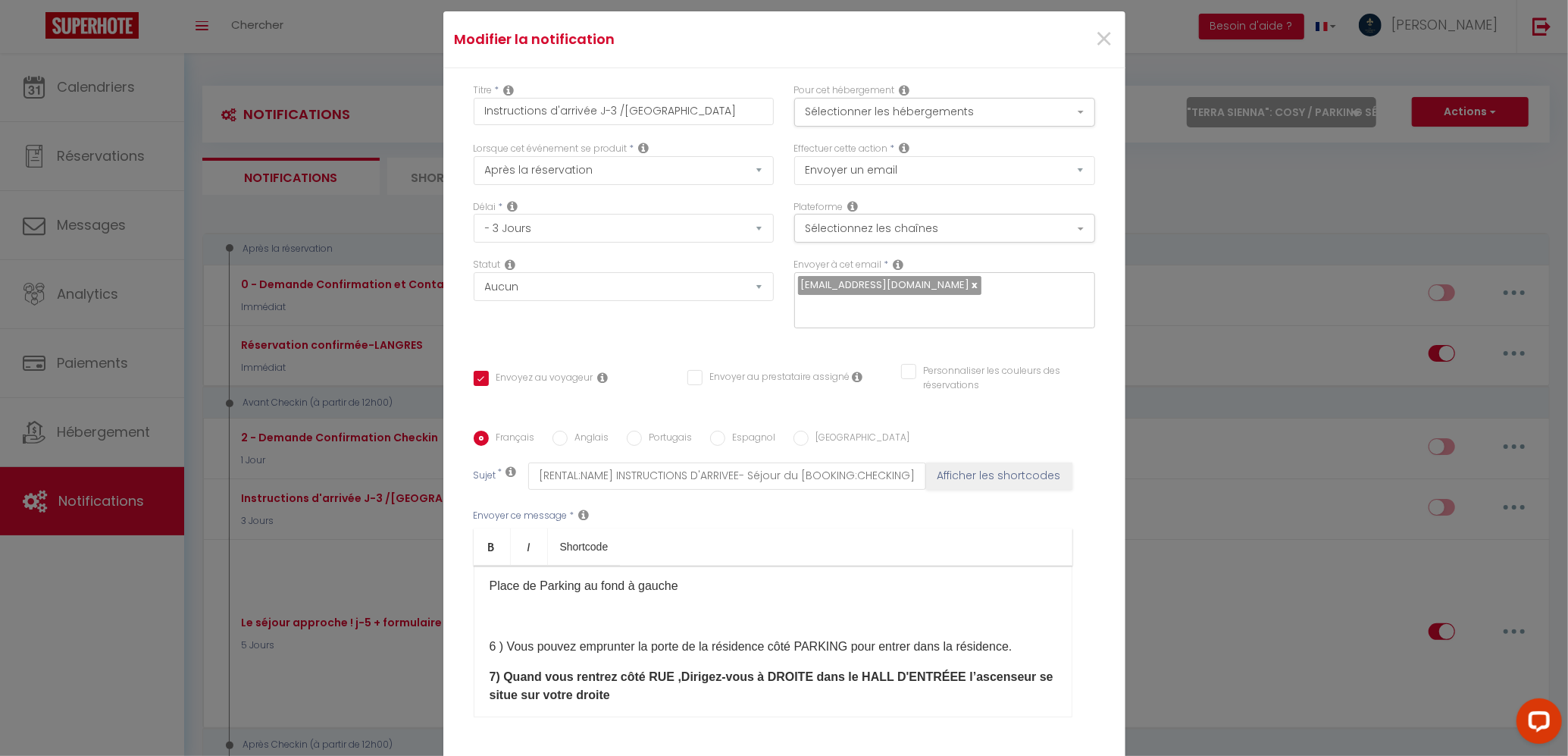 click on "Bonjour [GUEST:FIRST_NAME]​
Comme convenu, nous vous contactons dans le cadre de votre séjour du  [BOOKING:CHECKING] au [BOOKING:CHECKOUT] à [RENTAL:NAME] .​​ 📍Le logement se trouve [RENTAL:ADDRESS] à [RENTAL:CITY]   - 3éme étage - en face en sortant de l'ascenseur - NOM TERRA SIENNA sur SONNETTE Pour rappel l'heure de CHECK IN est à 17h00 , l'heure de CHECK OUT est à 11h00 le jour de votre départ. Vous trouverez ,en cliquant sur le lien, les instructions d'arrivée avec photos. ​​​​​​ [URL][DOMAIN_NAME] ​ IhHKV6W2iiemDXtfWfy-rp-8HB8/view?usp=drive_ ​ link ​ Code Boite à clés : [CODE BAC]​ ​Identifiants WIFI : Réseau :  Bbox-4F3378FD ​ Mot de passe :   3AcKdkLT1aqXadRVMh ​
Quelques informations à vous communiquer : ⬇️
1) Le linge de lit et les serviettes sont fournis.
2) La WIFI est à disposition gratuitement.
3) La machine à café est une NESPRESSO, une bouilloire est également disponible." at bounding box center [773, 642] 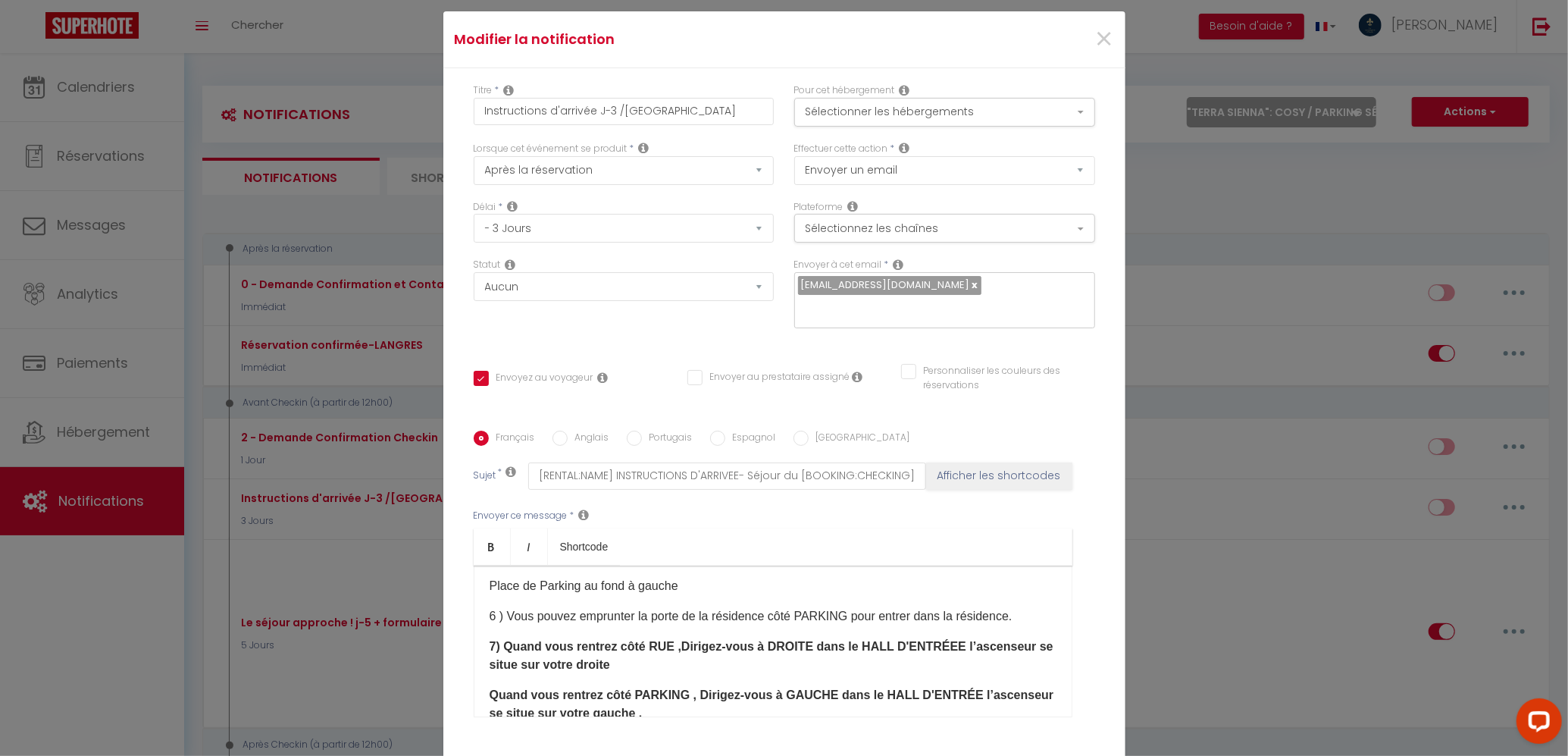 click on "​6 ) Vous pouvez emprunter la porte de la résidence côté PARKING pour entrer dans la résidence." at bounding box center [773, 616] 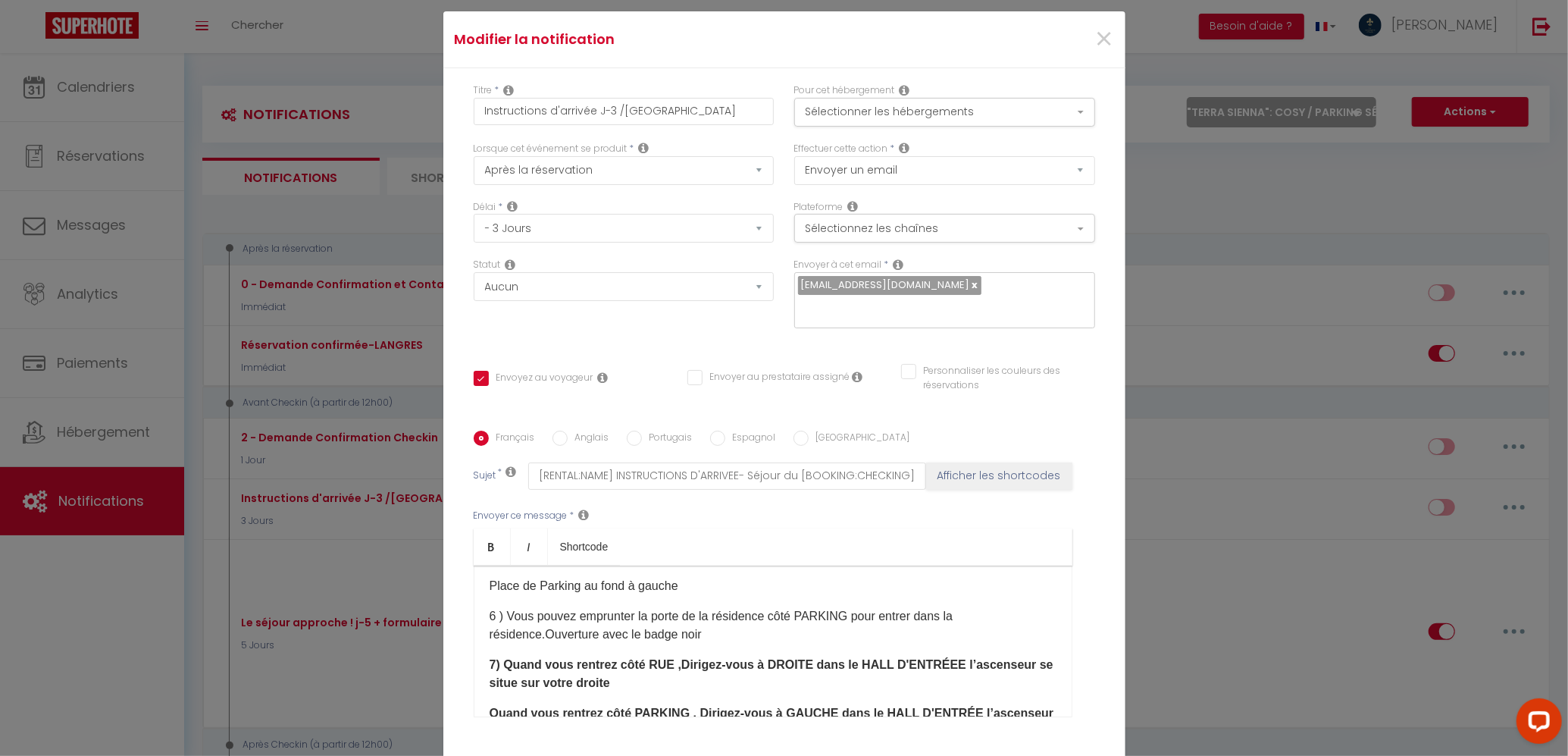 click on "​6 ) Vous pouvez emprunter la porte de la résidence côté PARKING pour entrer dans la résidence. Ouverture avec le badge noir ​" at bounding box center [773, 626] 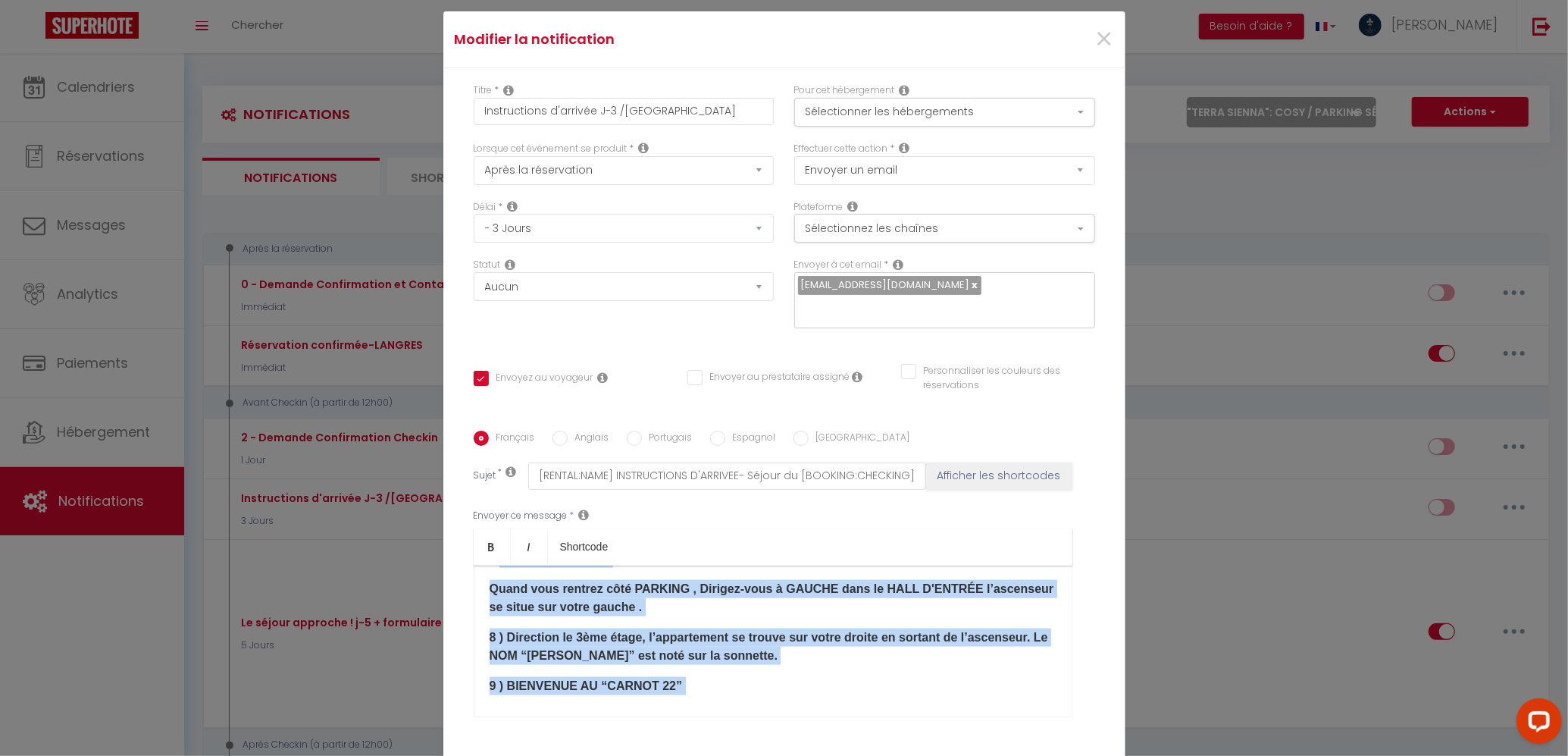 scroll, scrollTop: 1636, scrollLeft: 0, axis: vertical 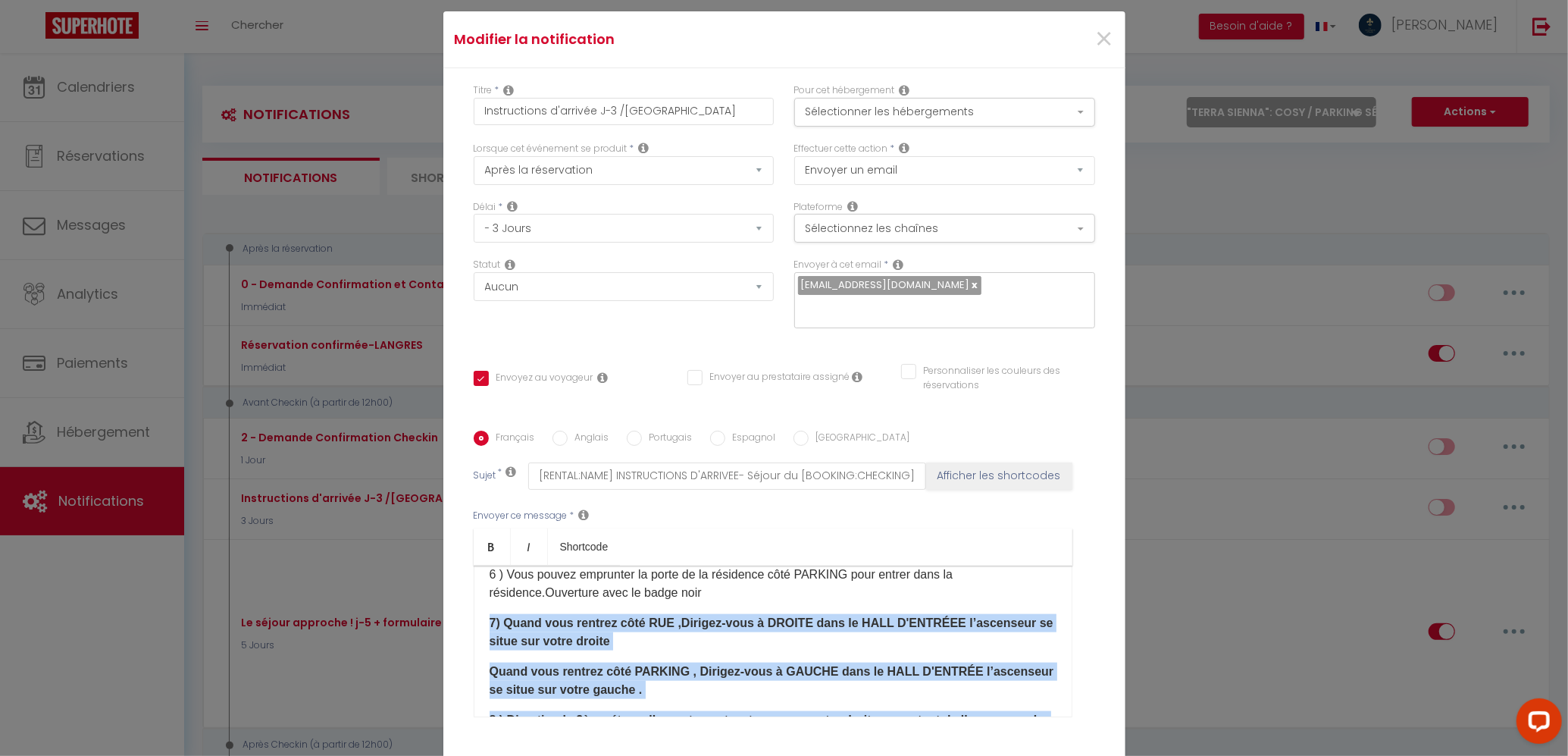 drag, startPoint x: 744, startPoint y: 590, endPoint x: 477, endPoint y: 532, distance: 273.22701 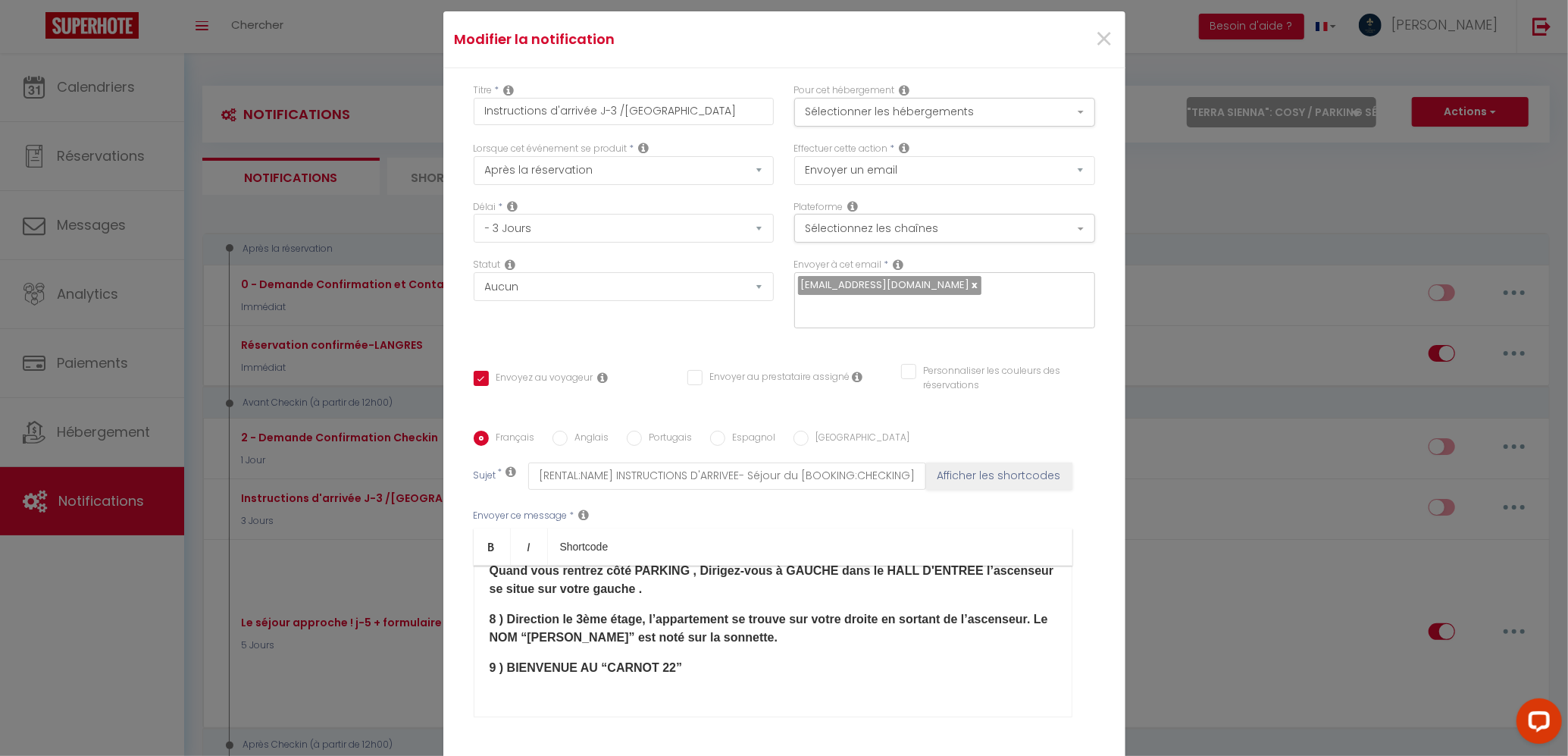scroll, scrollTop: 1636, scrollLeft: 0, axis: vertical 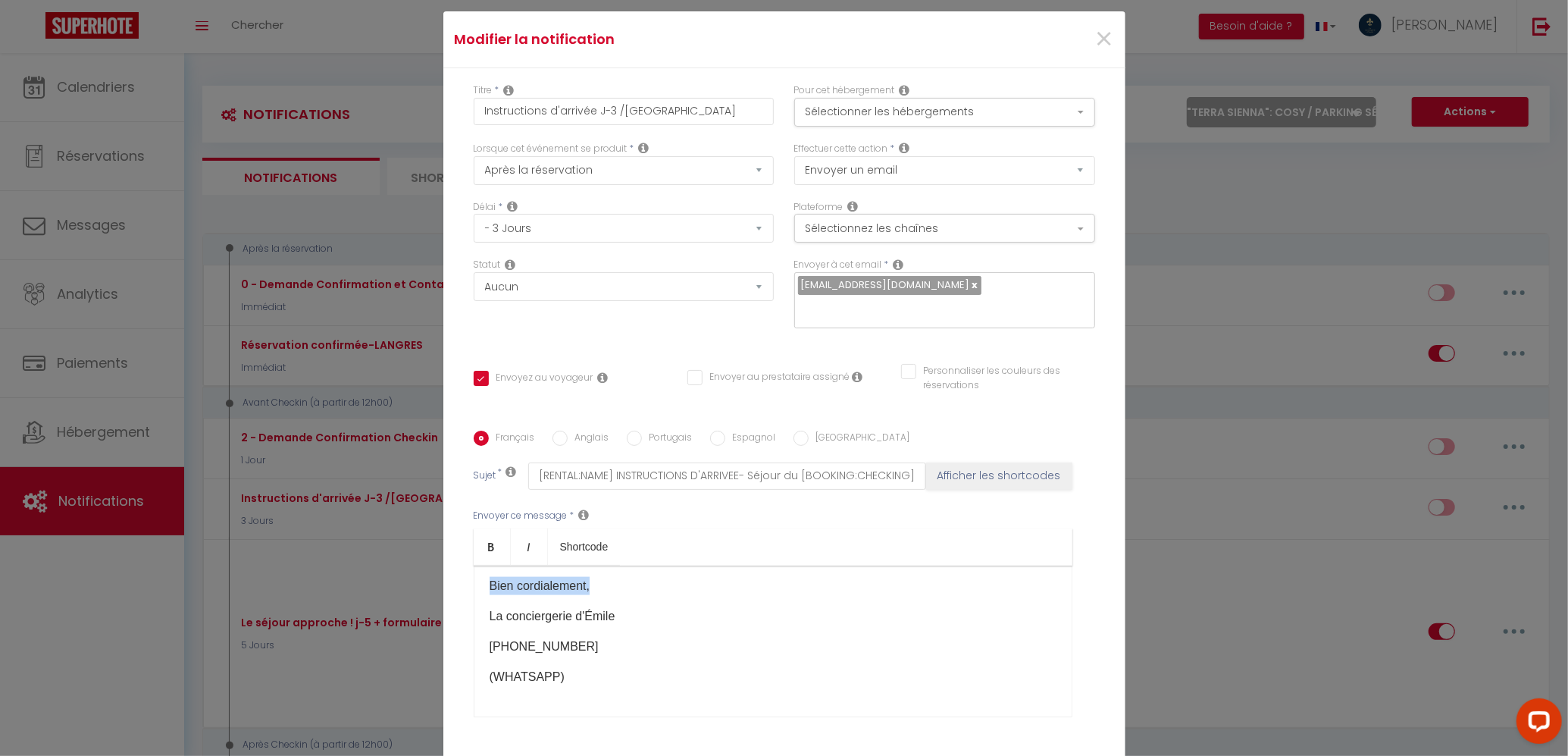drag, startPoint x: 473, startPoint y: 547, endPoint x: 816, endPoint y: 567, distance: 343.5826 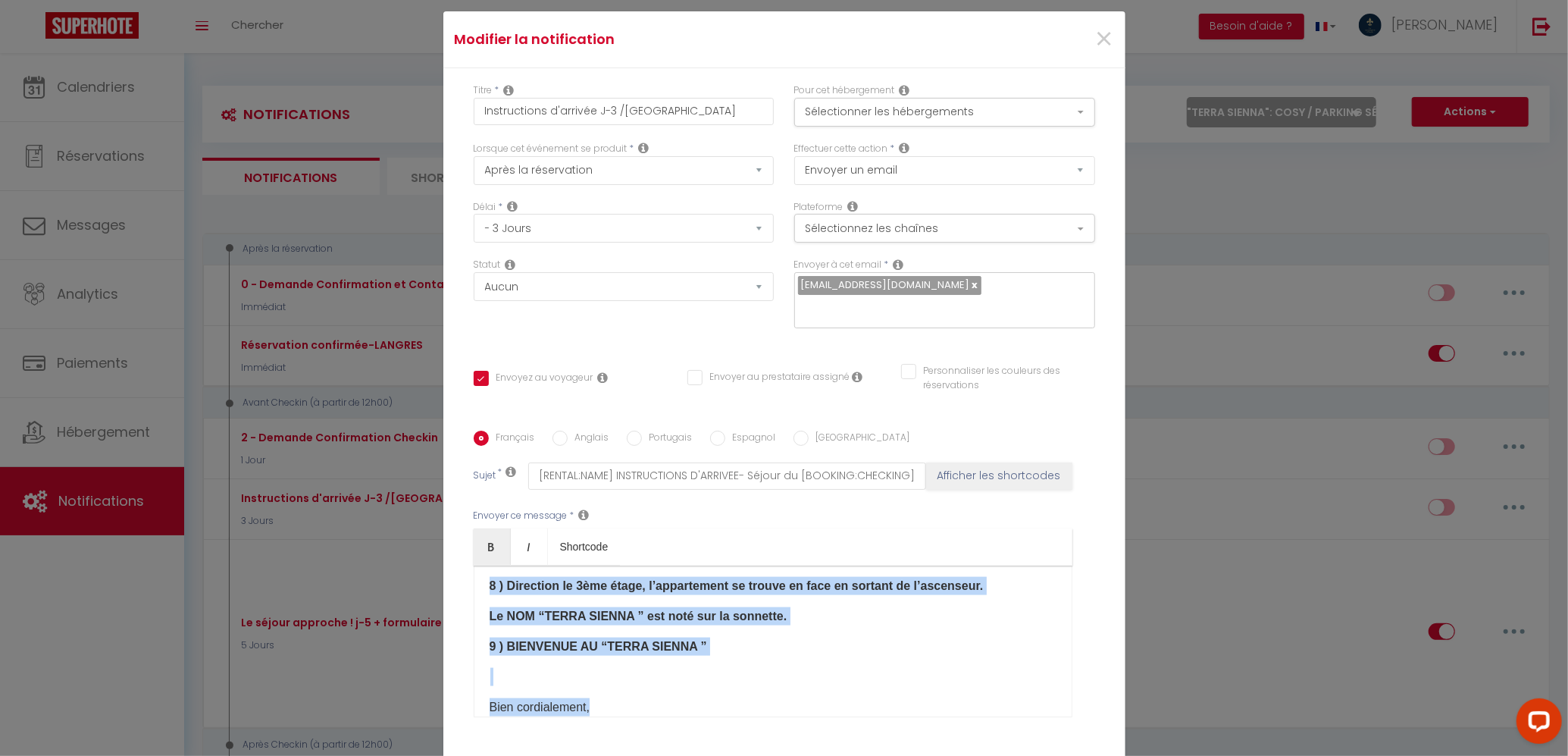 scroll, scrollTop: 1899, scrollLeft: 0, axis: vertical 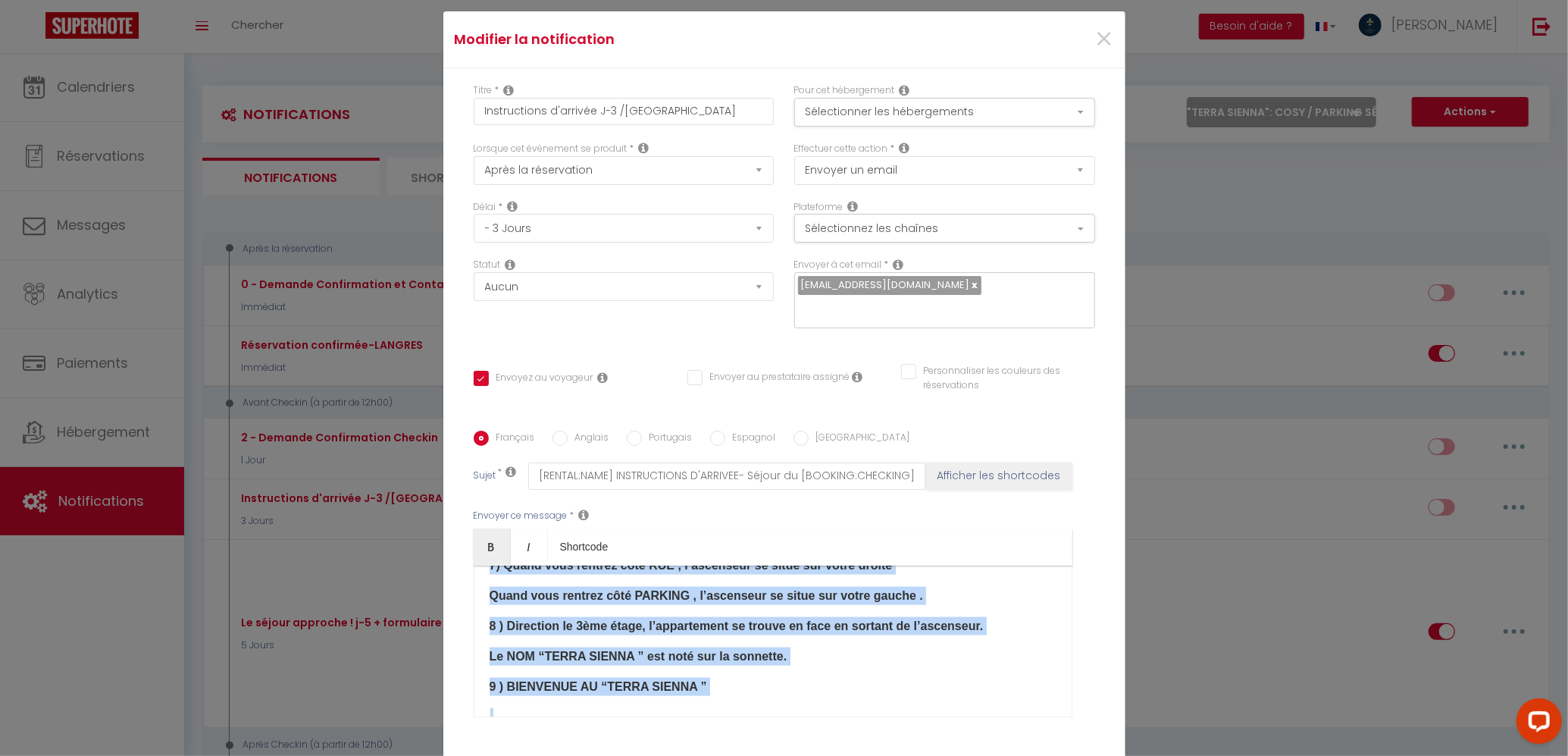 click on "Bonjour [GUEST:FIRST_NAME]​
Comme convenu, nous vous contactons dans le cadre de votre séjour du  [BOOKING:CHECKING] au [BOOKING:CHECKOUT] à [RENTAL:NAME] .​​ 📍Le logement se trouve [RENTAL:ADDRESS] à [RENTAL:CITY]   - 3éme étage - en face en sortant de l'ascenseur - NOM TERRA SIENNA sur SONNETTE Pour rappel l'heure de CHECK IN est à 17h00 , l'heure de CHECK OUT est à 11h00 le jour de votre départ. Vous trouverez ,en cliquant sur le lien, les instructions d'arrivée avec photos. ​​​​​​ [URL][DOMAIN_NAME] ​ IhHKV6W2iiemDXtfWfy-rp-8HB8/view?usp=drive_ ​ link ​ Code Boite à clés : [CODE BAC]​ ​Identifiants WIFI : Réseau :  Bbox-4F3378FD ​ Mot de passe :   3AcKdkLT1aqXadRVMh ​
Quelques informations à vous communiquer : ⬇️
1) Le linge de lit et les serviettes sont fournis.
2) La WIFI est à disposition gratuitement.
3) La machine à café est une NESPRESSO, une bouilloire est également disponible." at bounding box center (773, 642) 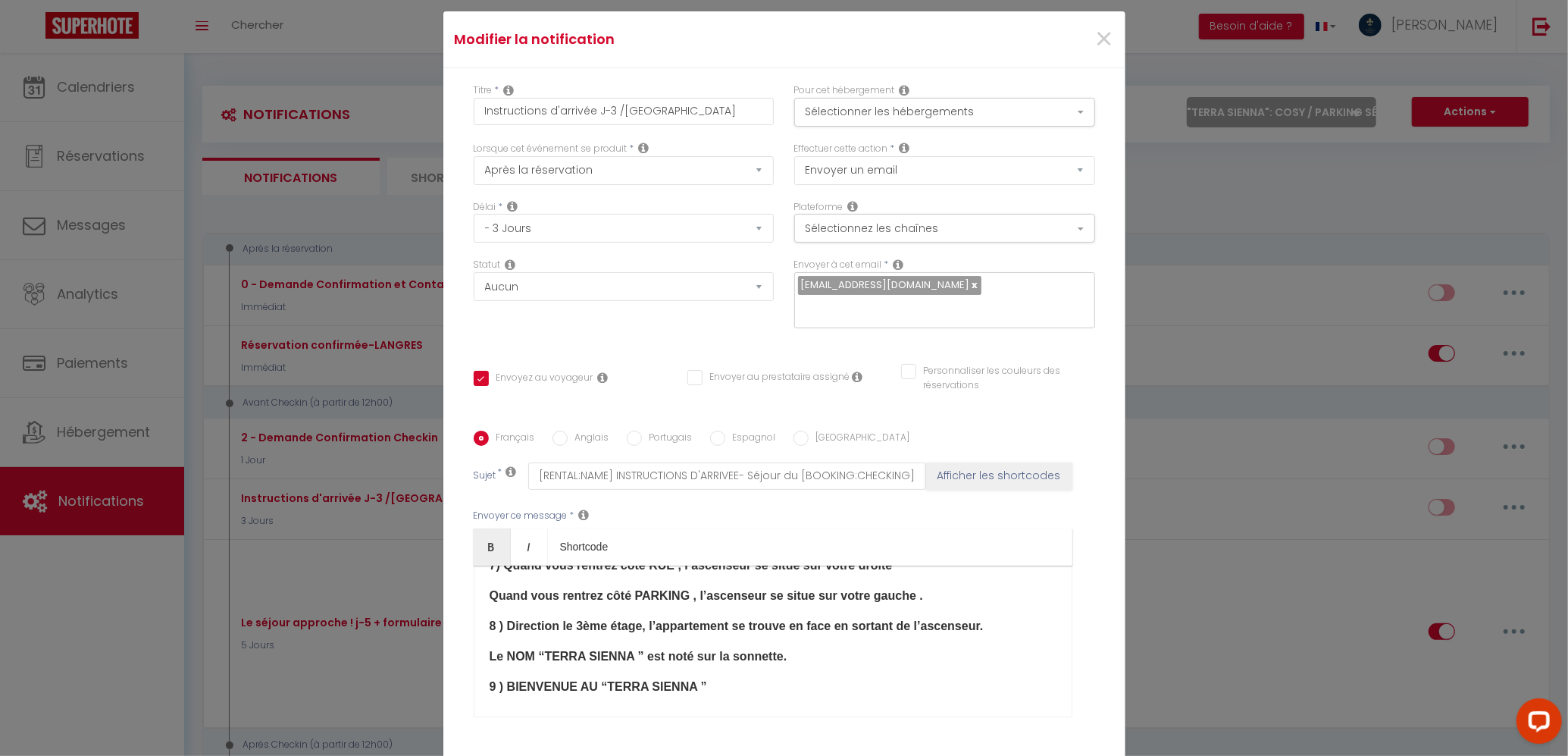 click on "Envoyer ce message   *     Bold Italic Shortcode Rich text editor Bonjour [GUEST:FIRST_NAME]​
Comme convenu, nous vous contactons dans le cadre de votre séjour du  [BOOKING:CHECKING] au [BOOKING:CHECKOUT] à [RENTAL:NAME] .​​ 📍Le logement se trouve [RENTAL:ADDRESS] à [RENTAL:CITY]   - 3éme étage - en face en sortant de l'ascenseur - NOM TERRA SIENNA sur SONNETTE Pour rappel l'heure de CHECK IN est à 17h00 , l'heure de CHECK OUT est à 11h00 le jour de votre départ. Vous trouverez ,en cliquant sur le lien, les instructions d'arrivée avec photos. ​​​​​​ [URL][DOMAIN_NAME] ​ IhHKV6W2iiemDXtfWfy-rp-8HB8/view?usp=drive_ ​ link ​ Code Boite à clés : [CODE BAC]​ ​Identifiants WIFI : Réseau :  Bbox-4F3378FD ​ Mot de passe :   3AcKdkLT1aqXadRVMh ​
Quelques informations à vous communiquer : ⬇️
1) Le linge de lit et les serviettes sont fournis.
2) La WIFI est à disposition gratuitement.
4) Pour garer votre véhicule :" at bounding box center (784, 613) 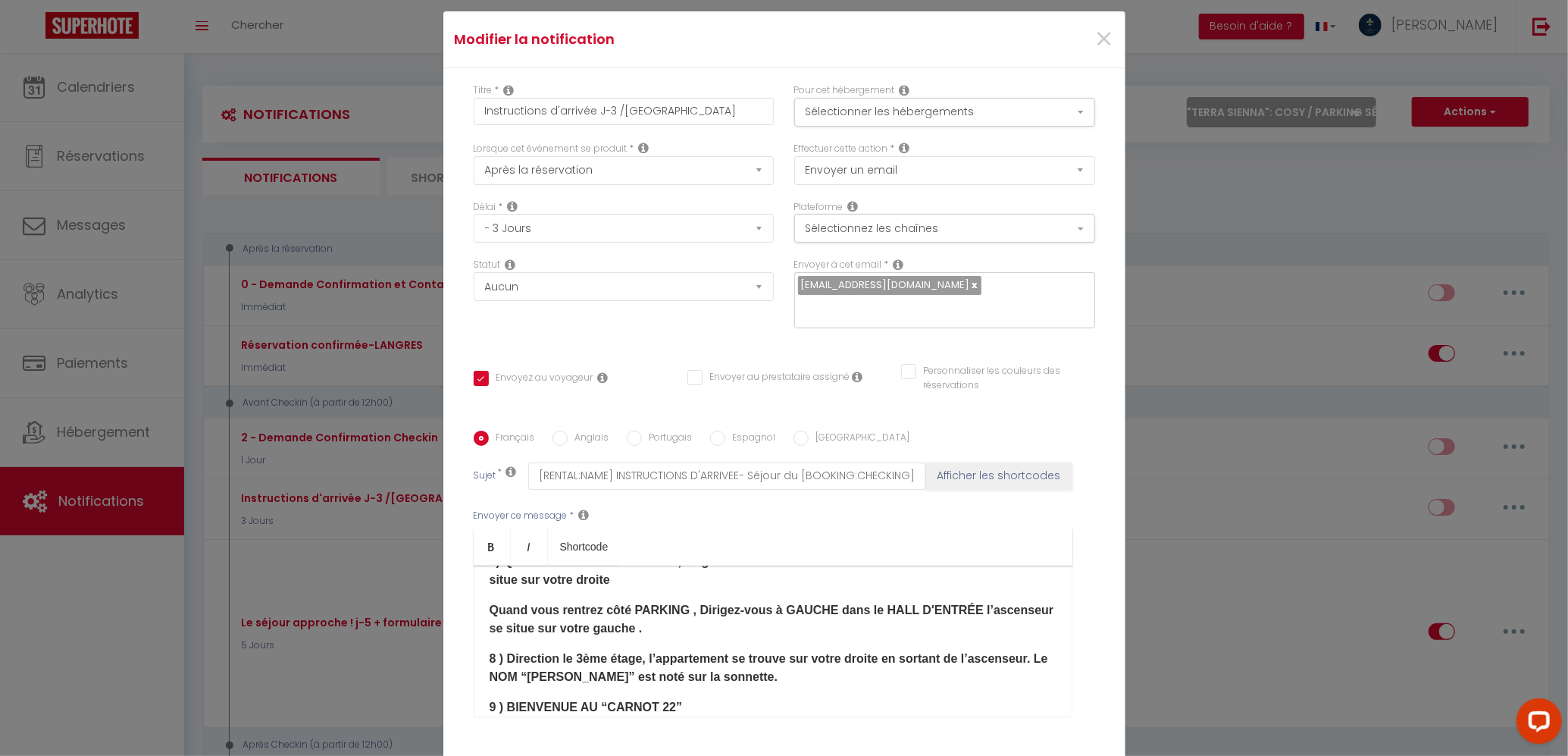 scroll, scrollTop: 1799, scrollLeft: 0, axis: vertical 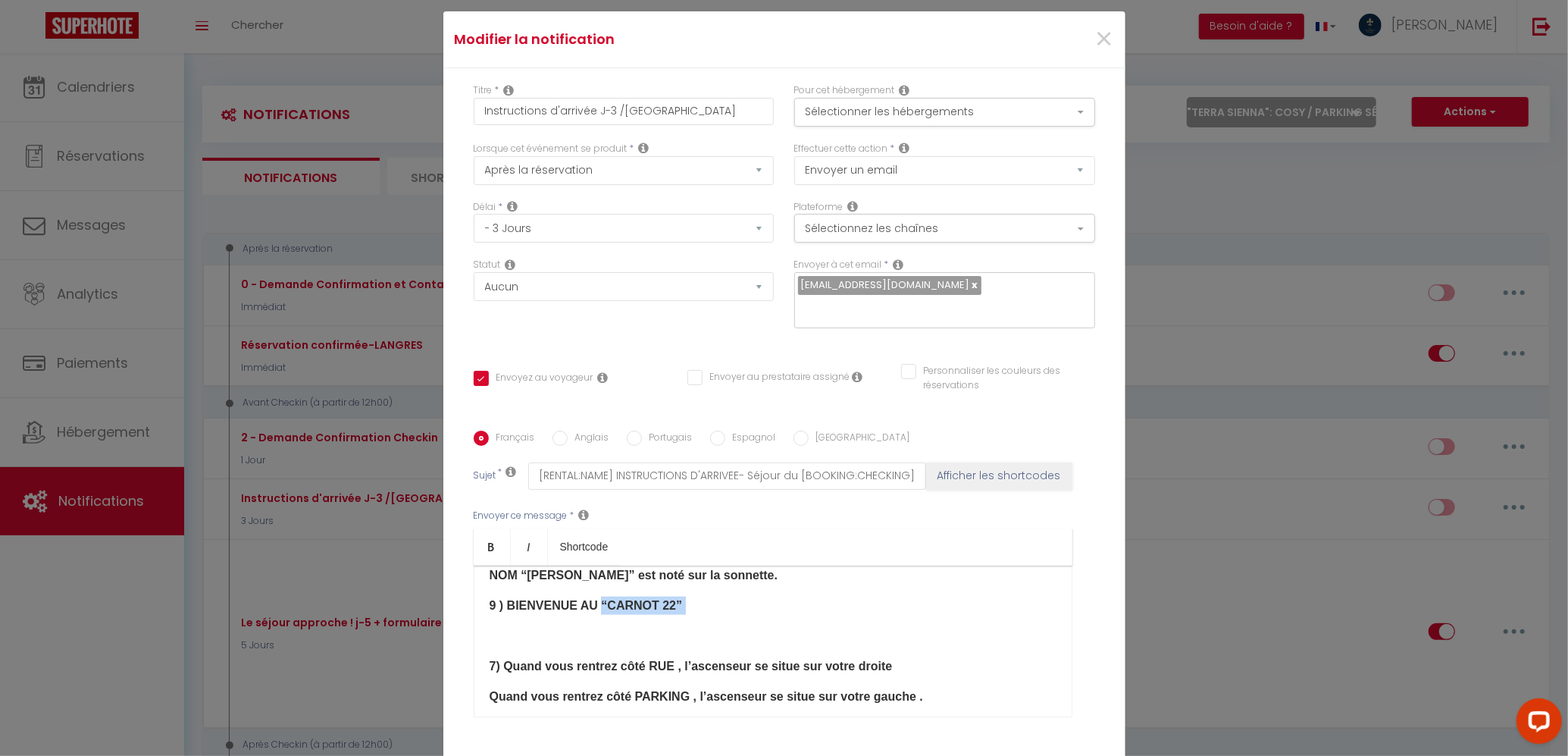 drag, startPoint x: 713, startPoint y: 538, endPoint x: 587, endPoint y: 523, distance: 126.88972 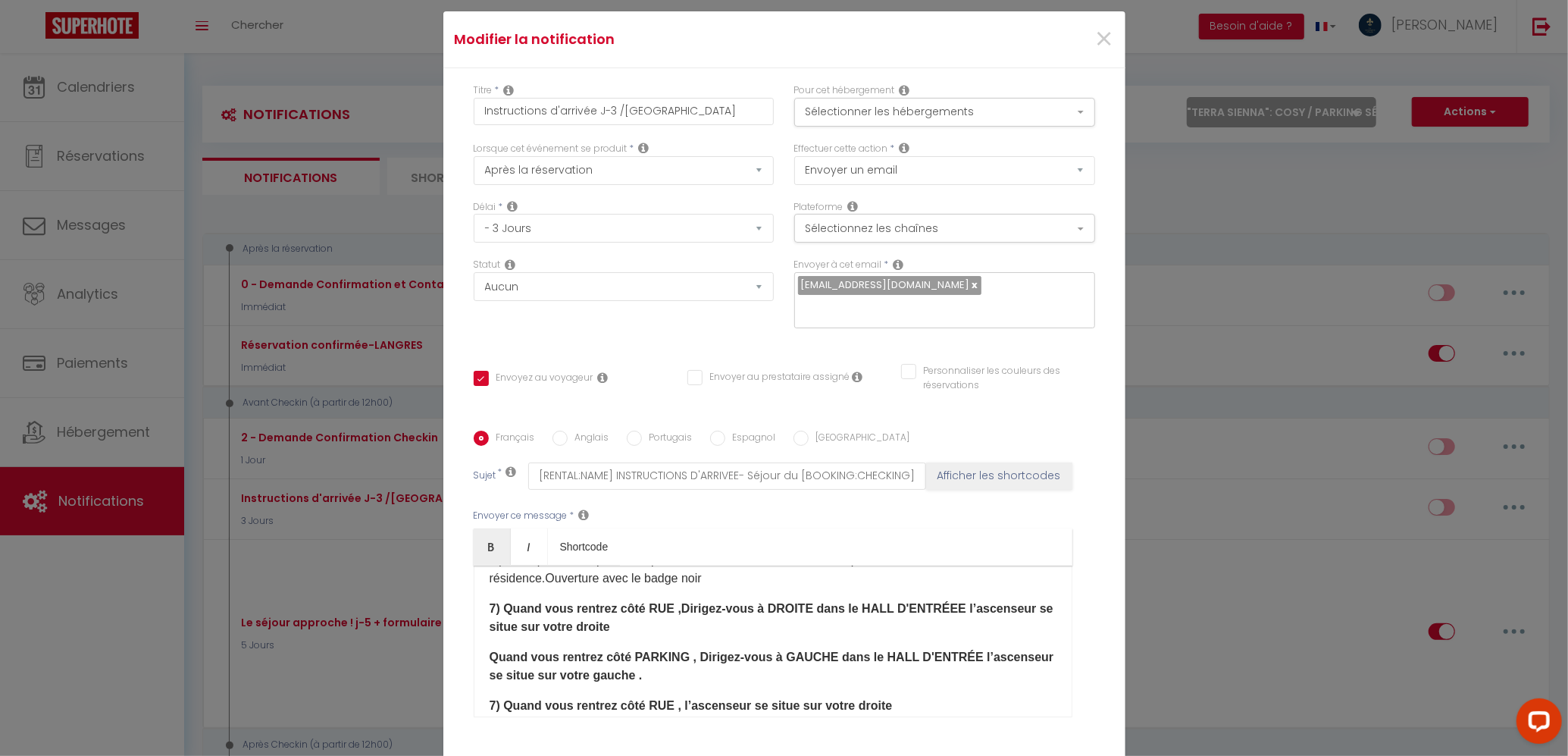 scroll, scrollTop: 1751, scrollLeft: 0, axis: vertical 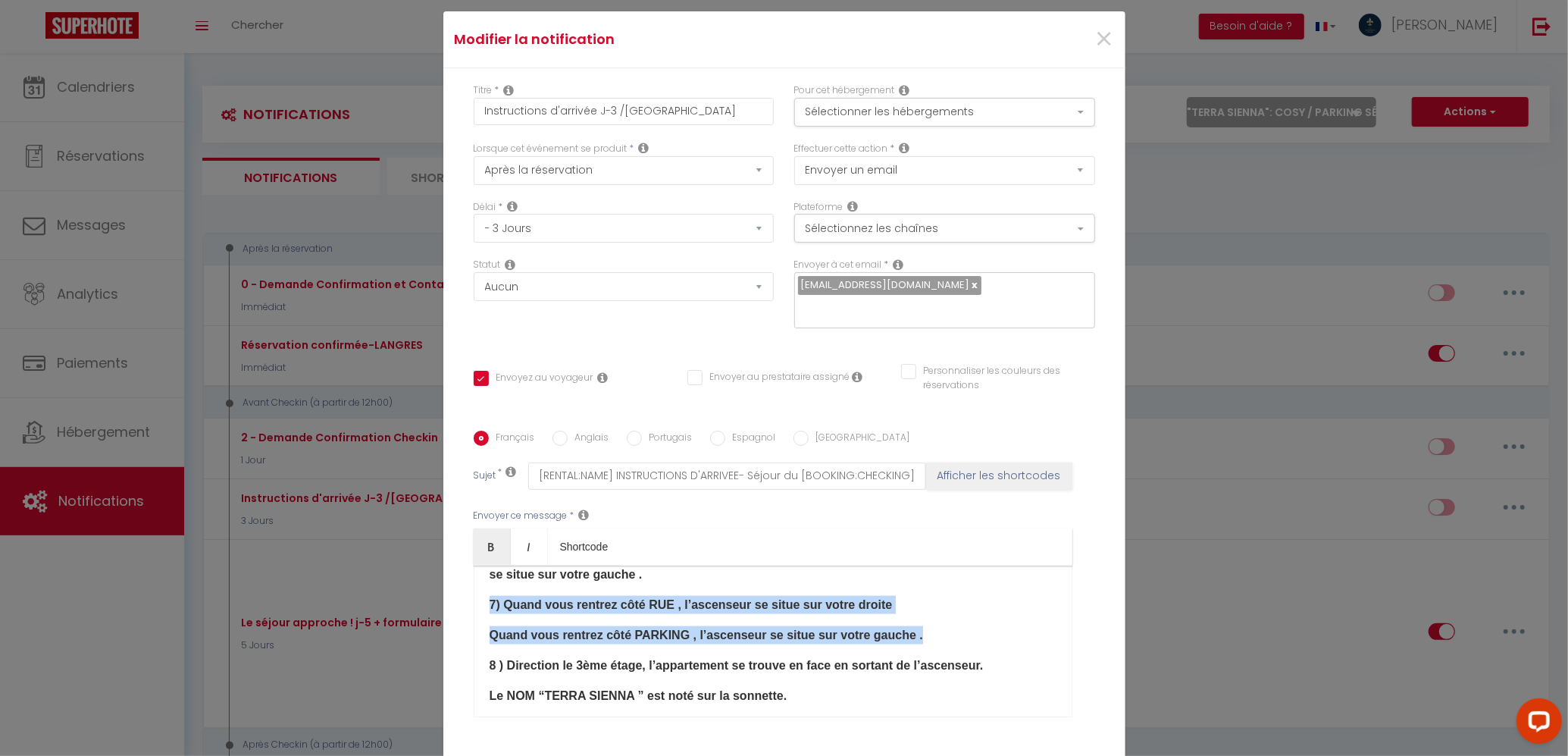 drag, startPoint x: 923, startPoint y: 556, endPoint x: 471, endPoint y: 526, distance: 452.99448 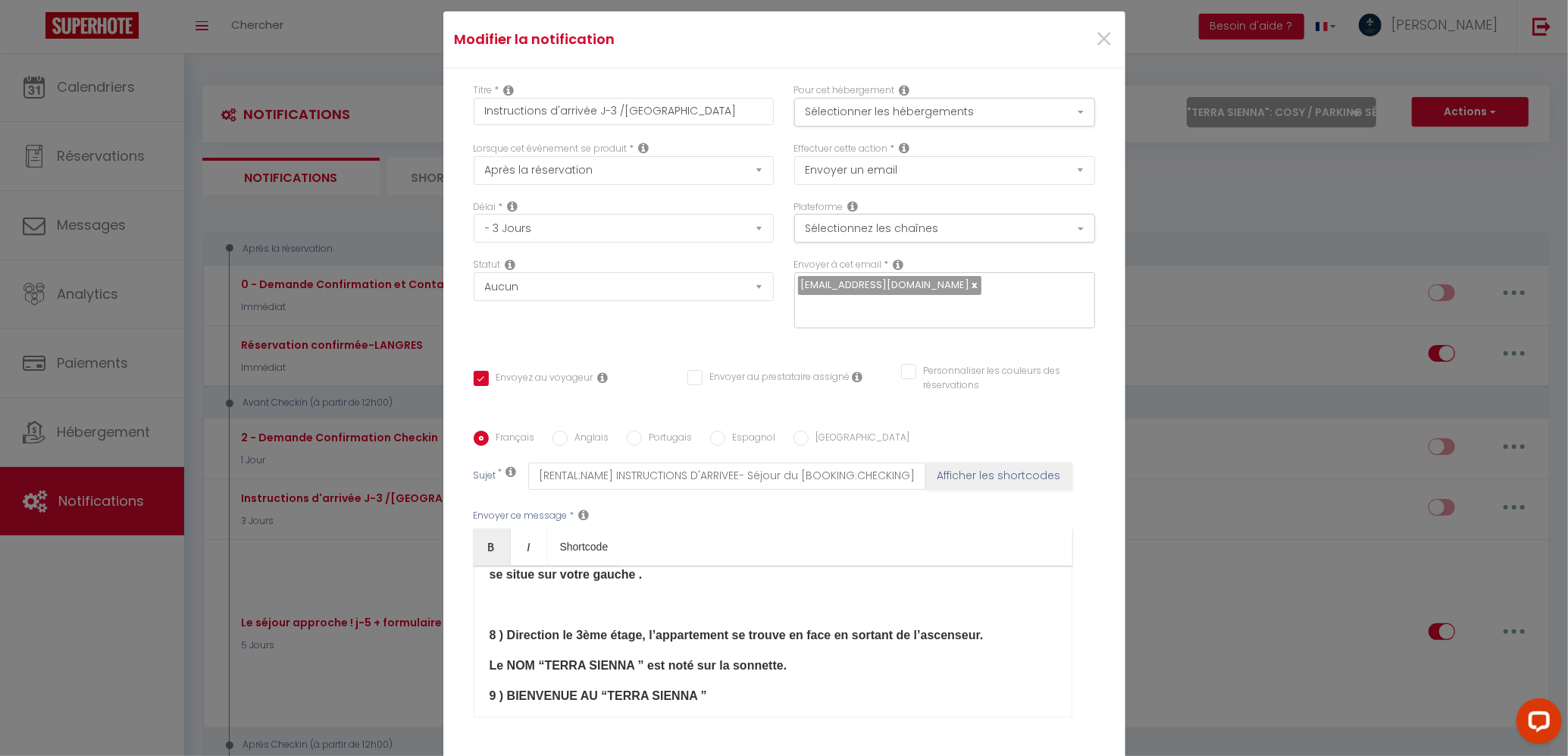 click on "Le NOM “TERRA SIENNA ” est noté sur la sonnette." at bounding box center (773, 666) 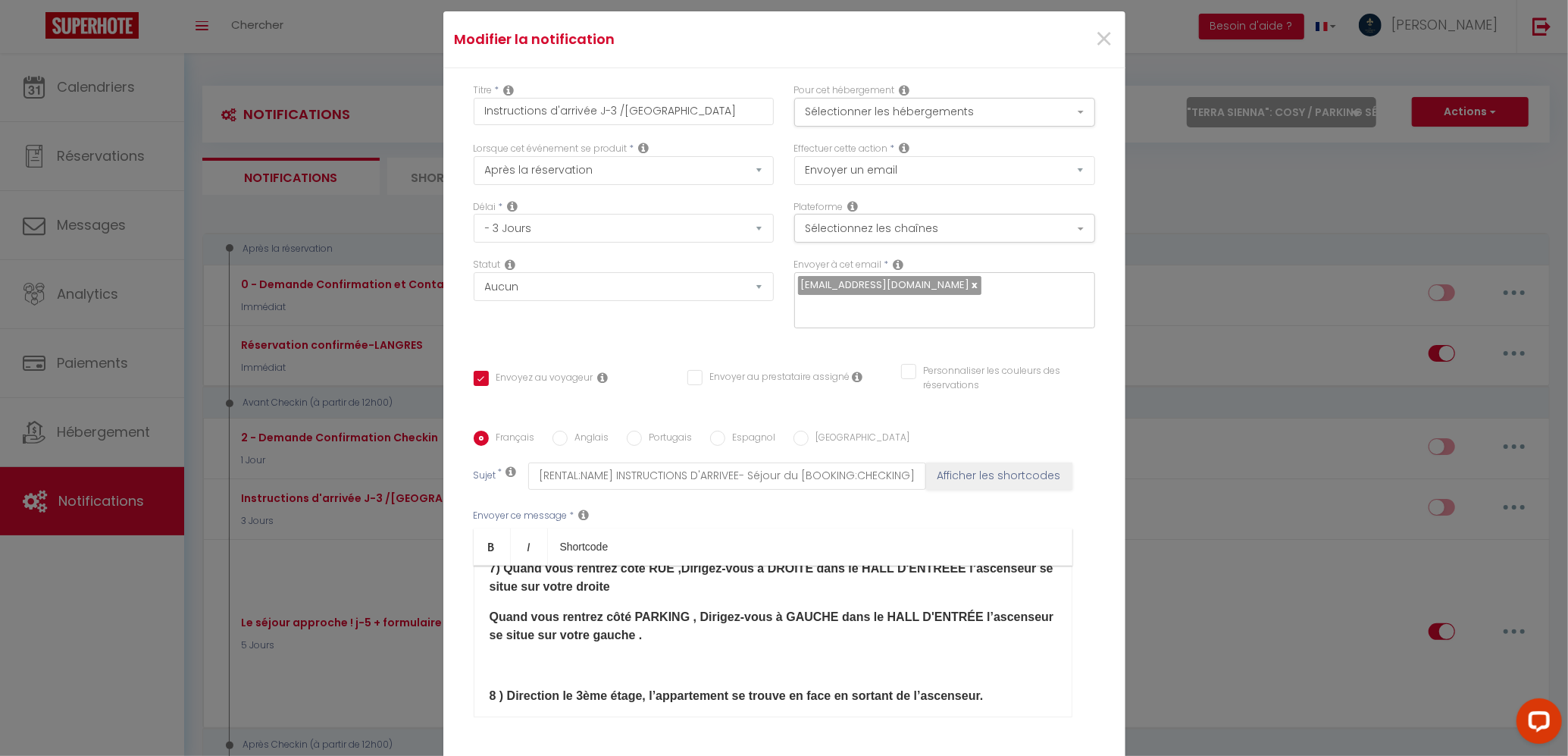 scroll, scrollTop: 1893, scrollLeft: 0, axis: vertical 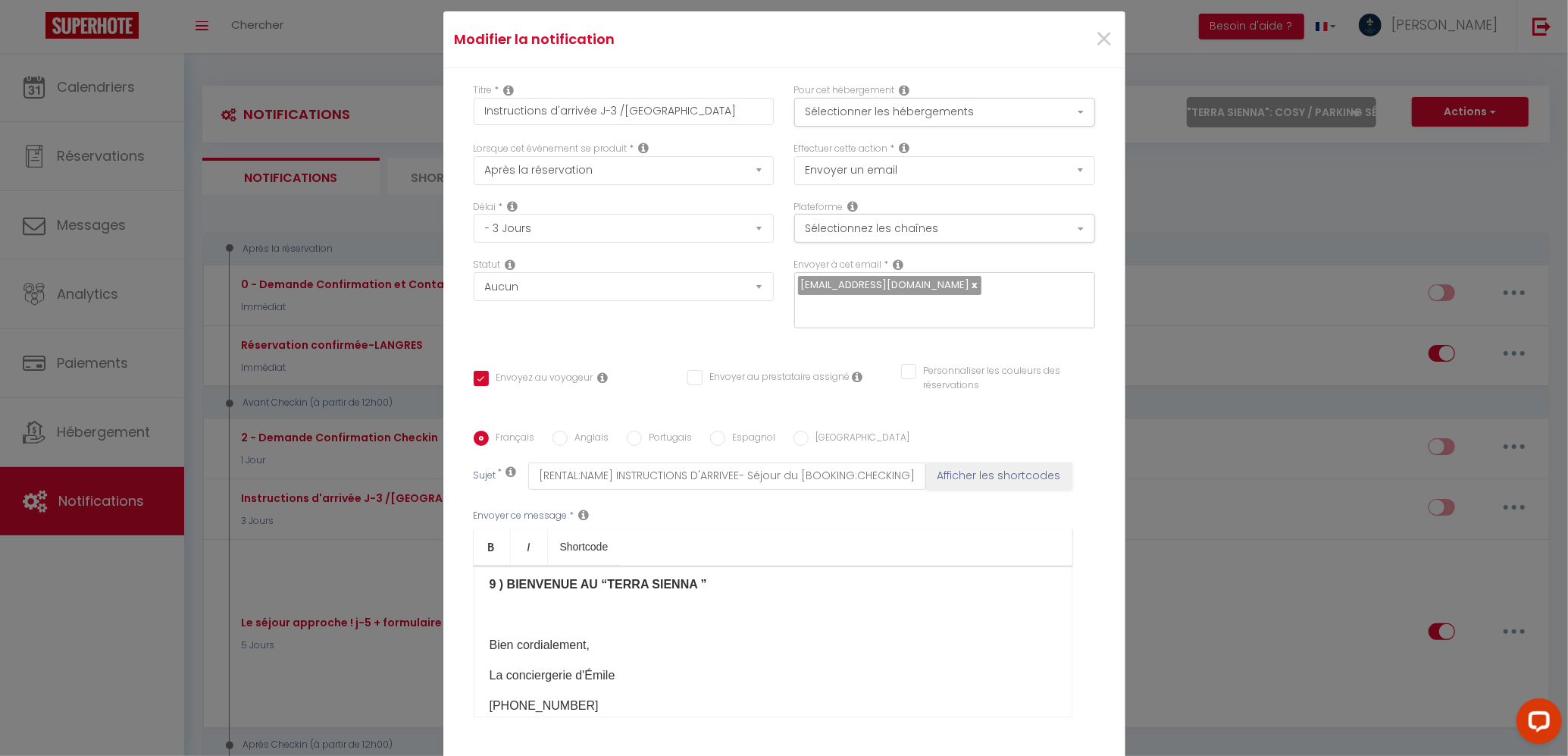 click on "Mettre à jour" at bounding box center [818, 811] 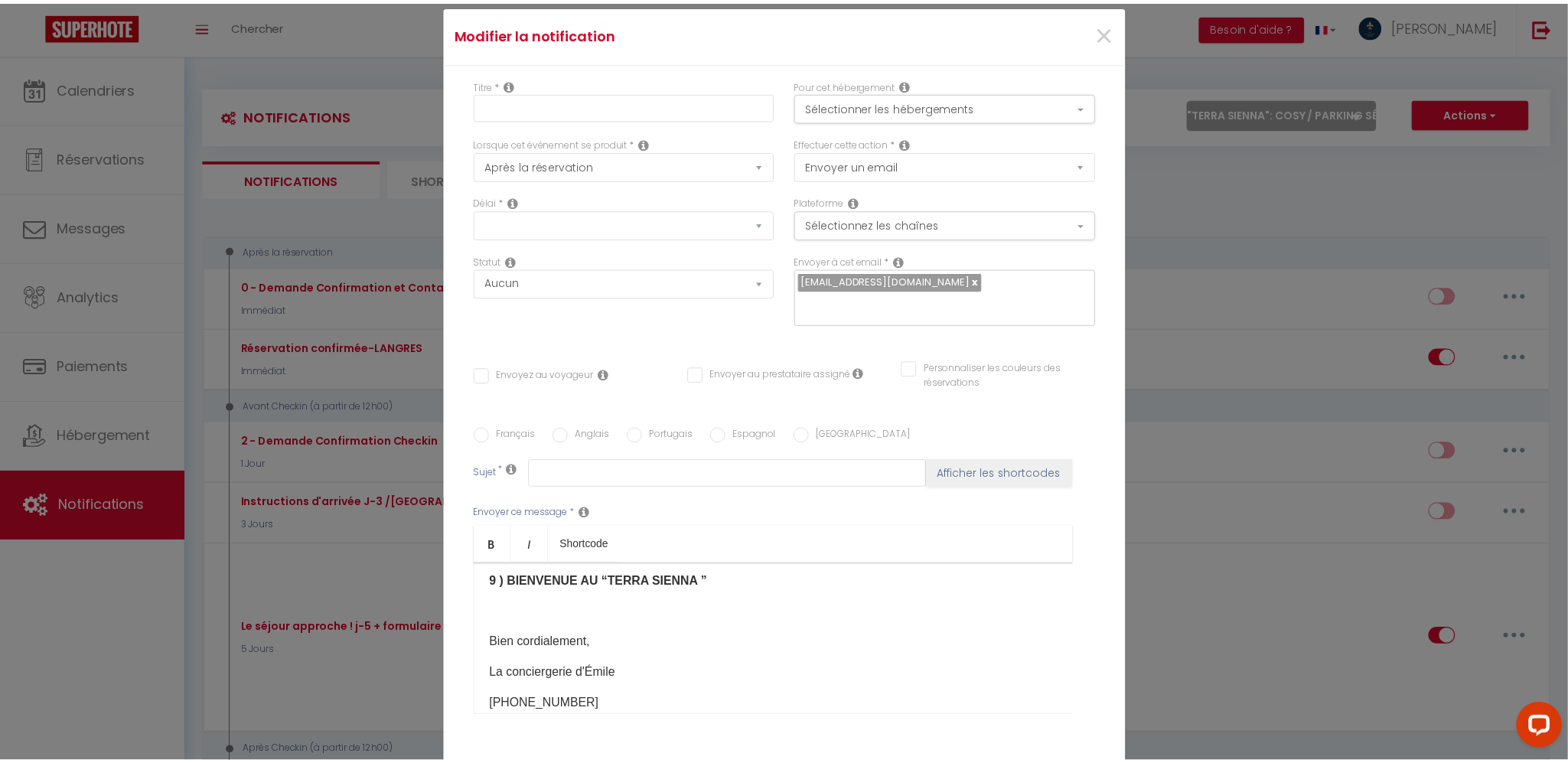 scroll, scrollTop: 0, scrollLeft: 0, axis: both 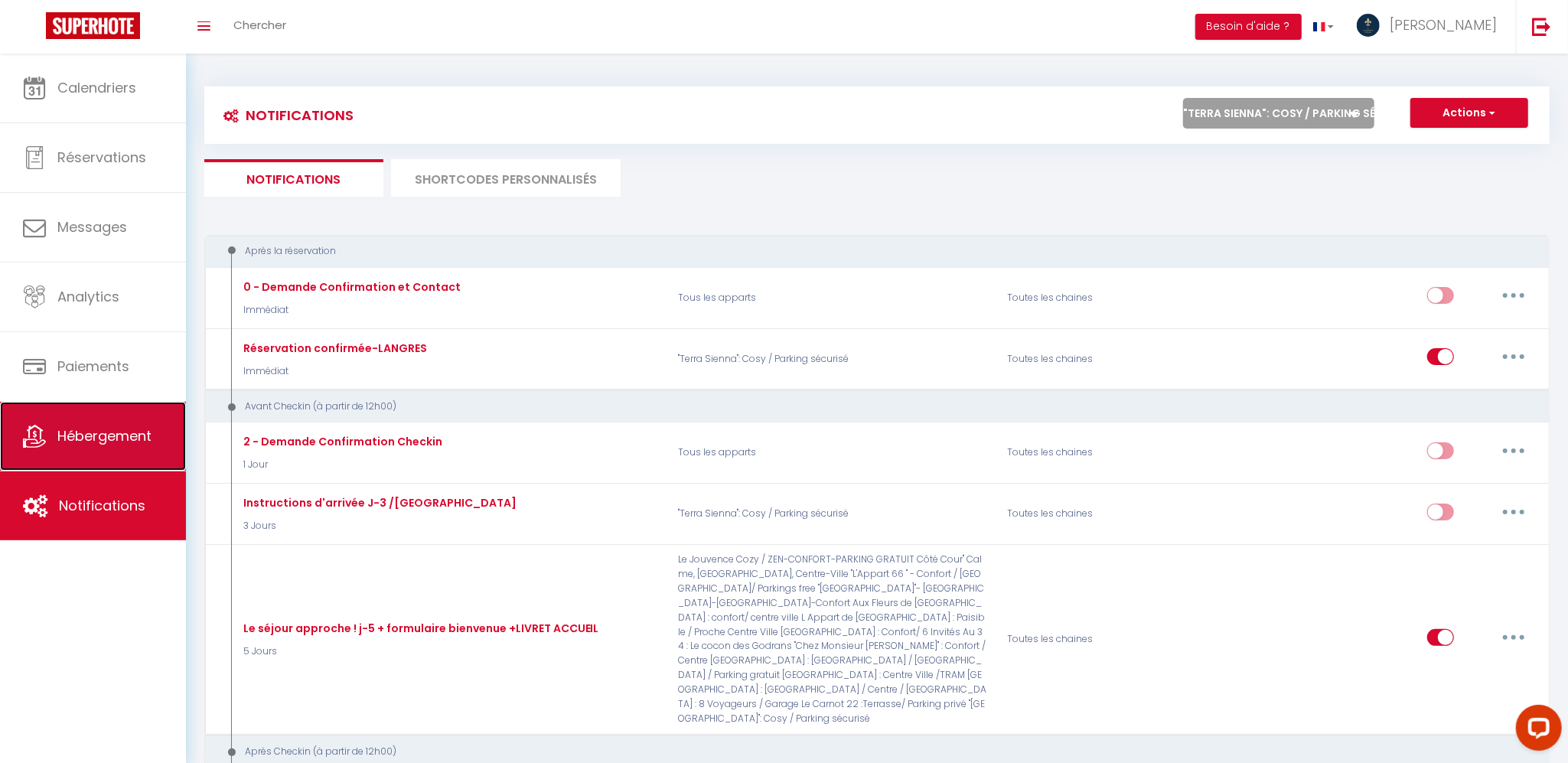 click on "Hébergement" at bounding box center [104, 435] 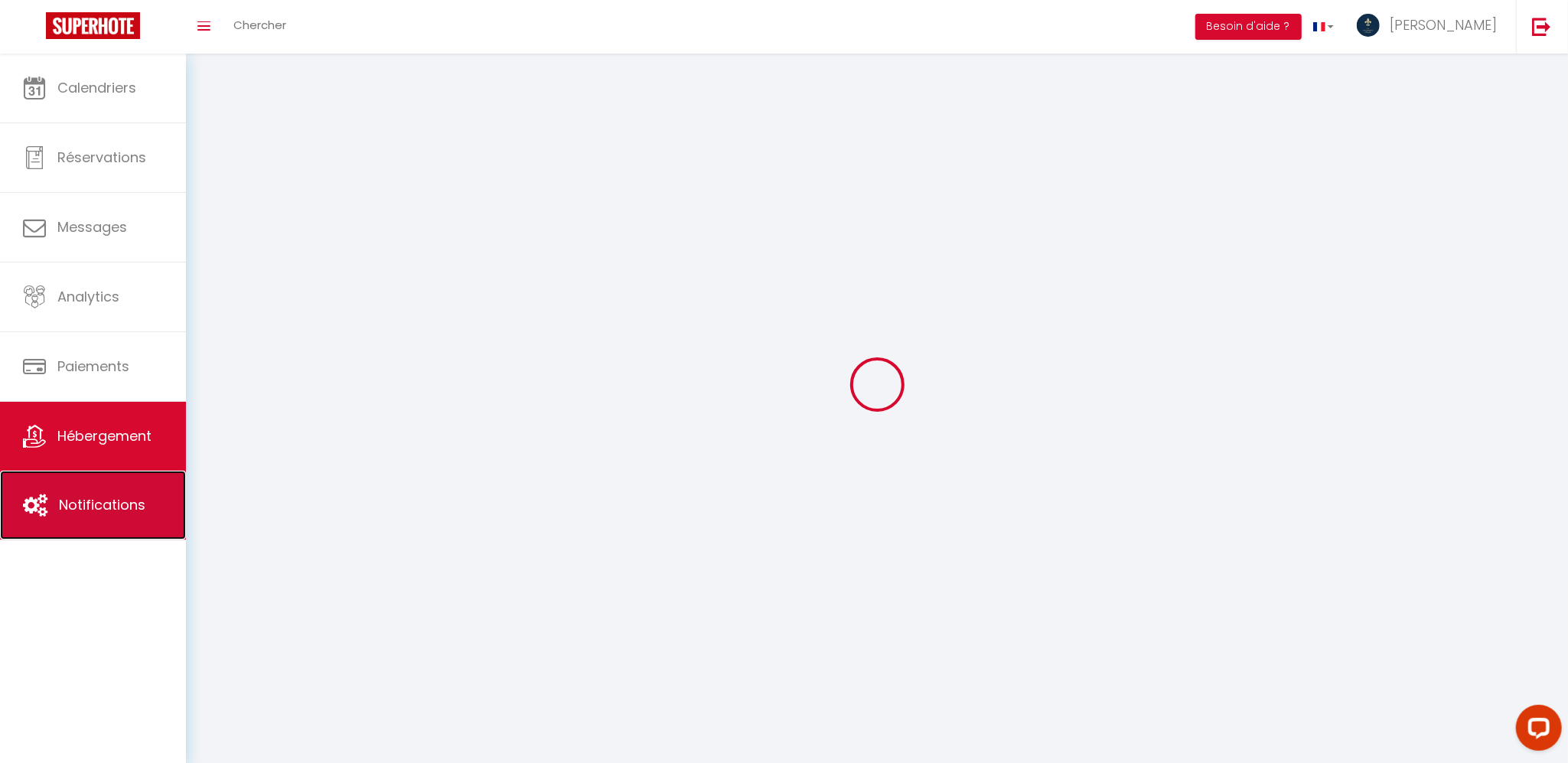 click on "Notifications" at bounding box center (93, 505) 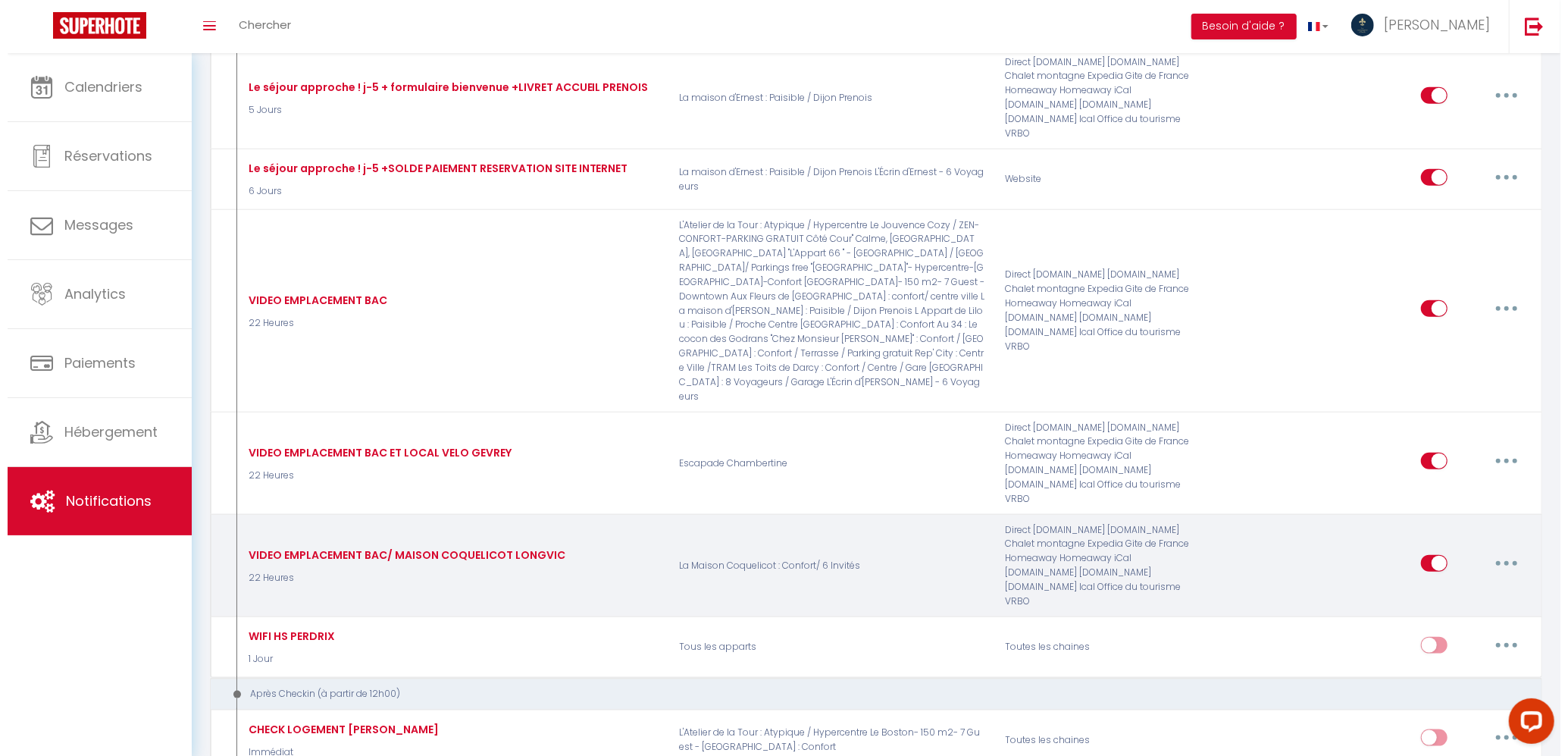 scroll, scrollTop: 5560, scrollLeft: 0, axis: vertical 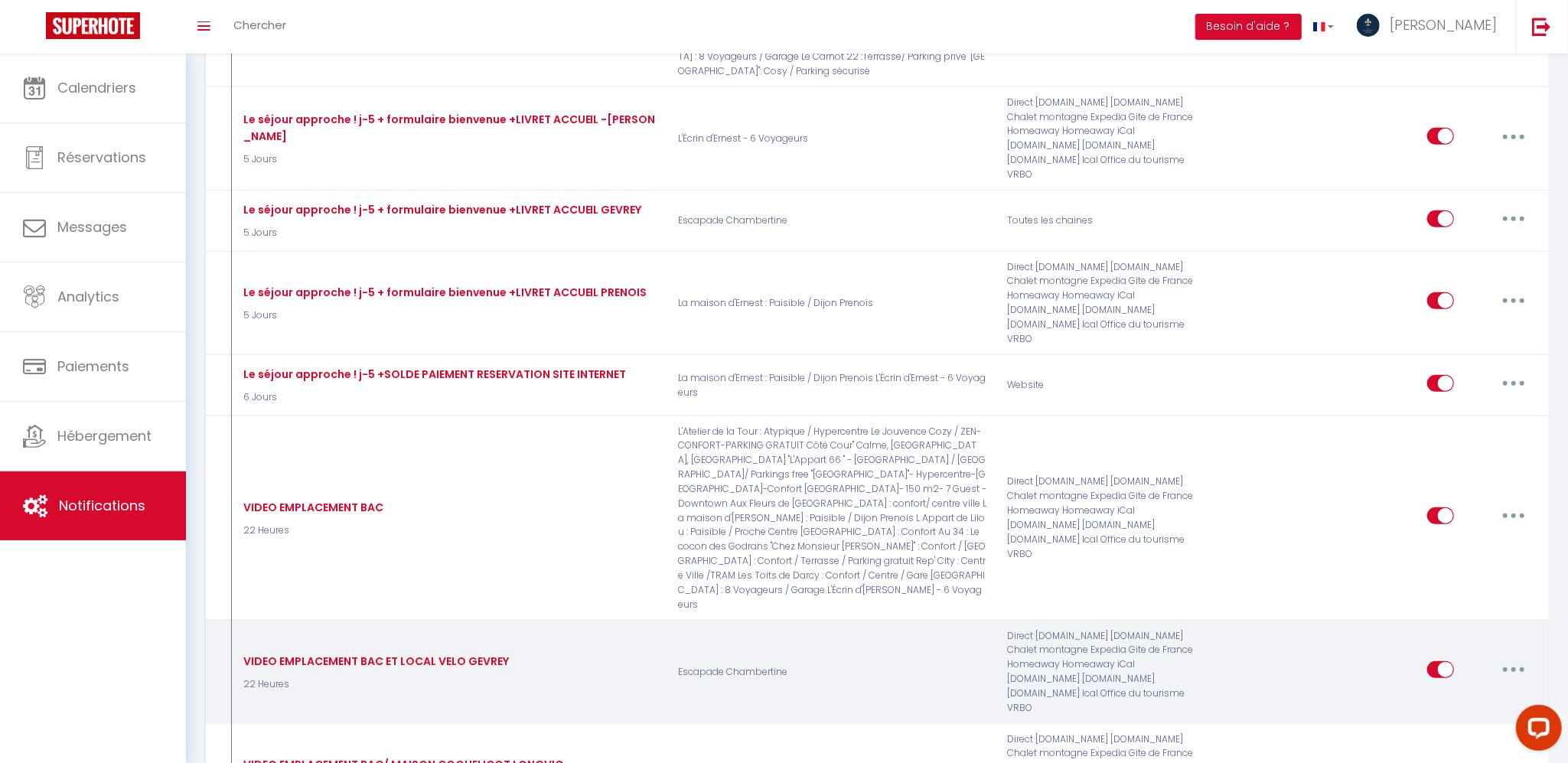 click at bounding box center (1514, 670) 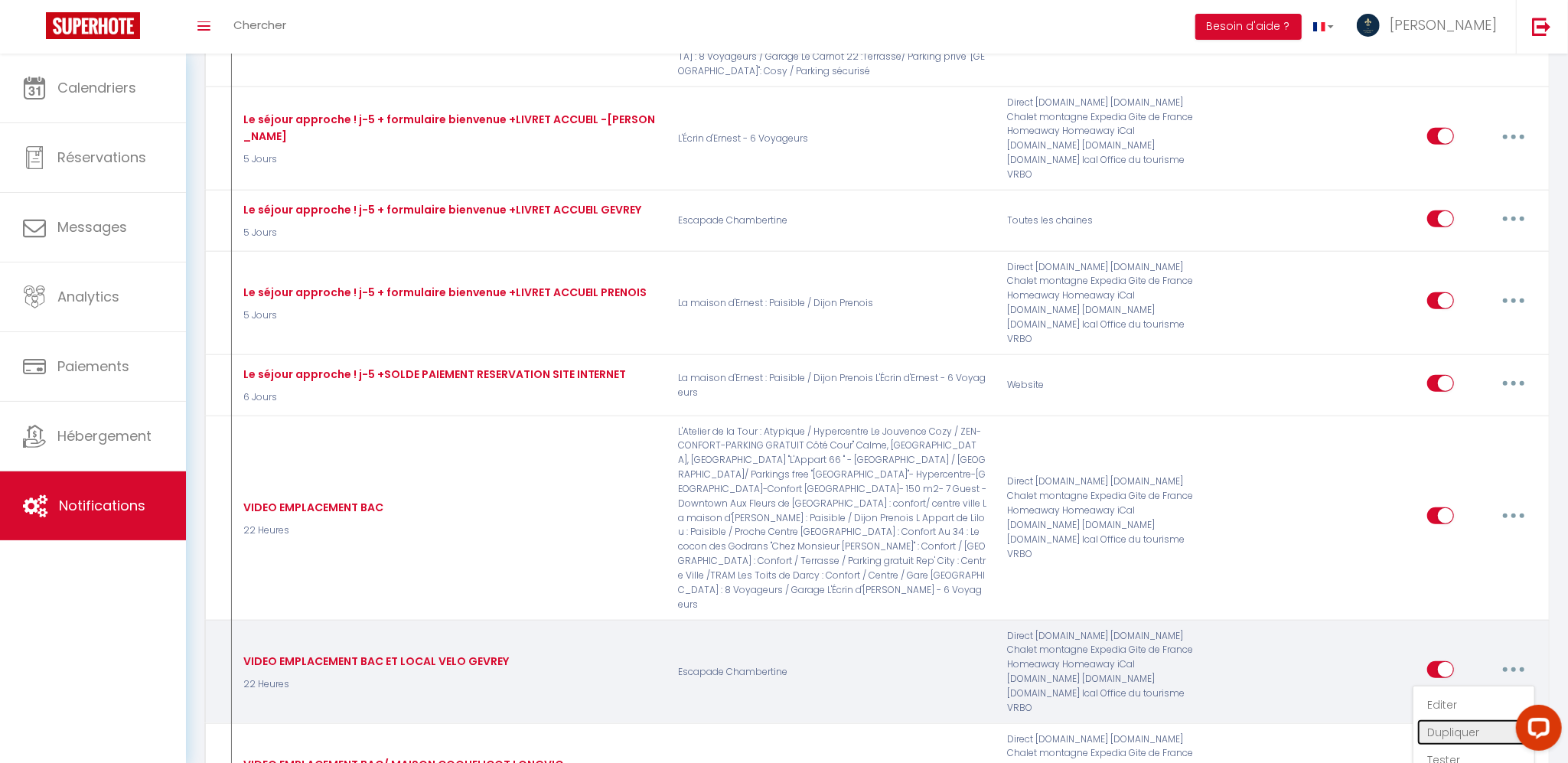 click on "Dupliquer" at bounding box center [1474, 732] 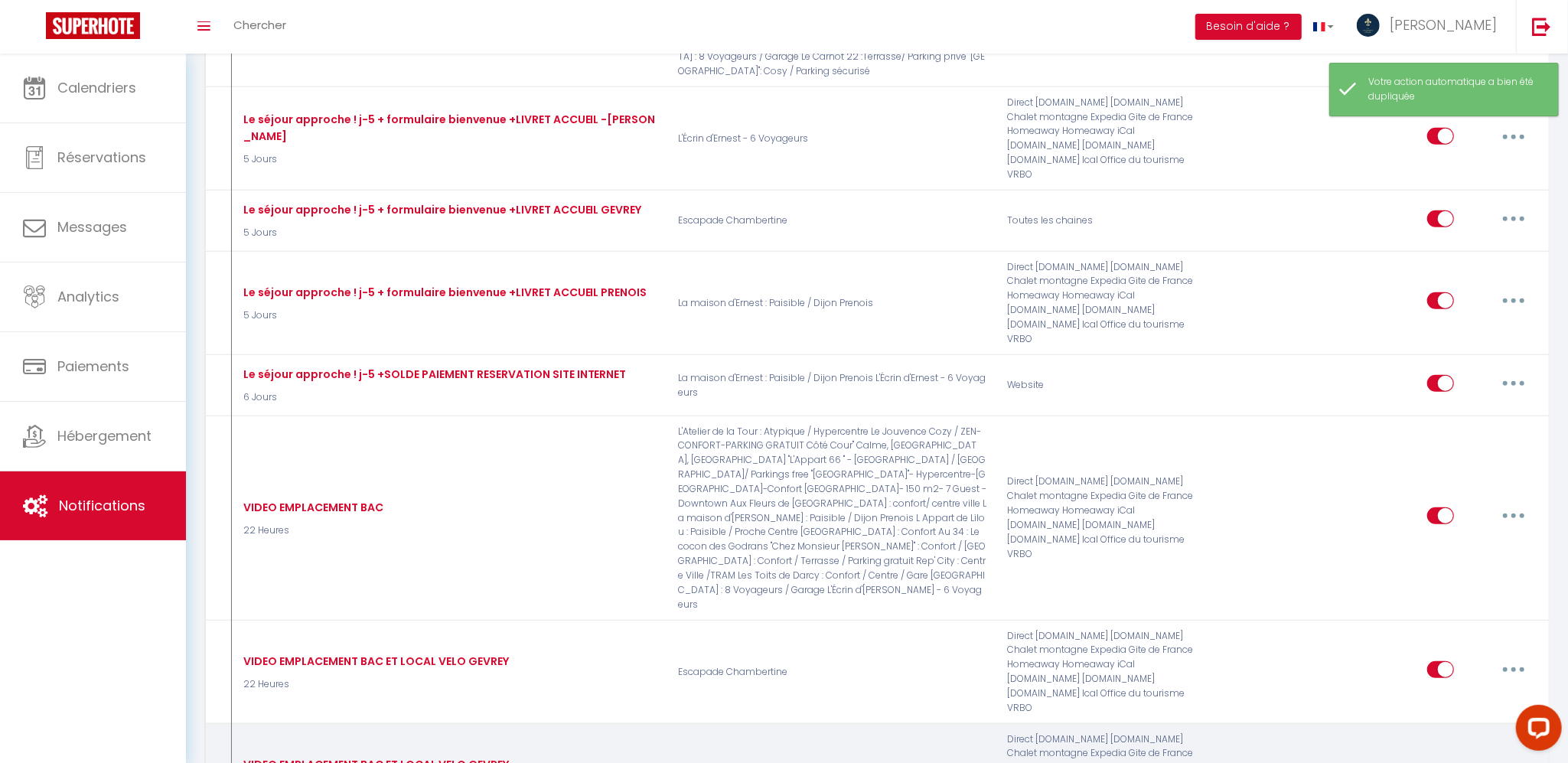 click at bounding box center [1514, 773] 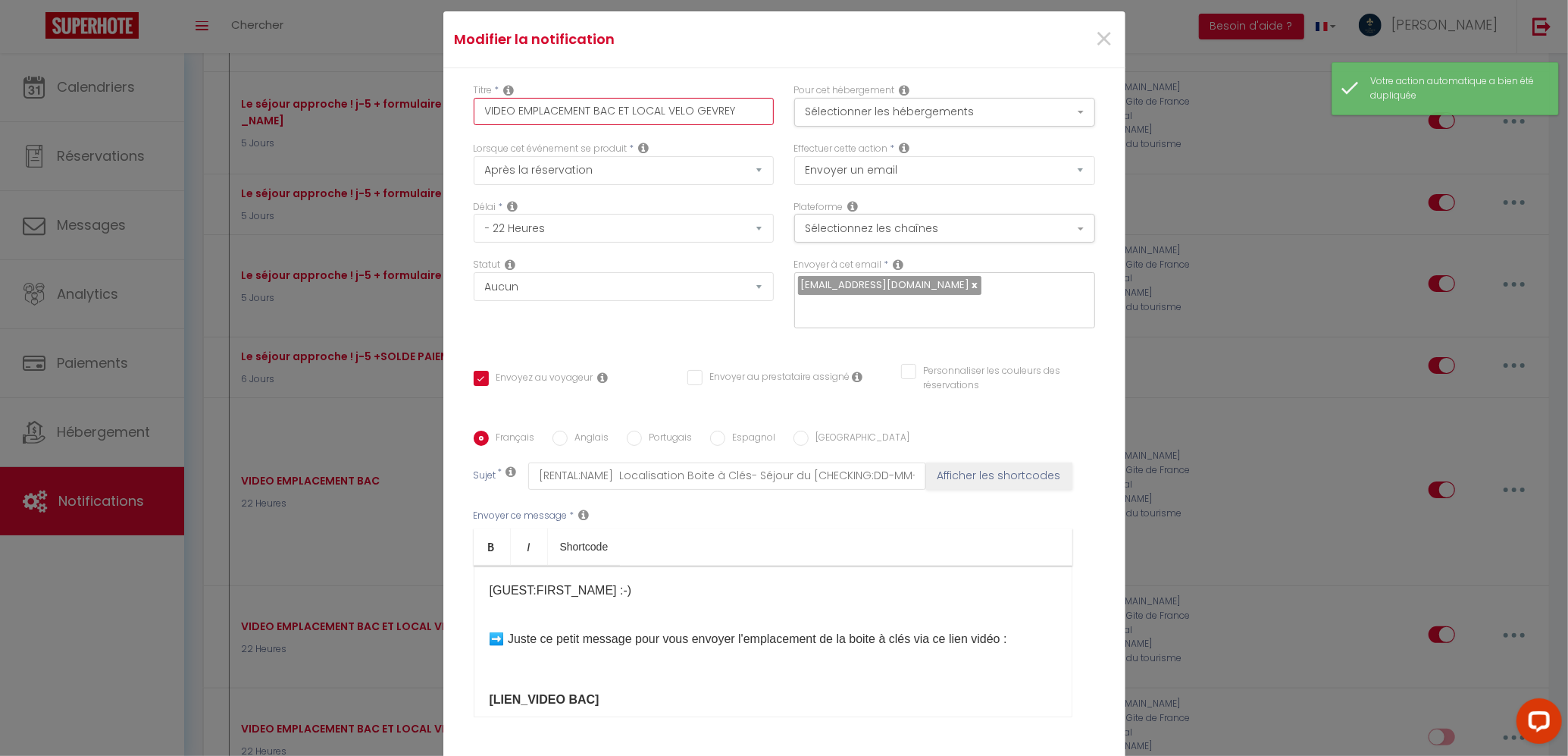 click on "VIDEO EMPLACEMENT BAC ET LOCAL VELO GEVREY" at bounding box center [624, 111] 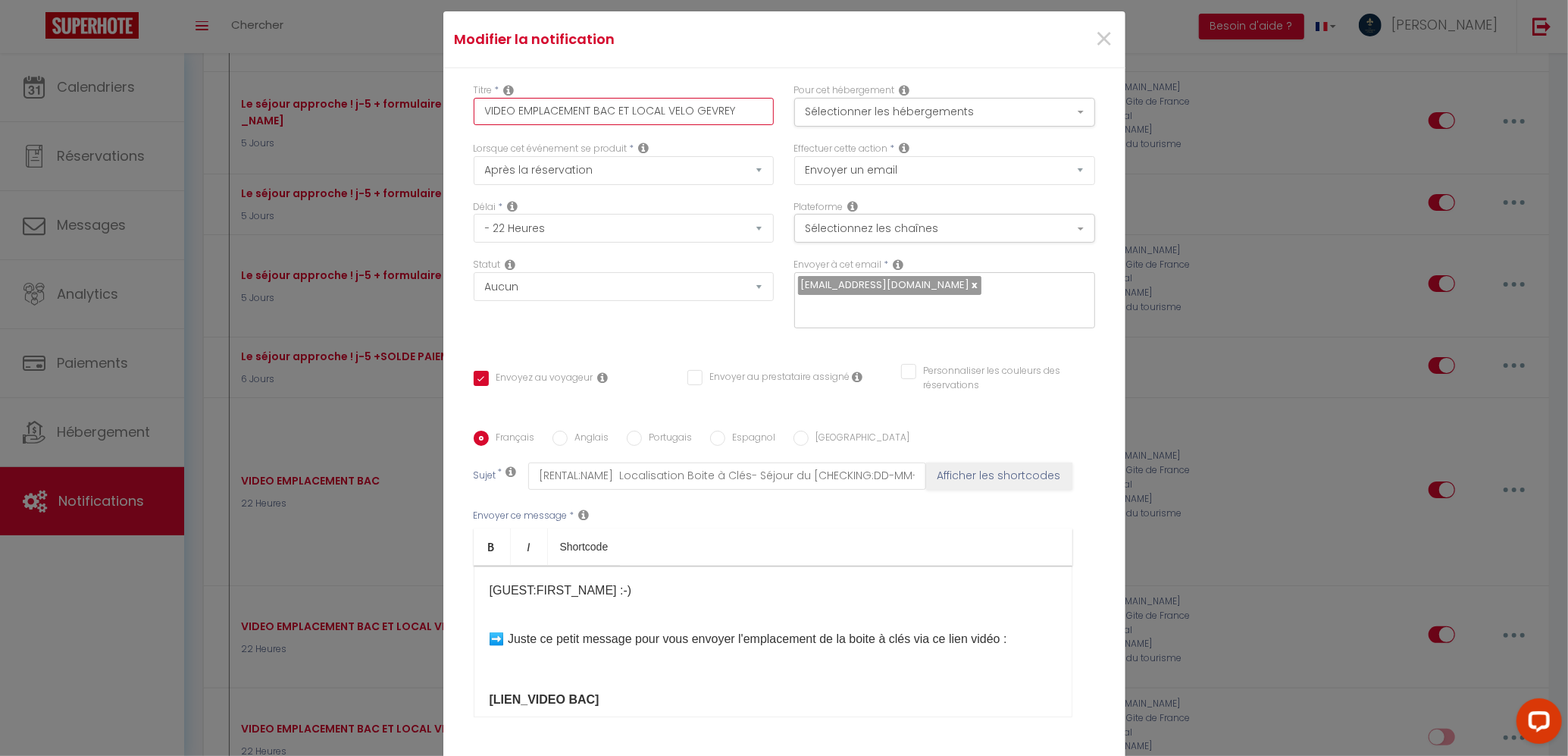 drag, startPoint x: 744, startPoint y: 111, endPoint x: 662, endPoint y: 96, distance: 83.36066 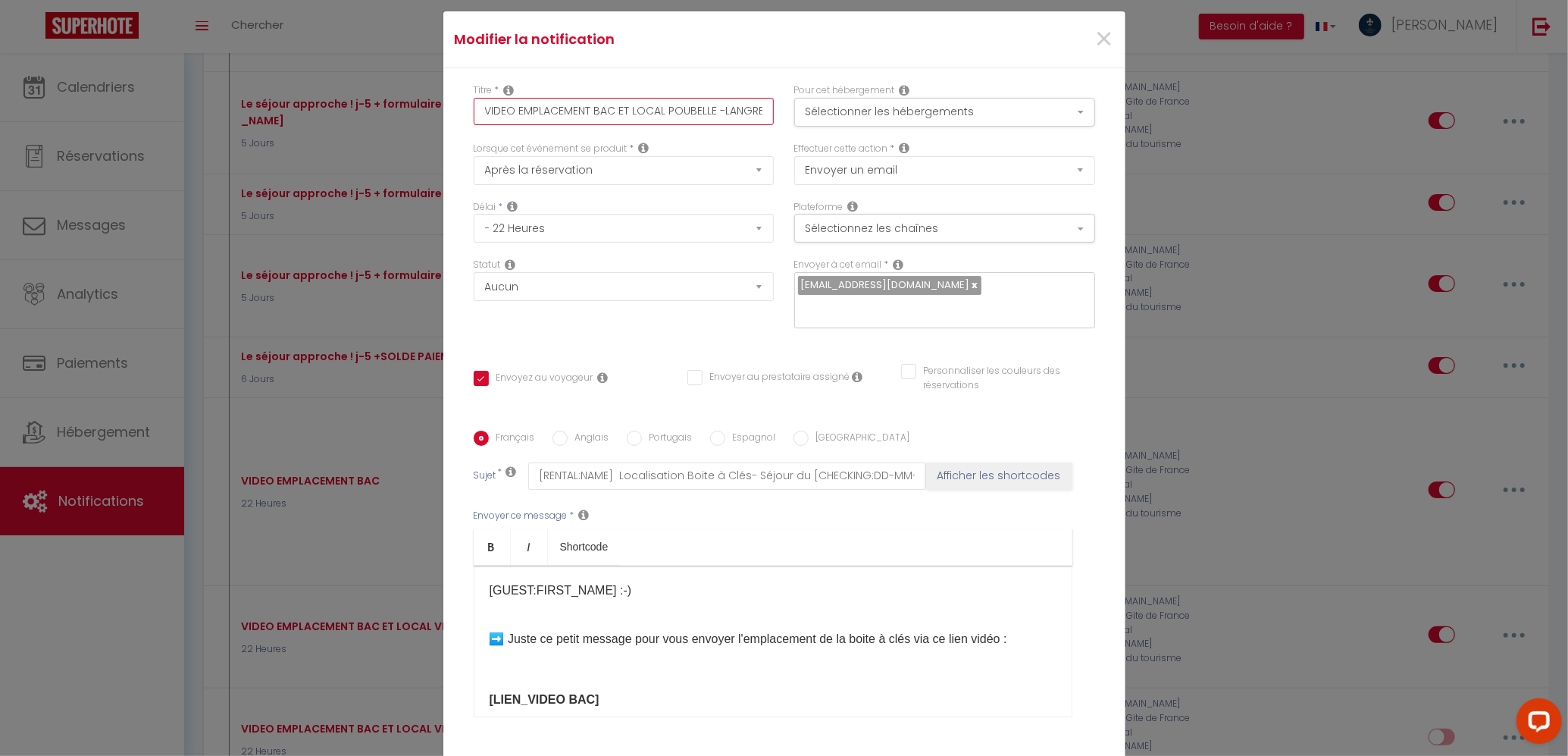 scroll, scrollTop: 0, scrollLeft: 4, axis: horizontal 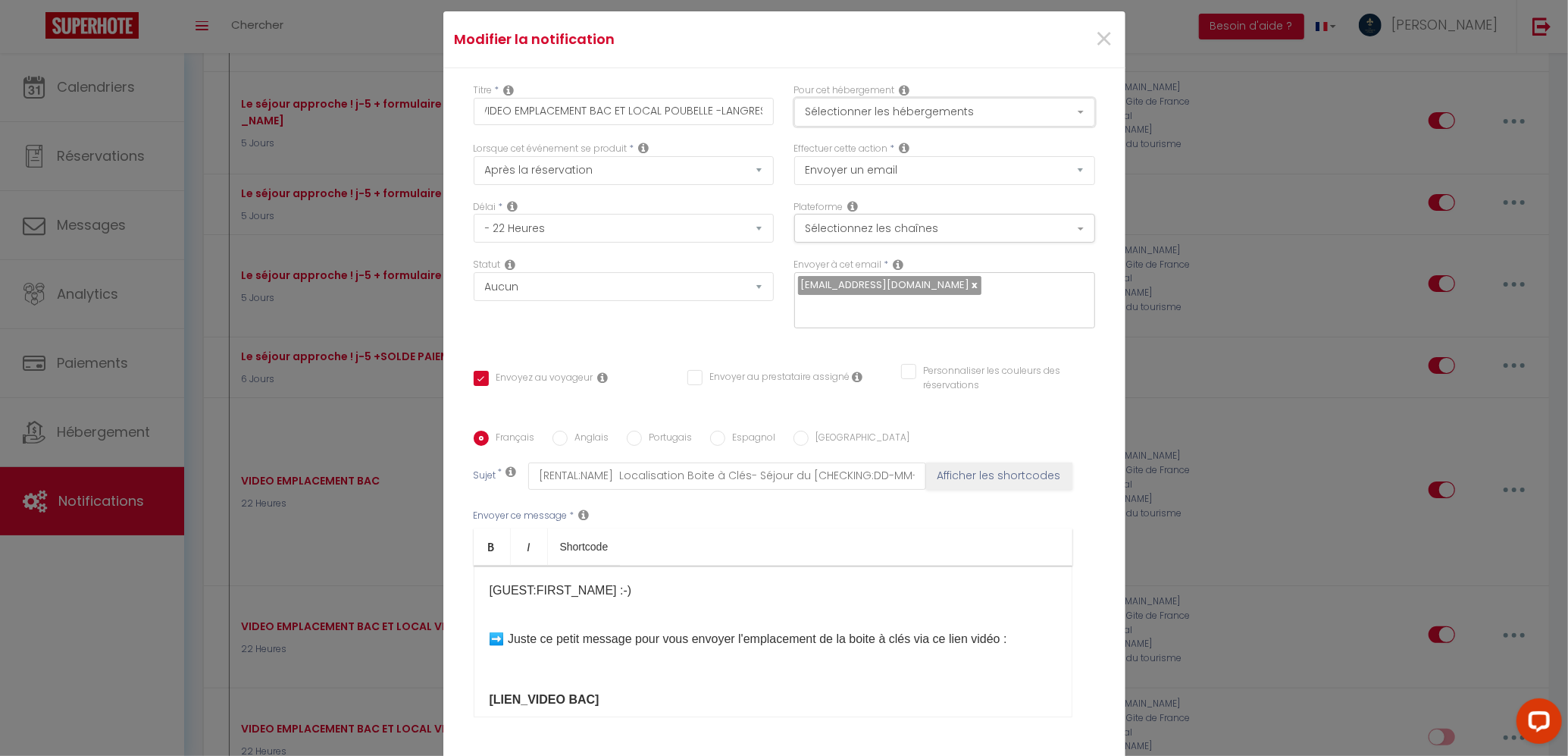click on "Sélectionner les hébergements" at bounding box center [944, 112] 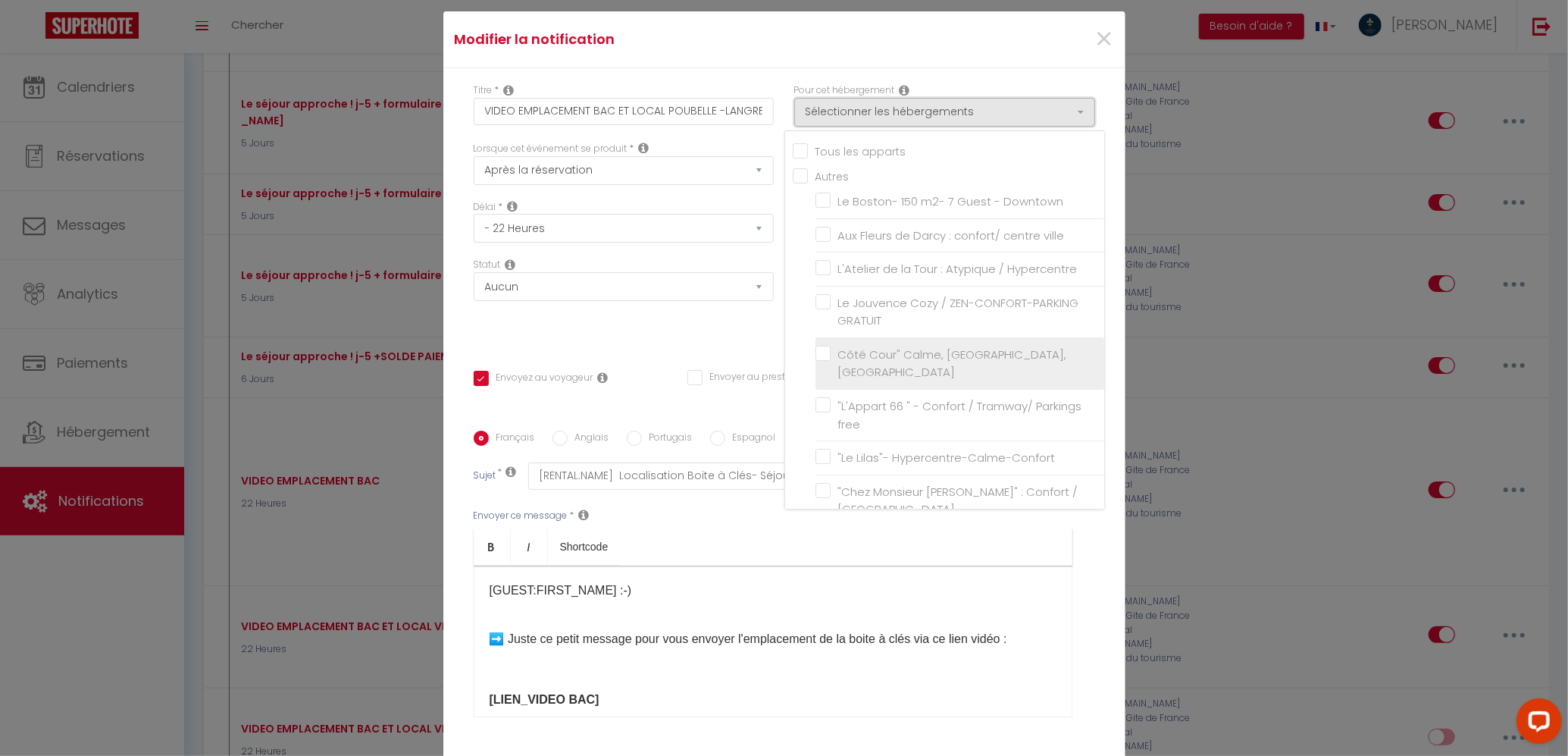 scroll, scrollTop: 505, scrollLeft: 0, axis: vertical 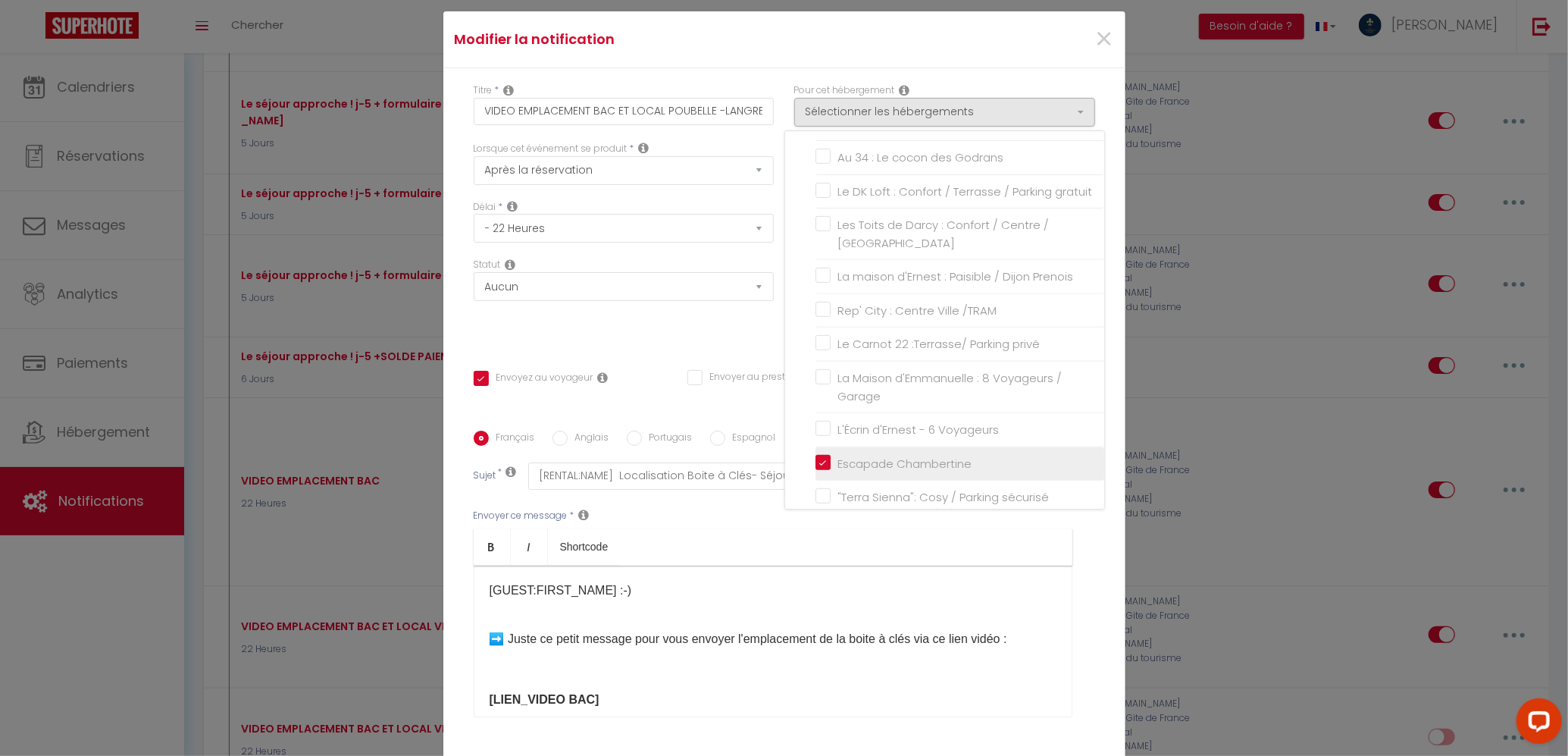 click on "Escapade Chambertine" at bounding box center (901, 464) 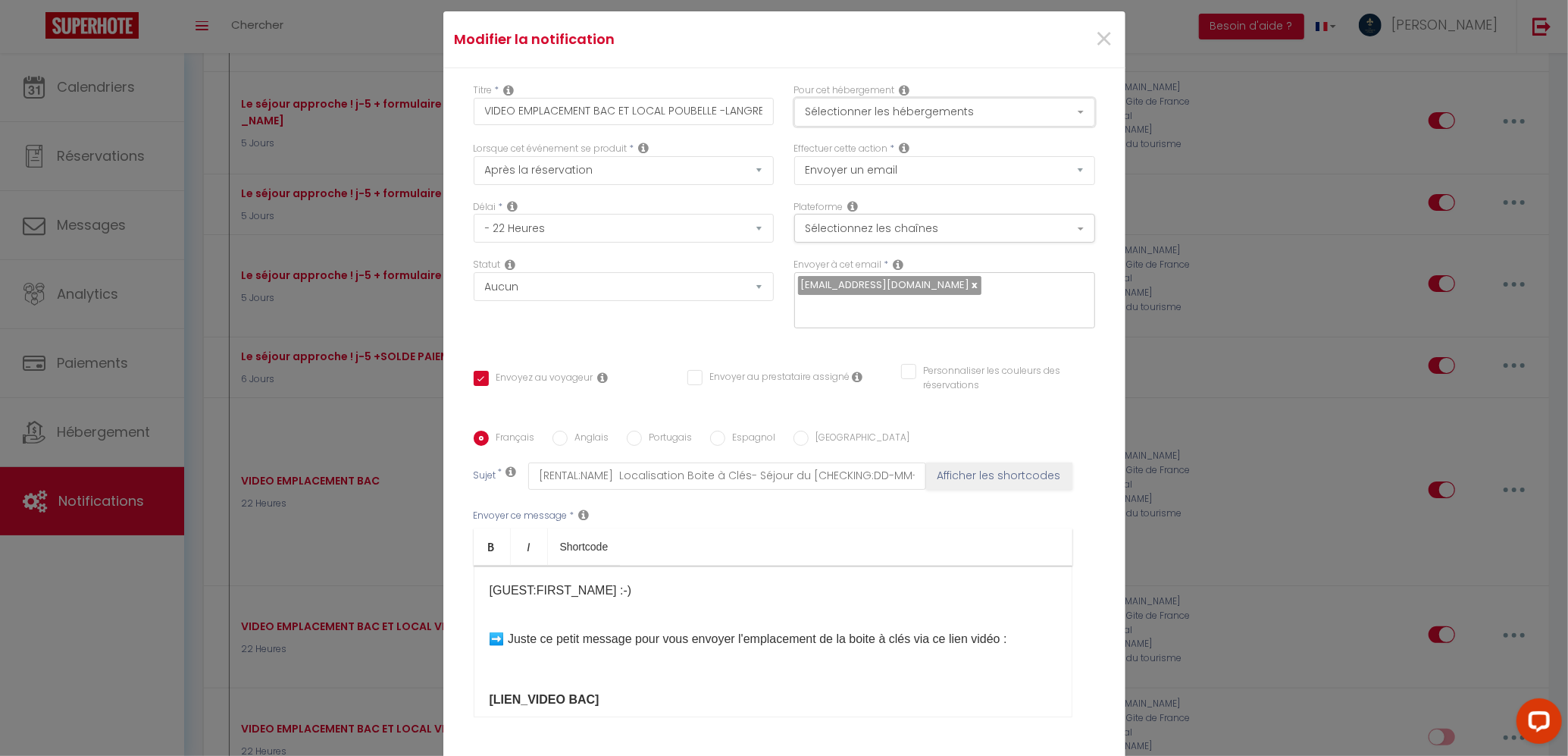 click on "Sélectionner les hébergements" at bounding box center (944, 112) 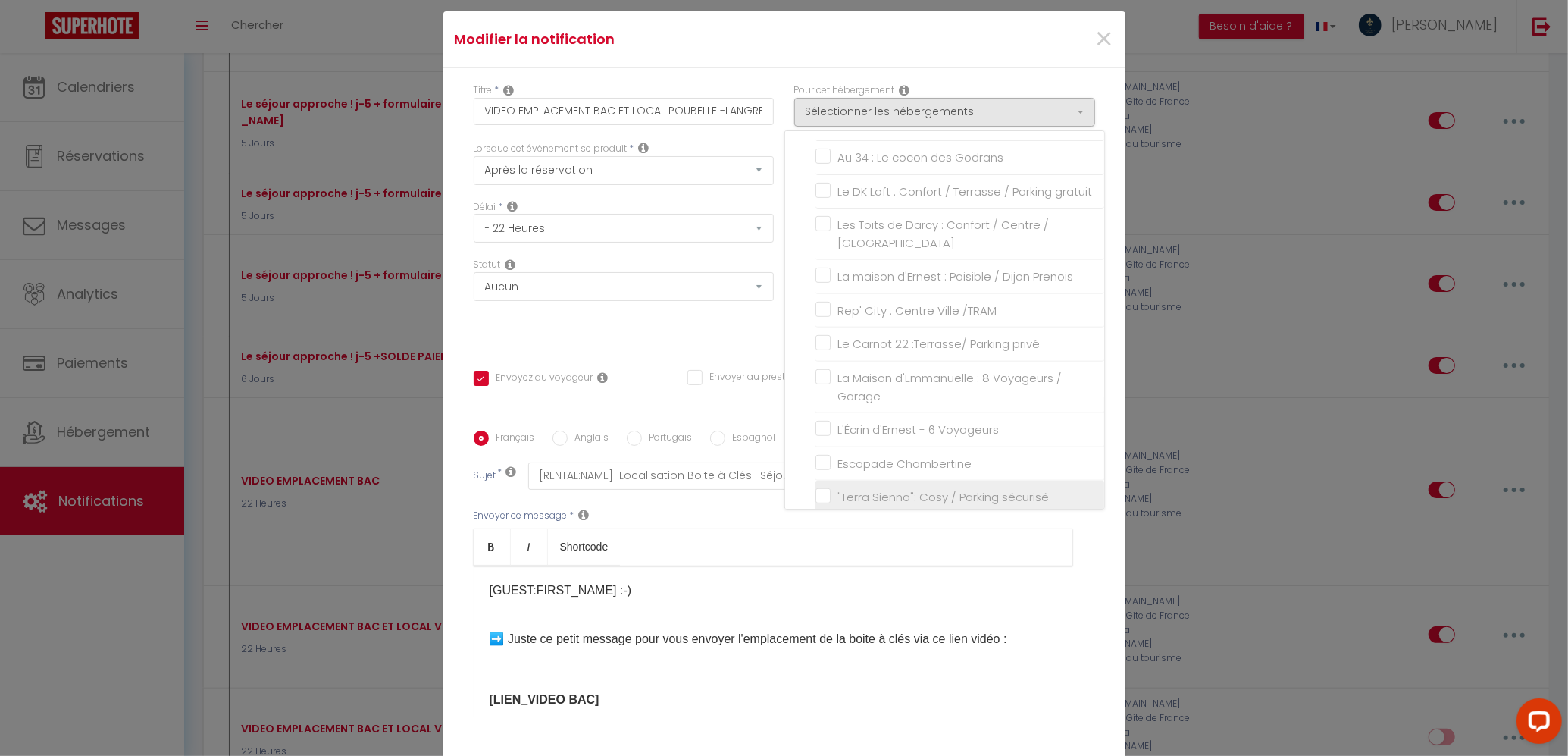 click on ""Terra Sienna": Cosy / Parking sécurisé" at bounding box center [959, 497] 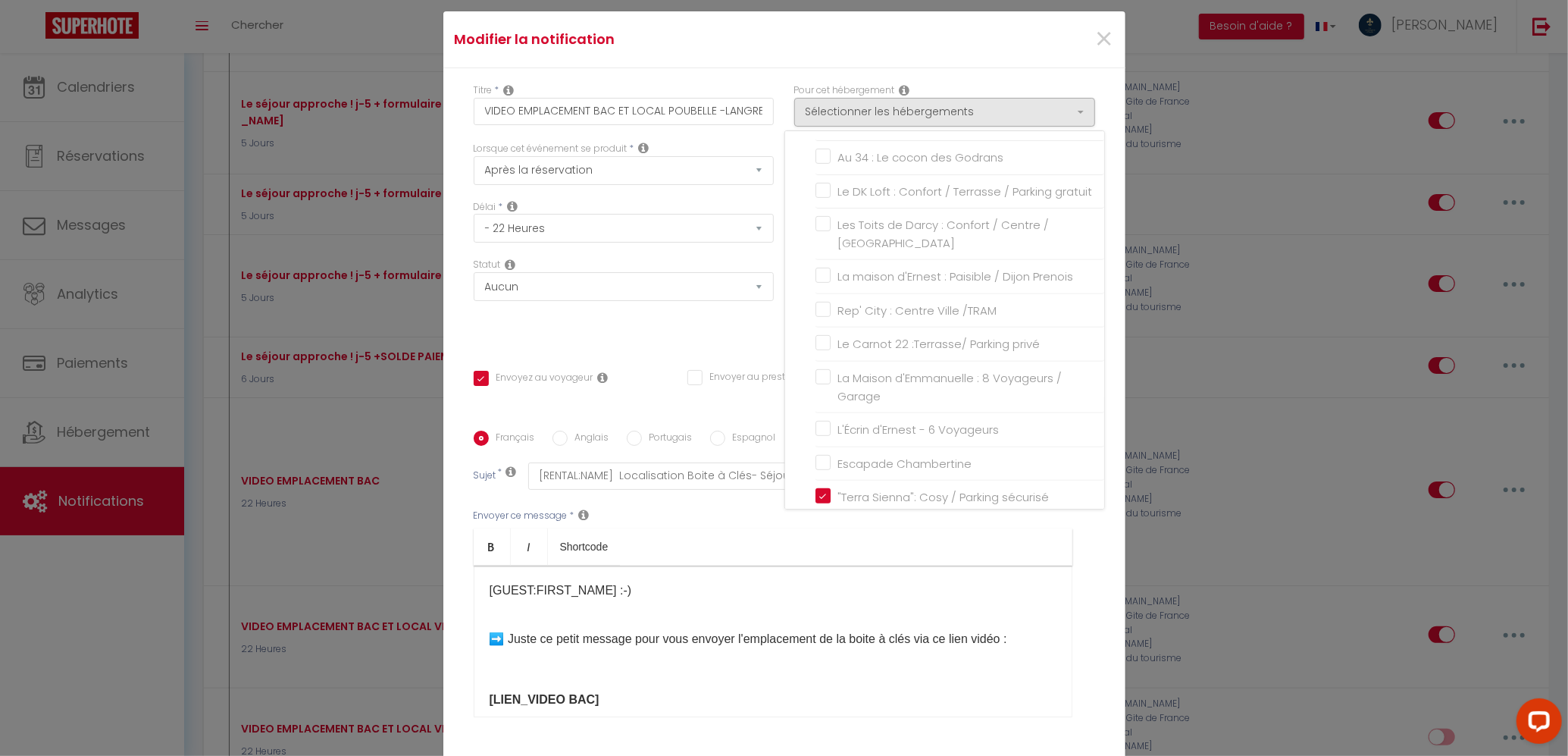 click on "Statut     Aucun   Si la réservation est payée   Si réservation non payée   Si la caution a été prise   Si caution non payée" at bounding box center [623, 300] 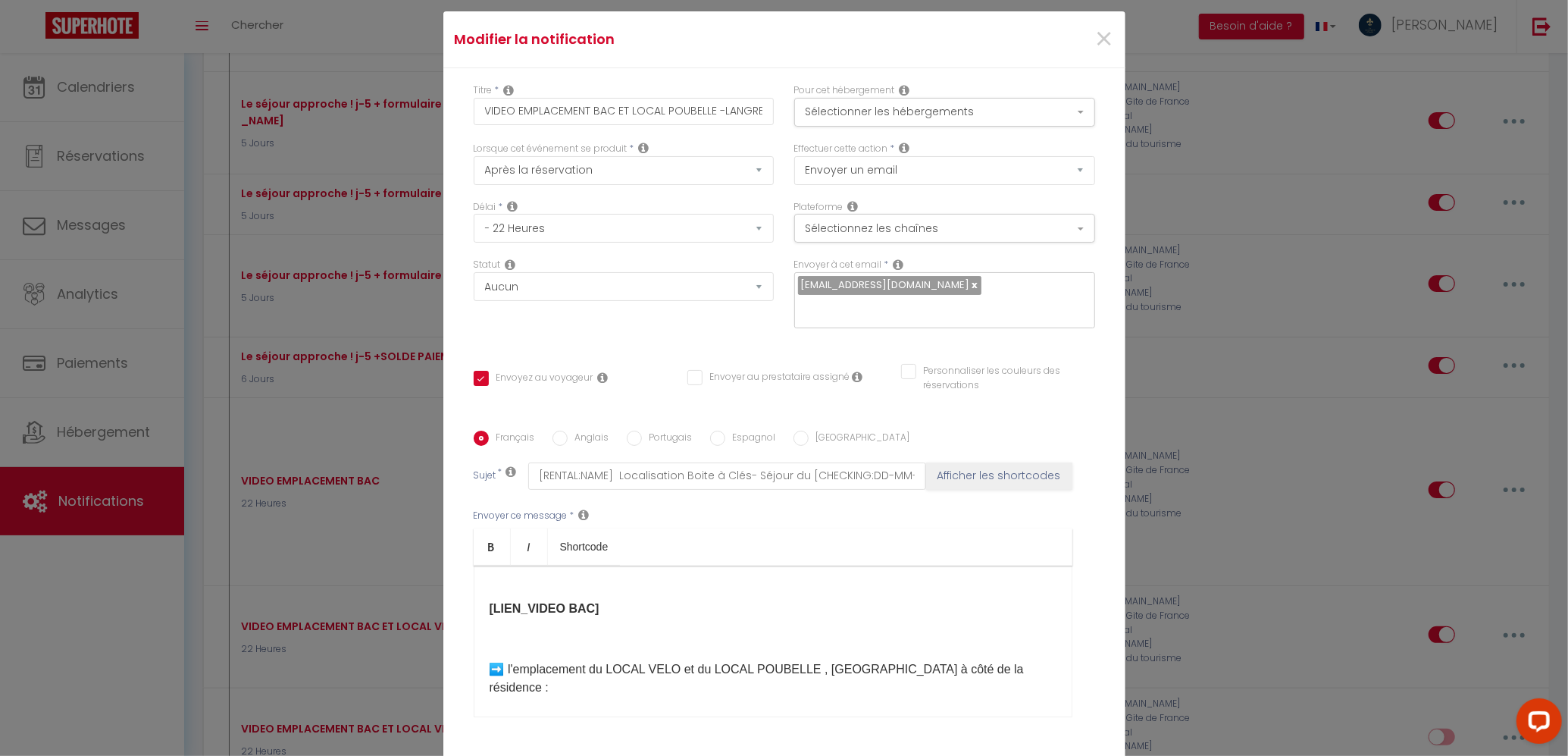 scroll, scrollTop: 104, scrollLeft: 0, axis: vertical 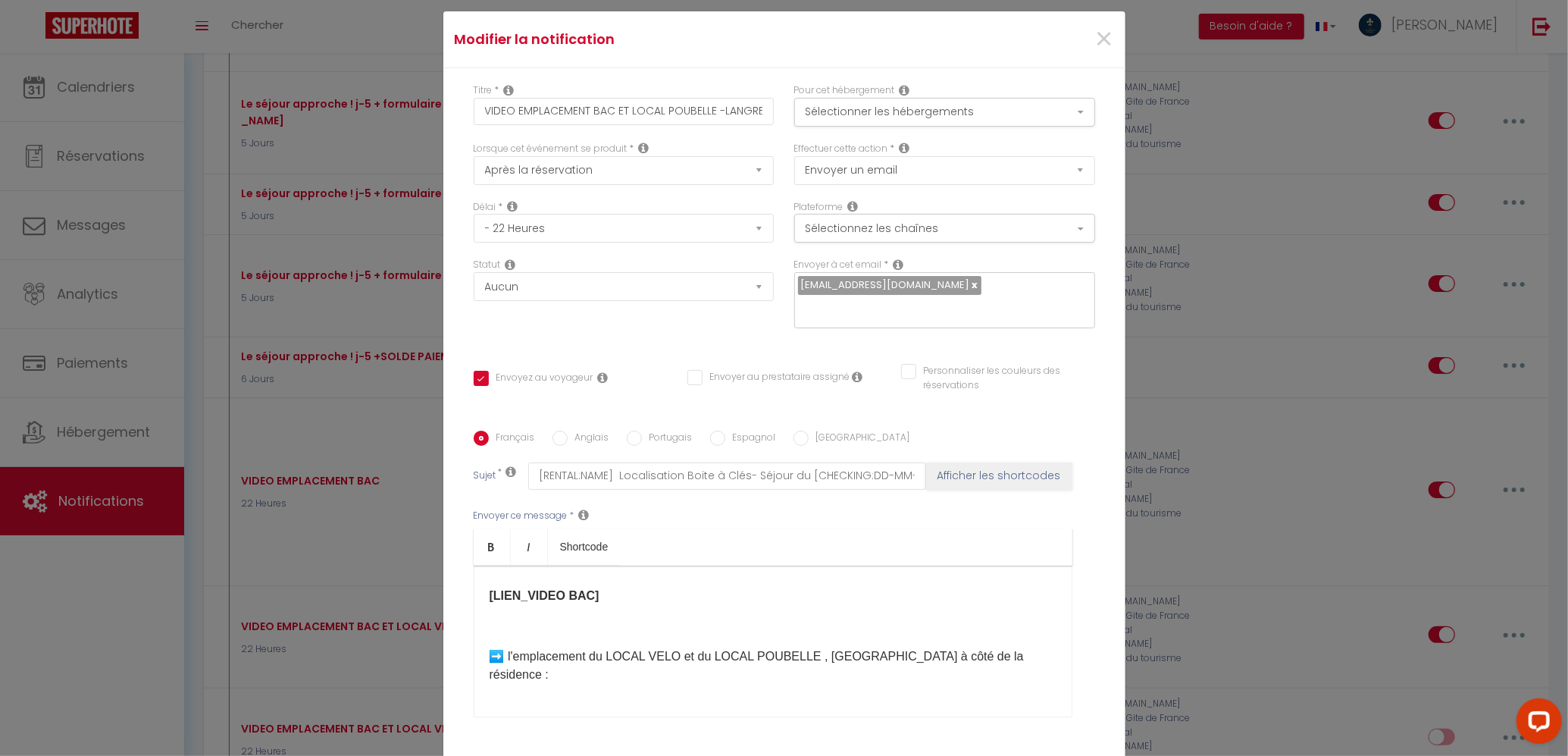 click on "➡️​ l'emplacement du LOCAL VELO et du LOCAL POUBELLE , [GEOGRAPHIC_DATA] à côté de la résidence :" at bounding box center [773, 666] 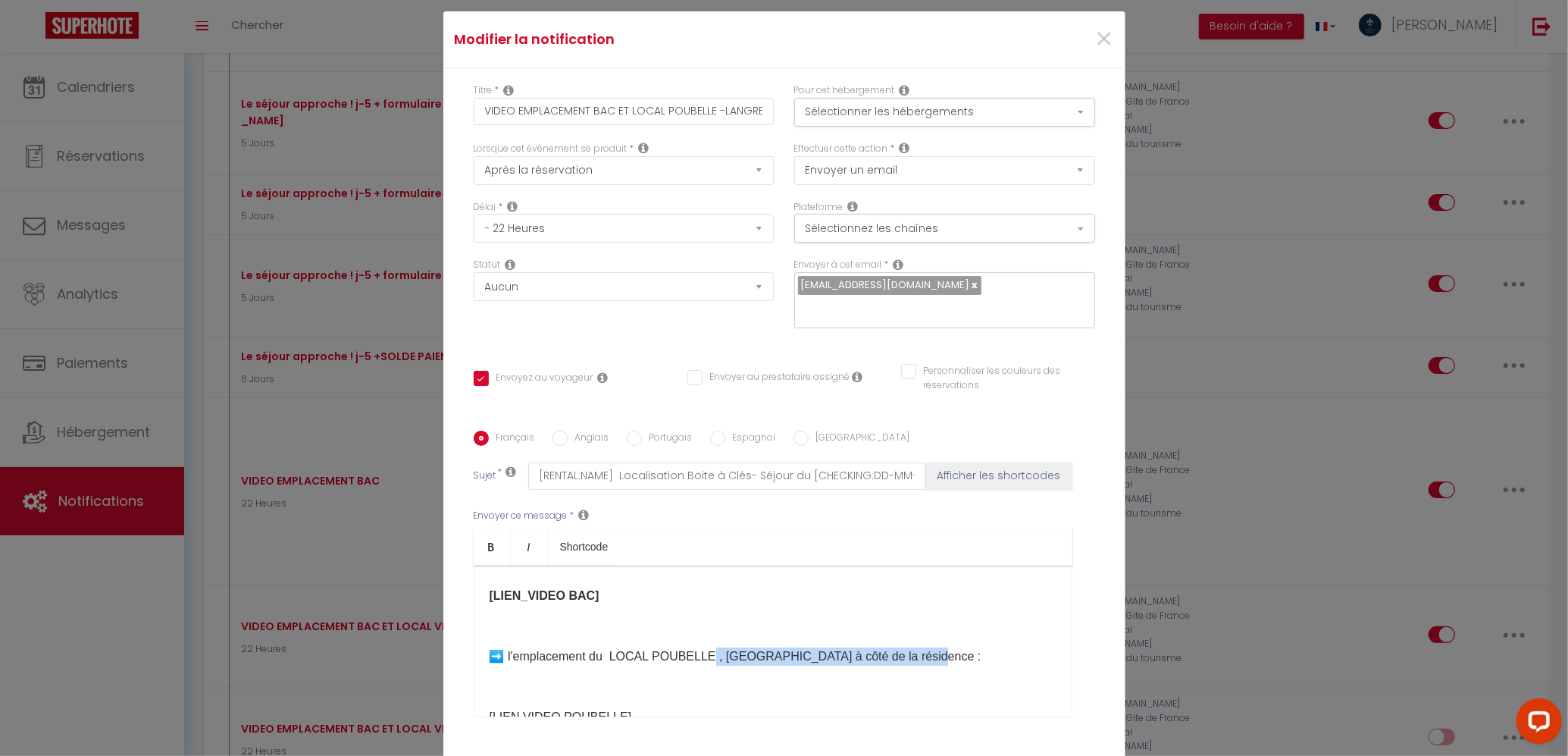 drag, startPoint x: 925, startPoint y: 664, endPoint x: 700, endPoint y: 661, distance: 225.02 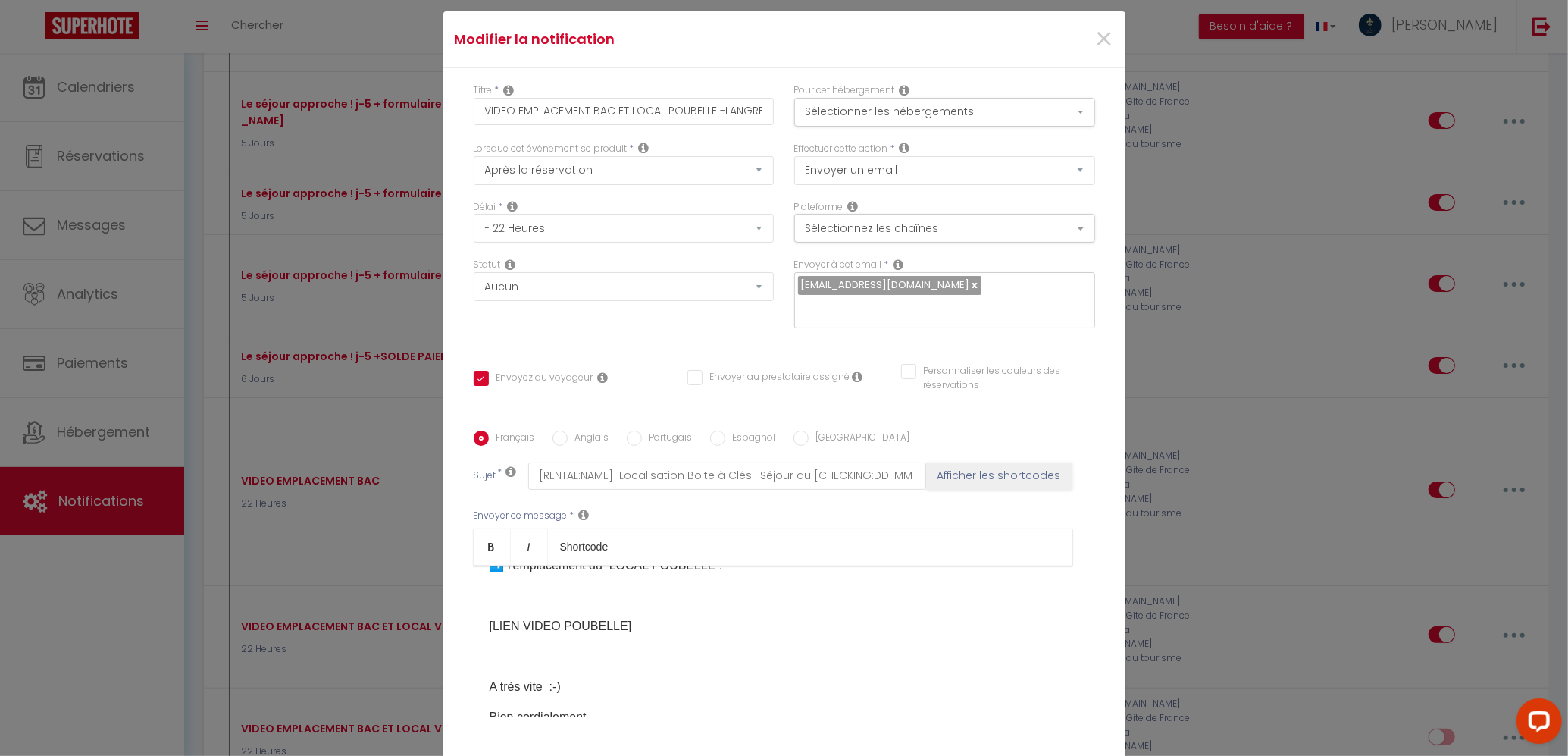scroll, scrollTop: 94, scrollLeft: 0, axis: vertical 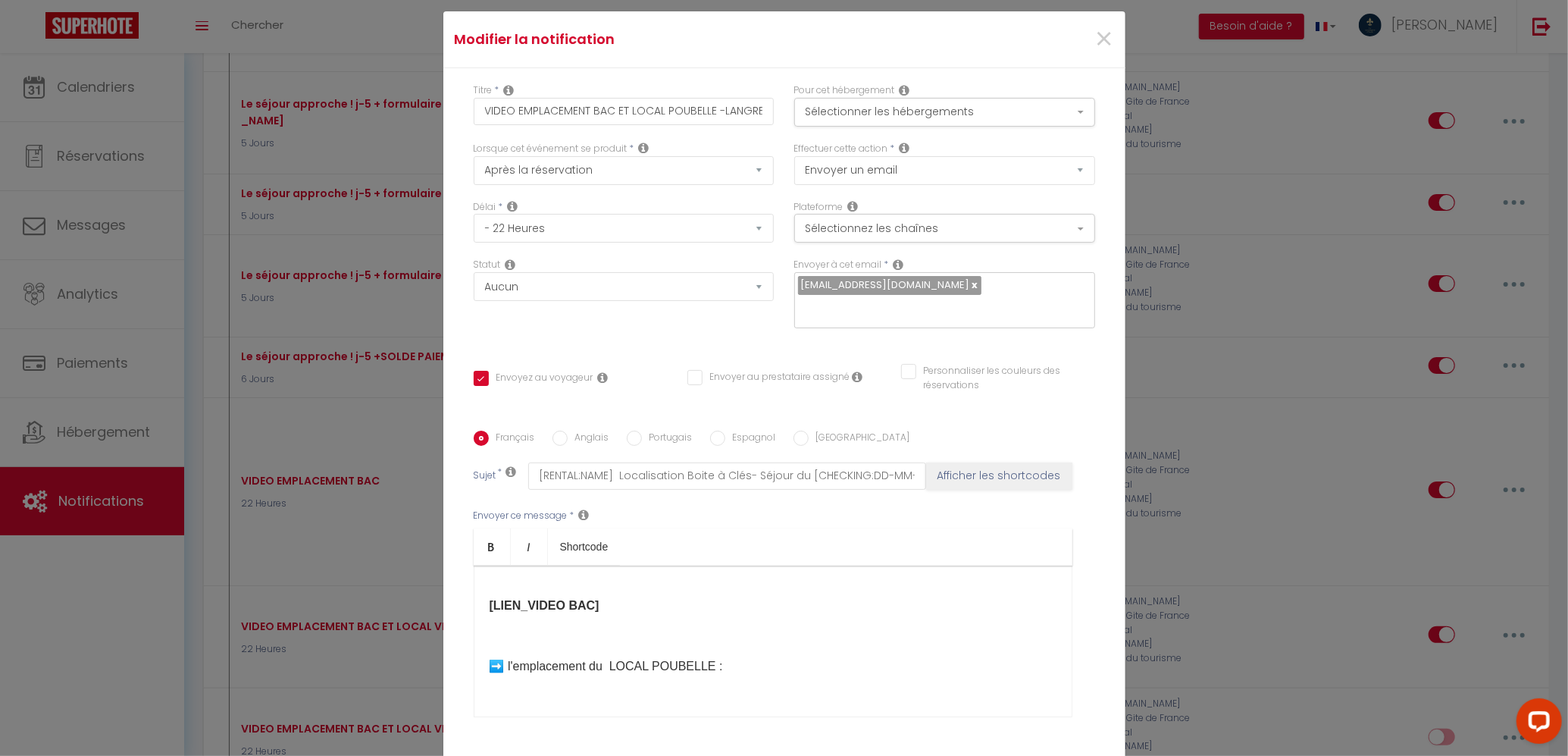 click on "Anglais" at bounding box center (588, 439) 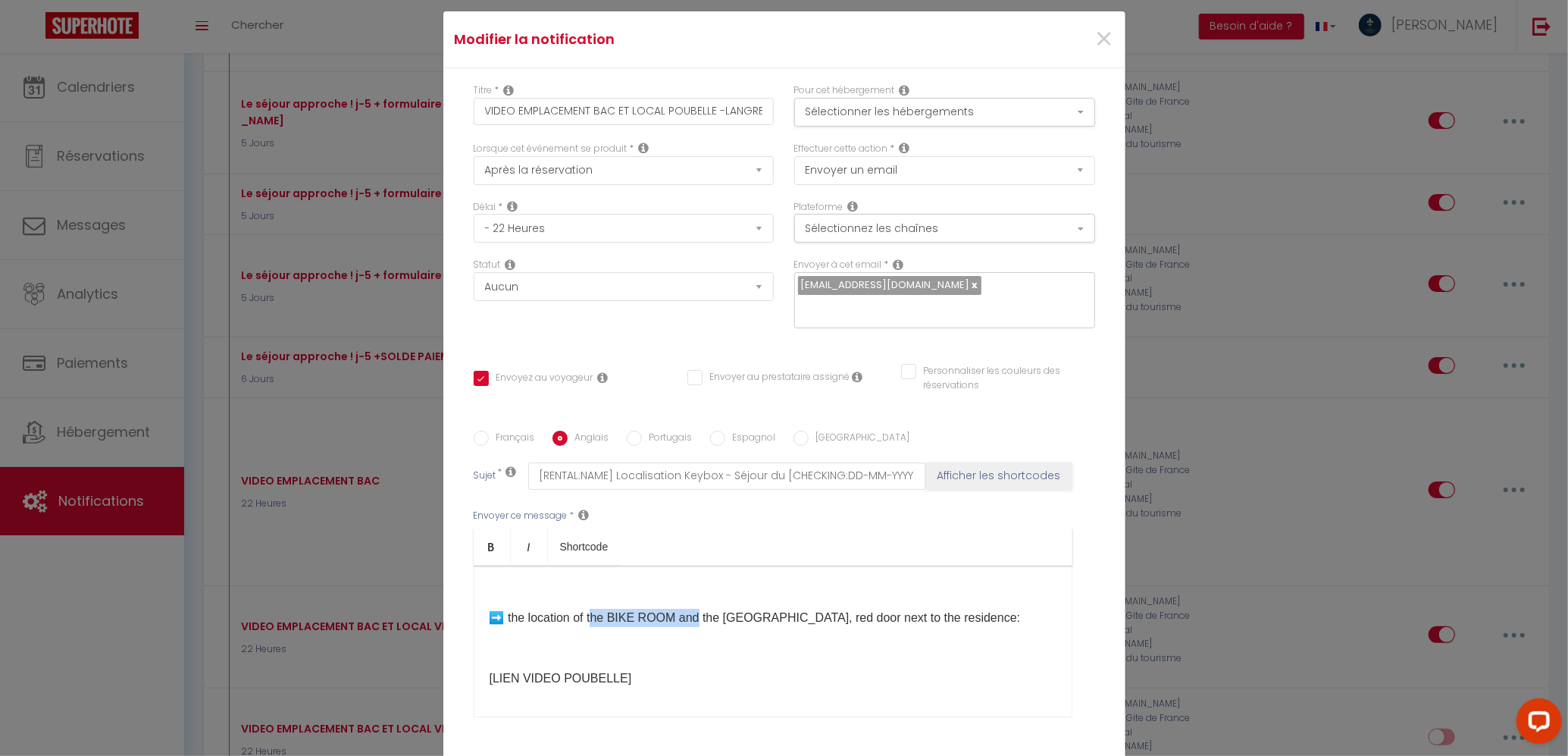 drag, startPoint x: 690, startPoint y: 617, endPoint x: 591, endPoint y: 610, distance: 99.24717 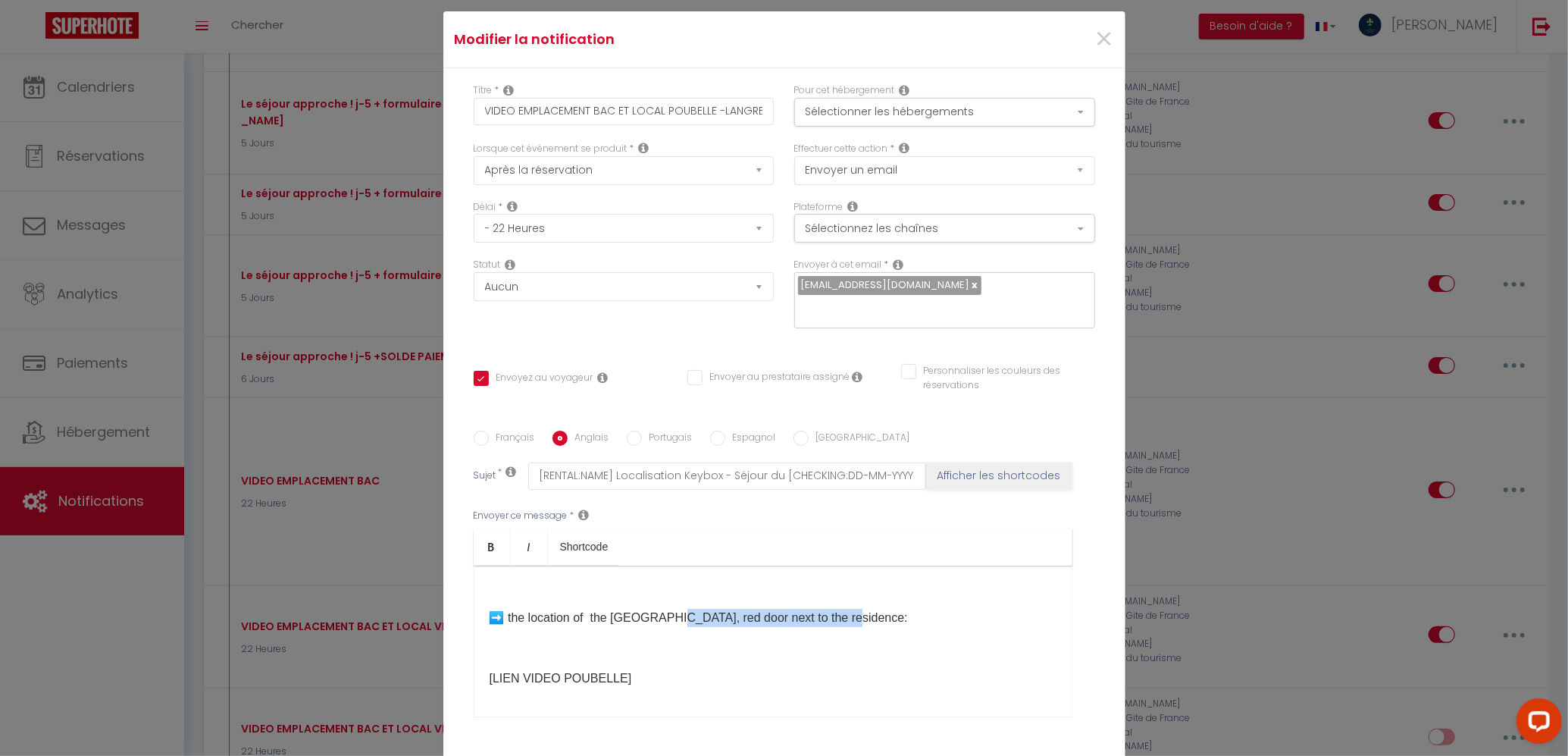 drag, startPoint x: 853, startPoint y: 616, endPoint x: 683, endPoint y: 623, distance: 170.14406 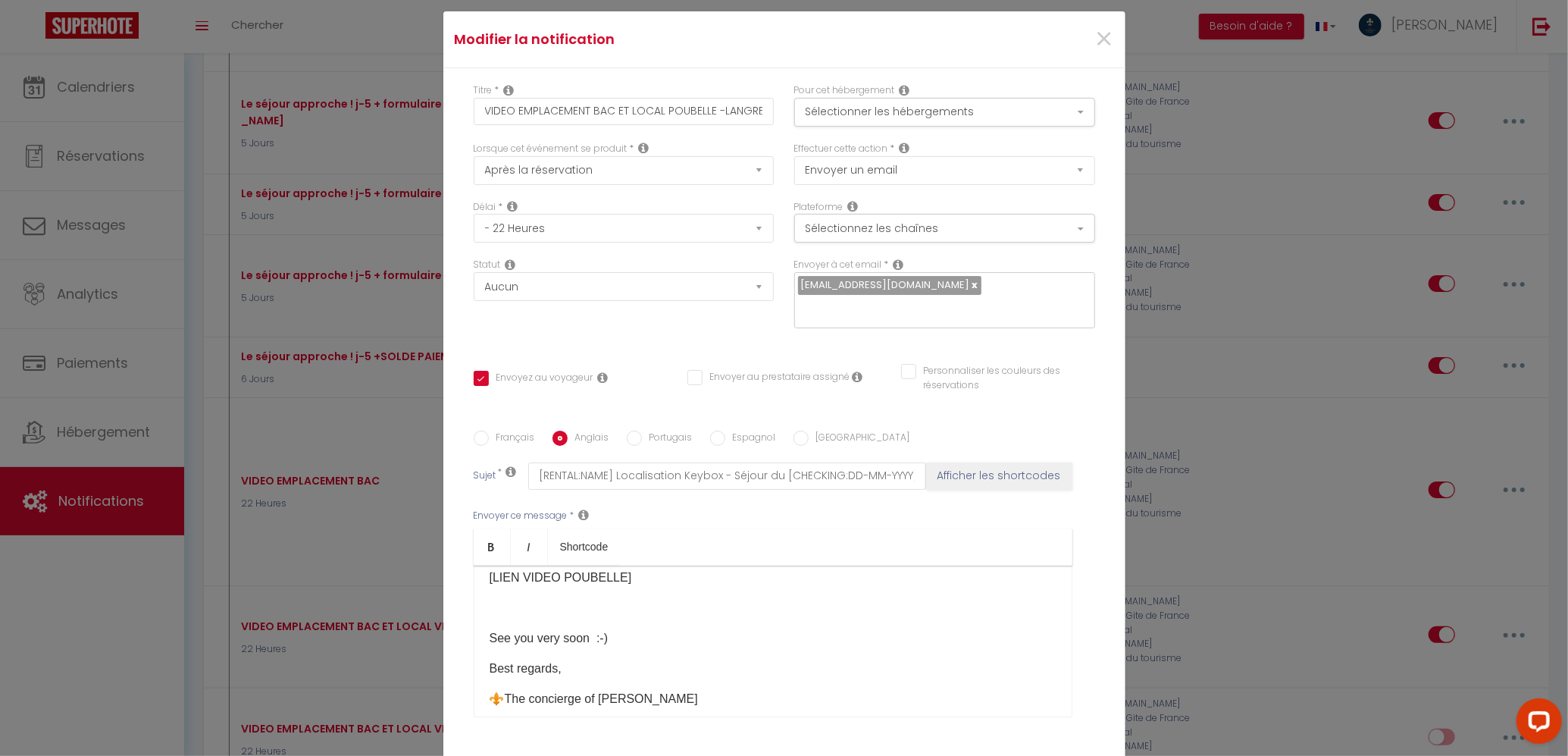 scroll, scrollTop: 0, scrollLeft: 0, axis: both 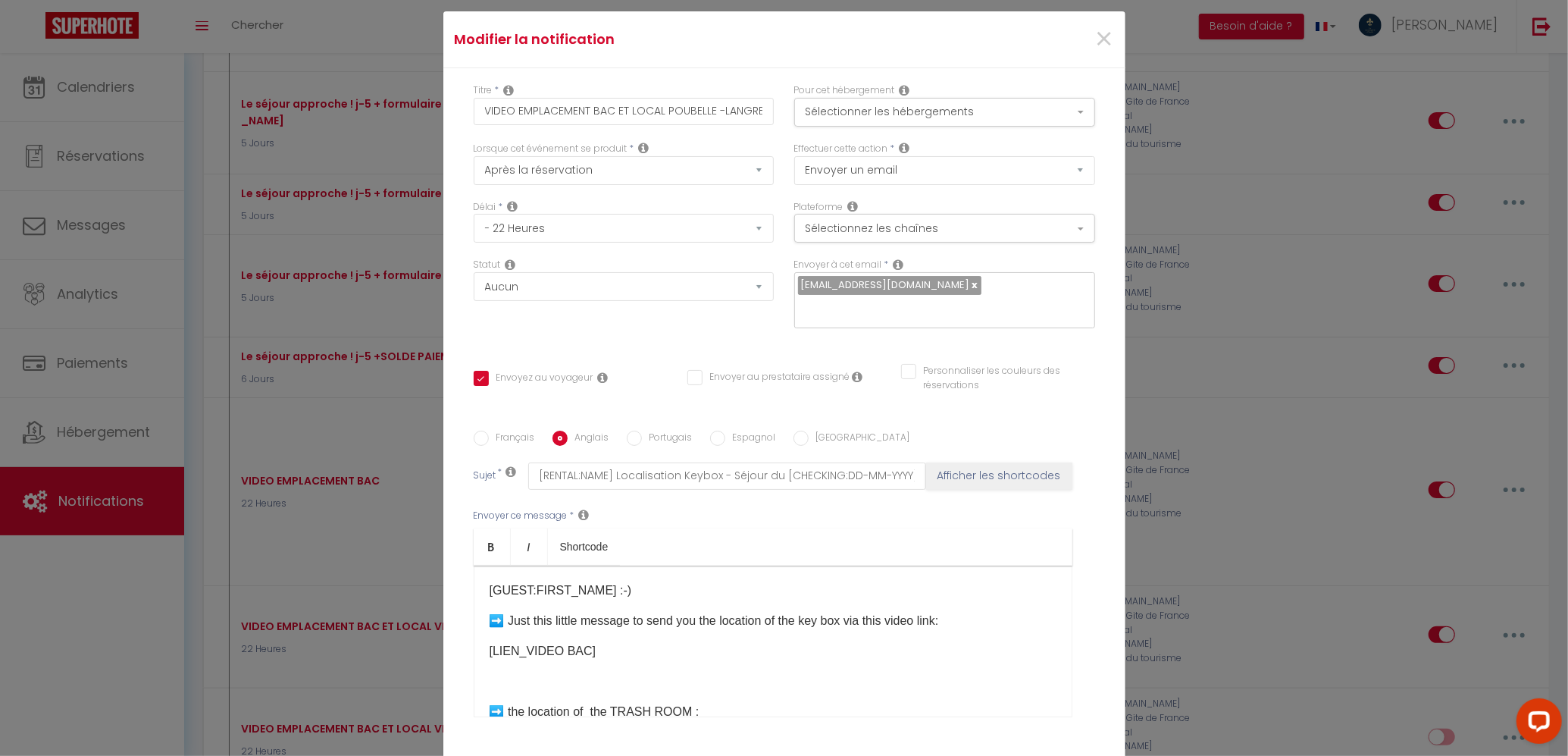click on "Français" at bounding box center (481, 438) 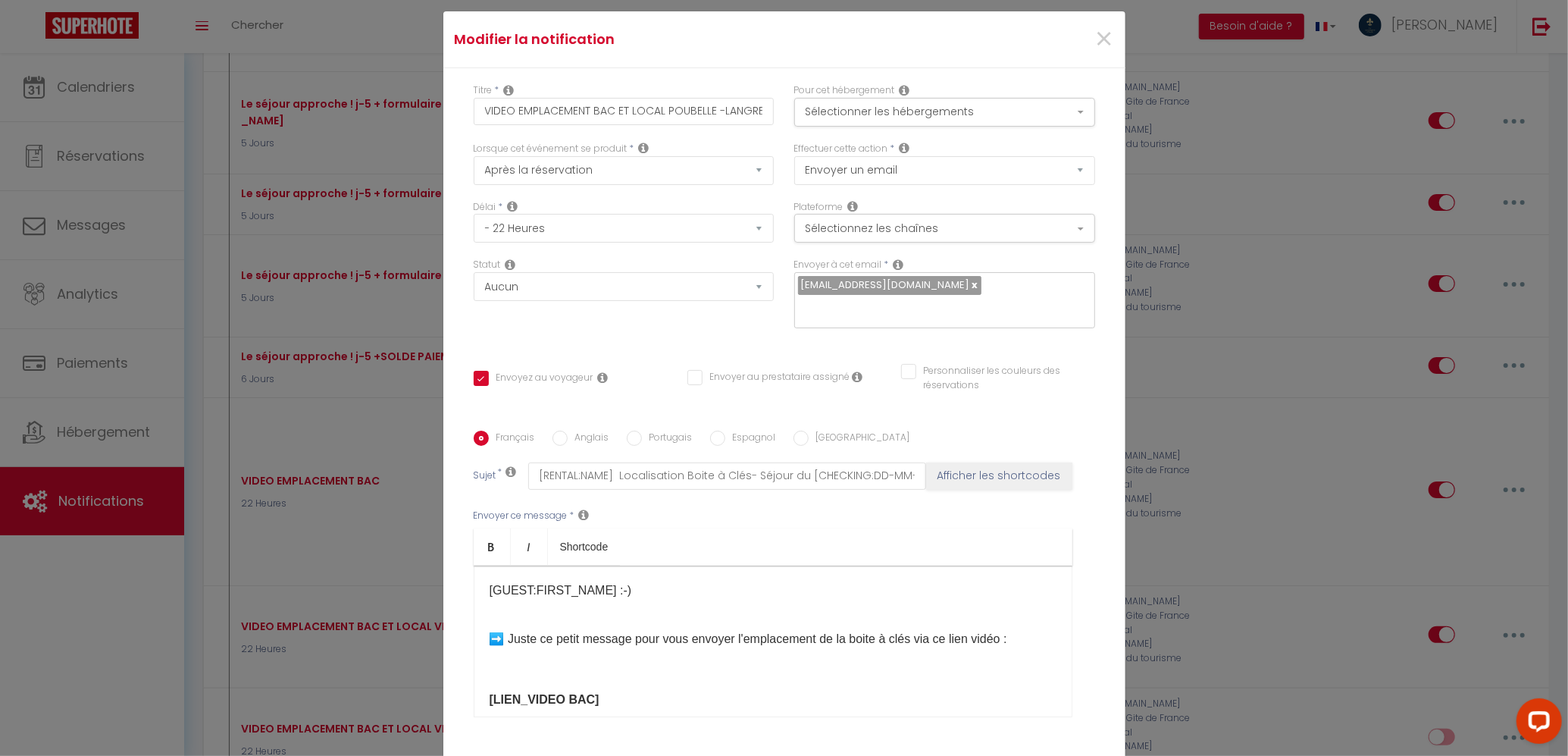 click on "Français     Anglais     Portugais     Espagnol     Italien   Sujet   *     [RENTAL:NAME]  Localisation Boite à Clés- Séjour du [CHECKING:DD-MM-YYYY] au [CHECKOUT:DD-MM-YYYY]   Afficher les shortcodes   Envoyer ce message   *     Bold Italic Shortcode Rich text editor  [GUEST:FIRST_NAME] :-) ➡️ ​Juste ce petit message pour vous envoyer l'emplacement de la boite à clés via ce lien vidéo :  [LIEN_VIDEO BAC] ​ ➡️​ l'emplacement du  LOCAL POUBELLE : [LIEN VIDEO POUBELLE]​ A très vite  :-) Bien cordialement, ⚜️La conciergerie d'[PERSON_NAME] ⚜️​ [PHONE_NUMBER] ( Whatsapp prioritairement)   Envoyer ce message   *     Afficher les shortcodes" at bounding box center (784, 583) 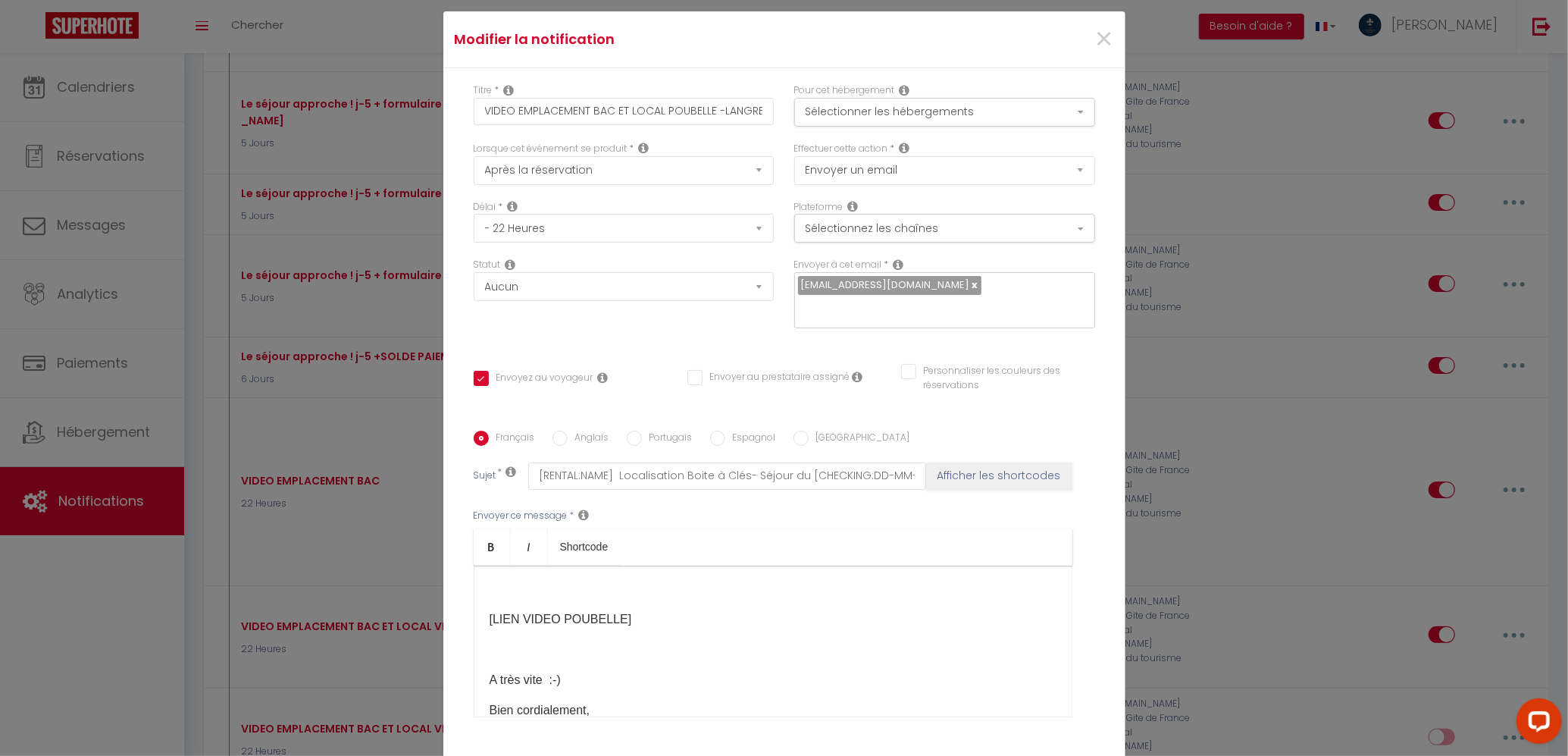 scroll, scrollTop: 296, scrollLeft: 0, axis: vertical 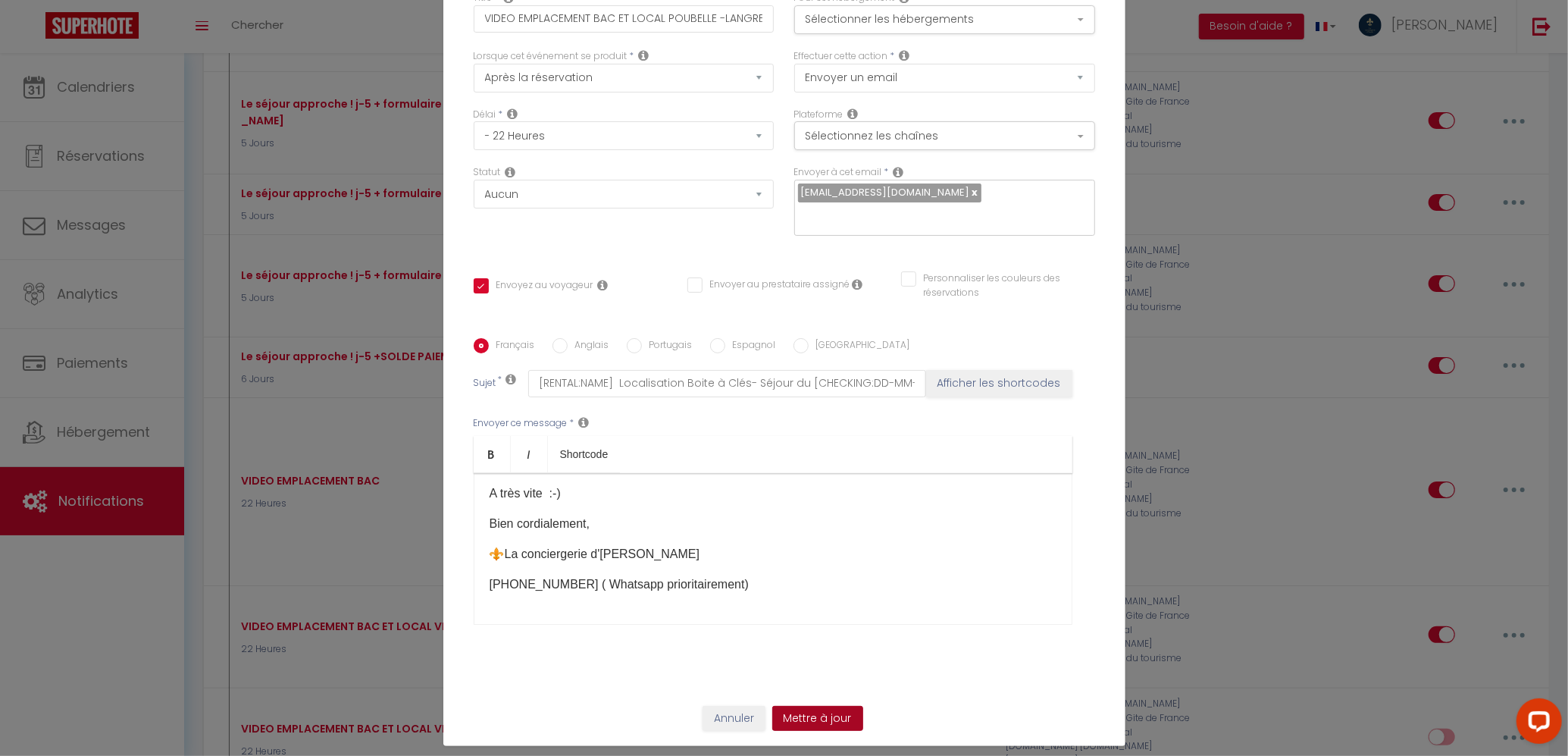 click on "Mettre à jour" at bounding box center (818, 719) 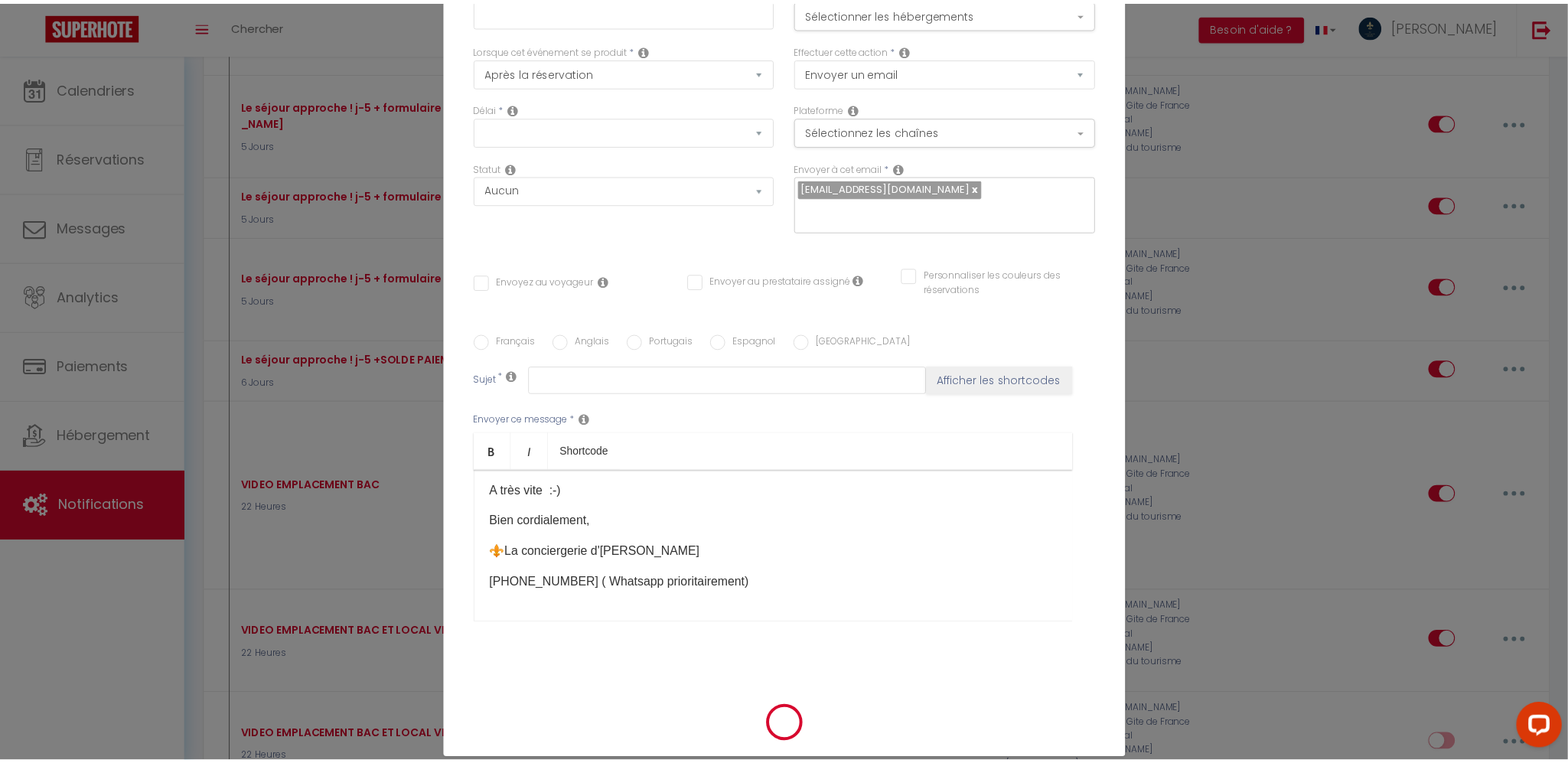 scroll, scrollTop: 0, scrollLeft: 0, axis: both 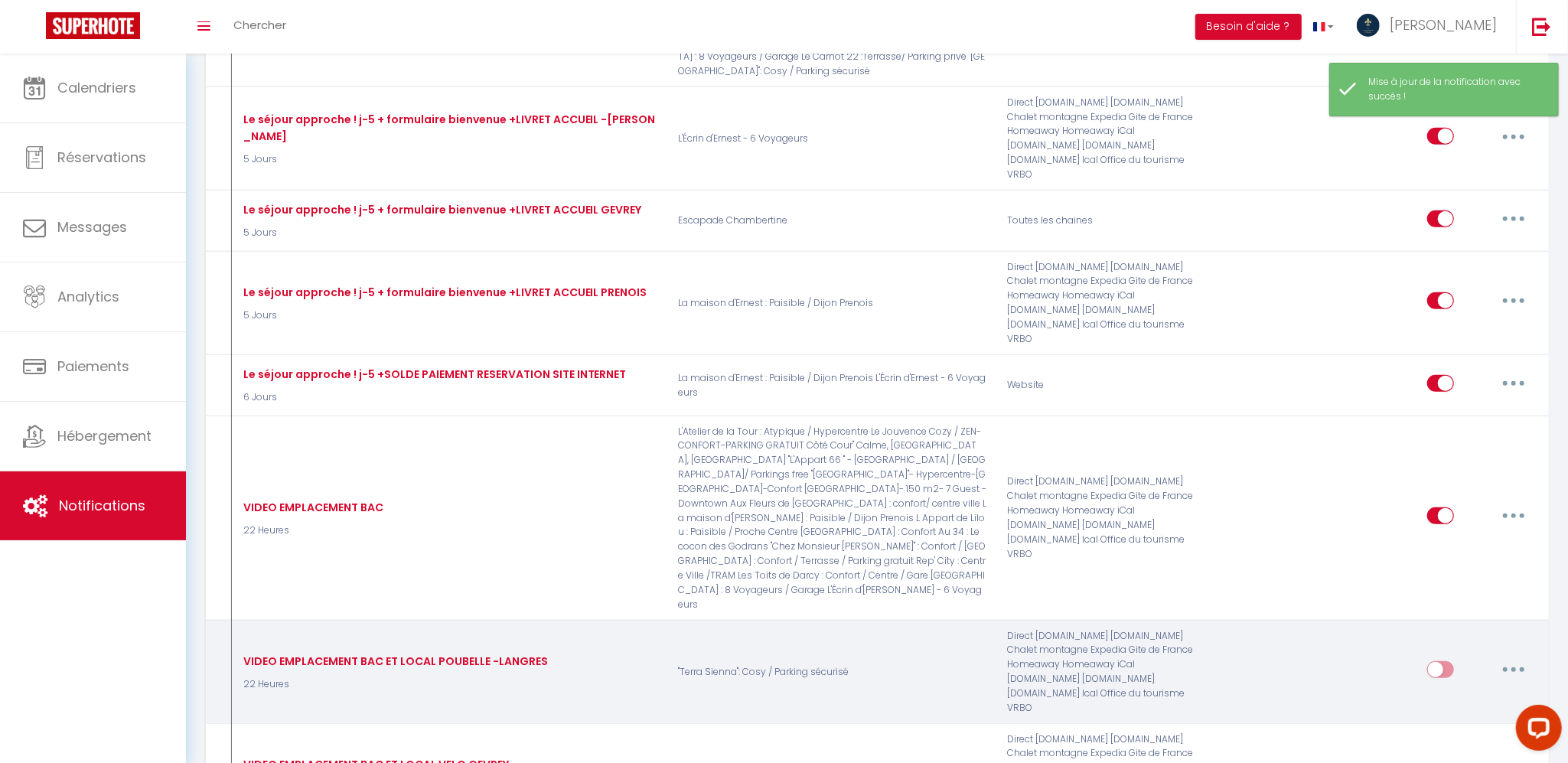 click at bounding box center (1440, 673) 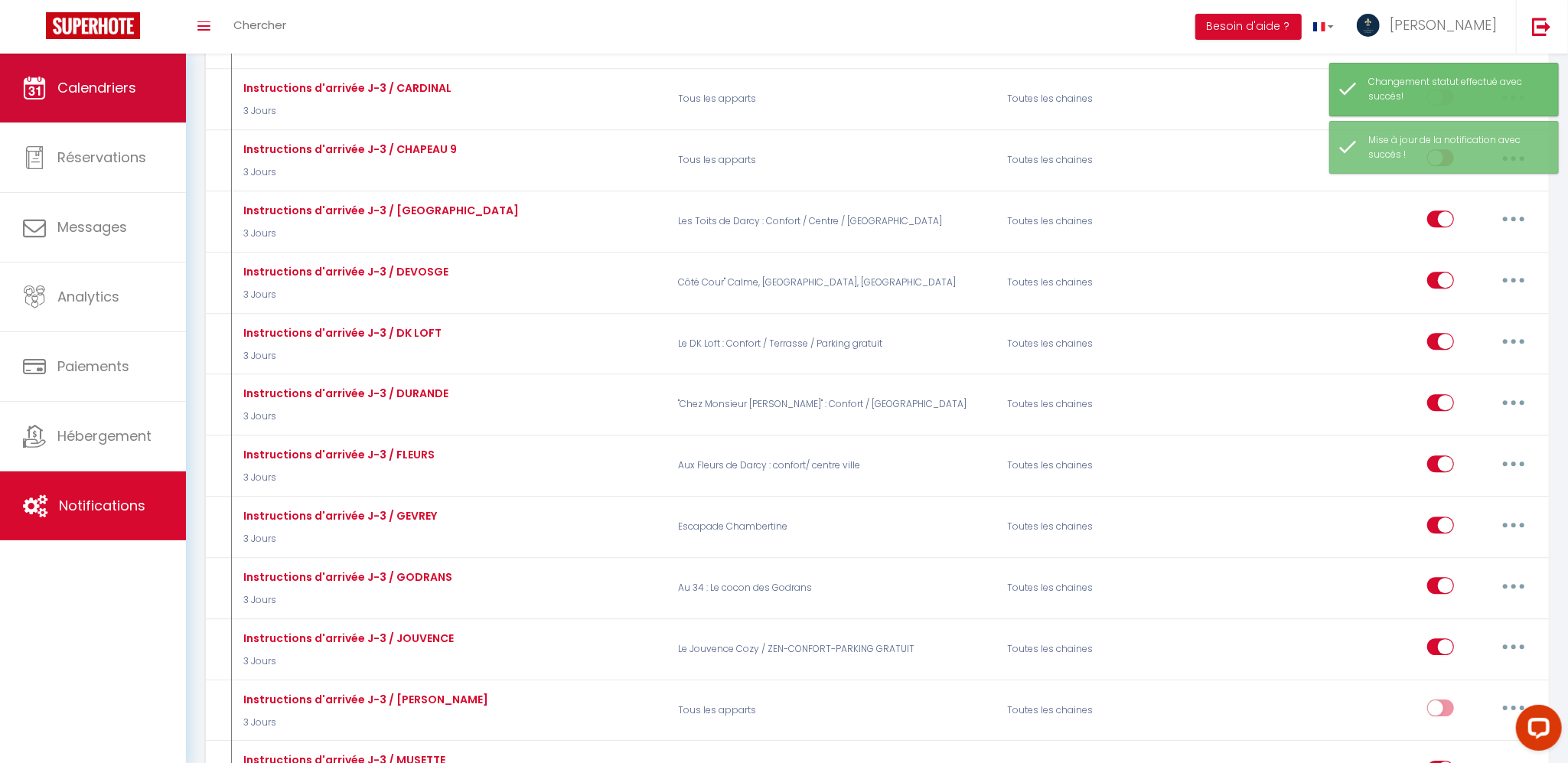 scroll, scrollTop: 3061, scrollLeft: 0, axis: vertical 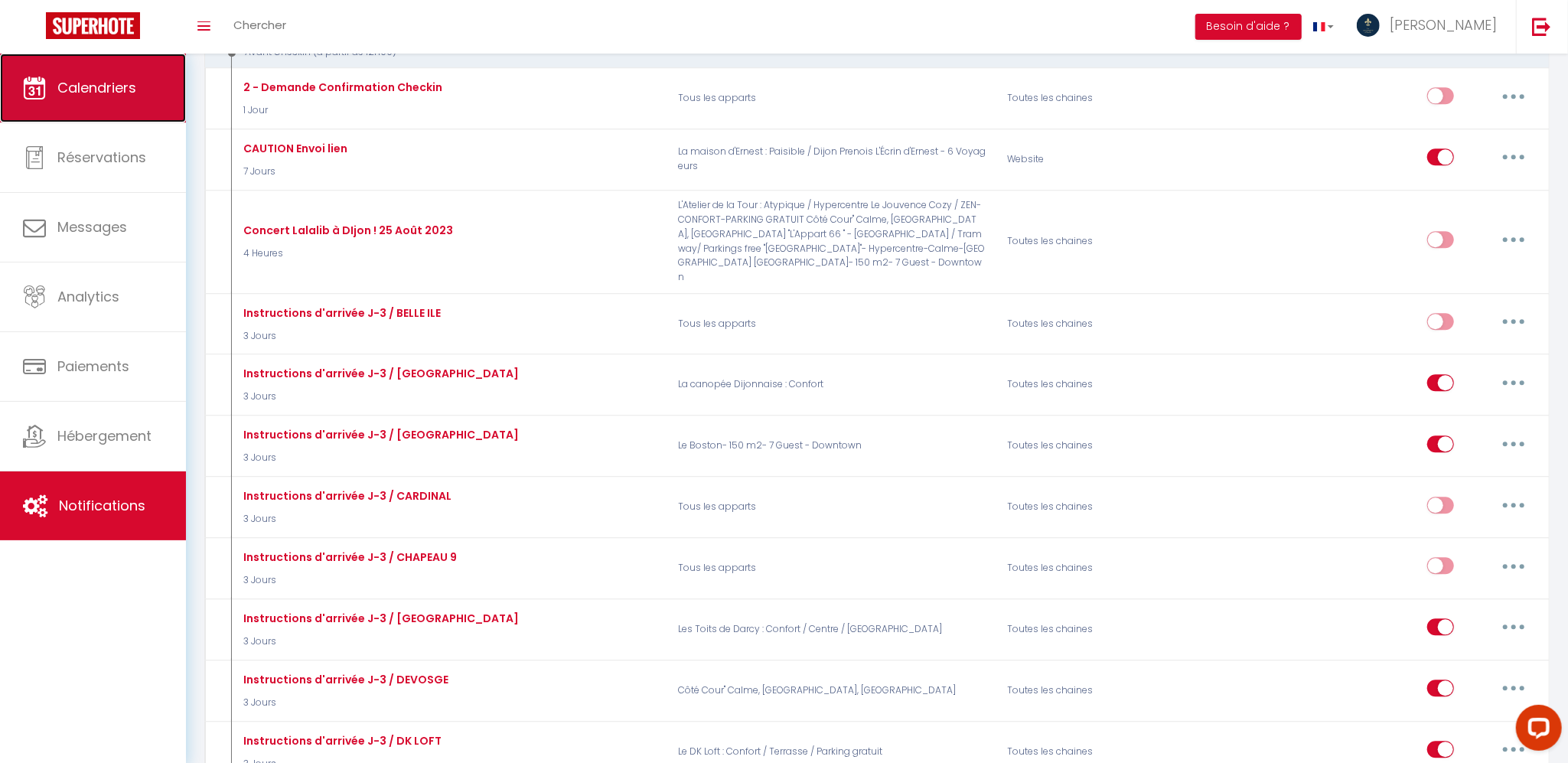 click on "Calendriers" at bounding box center (93, 88) 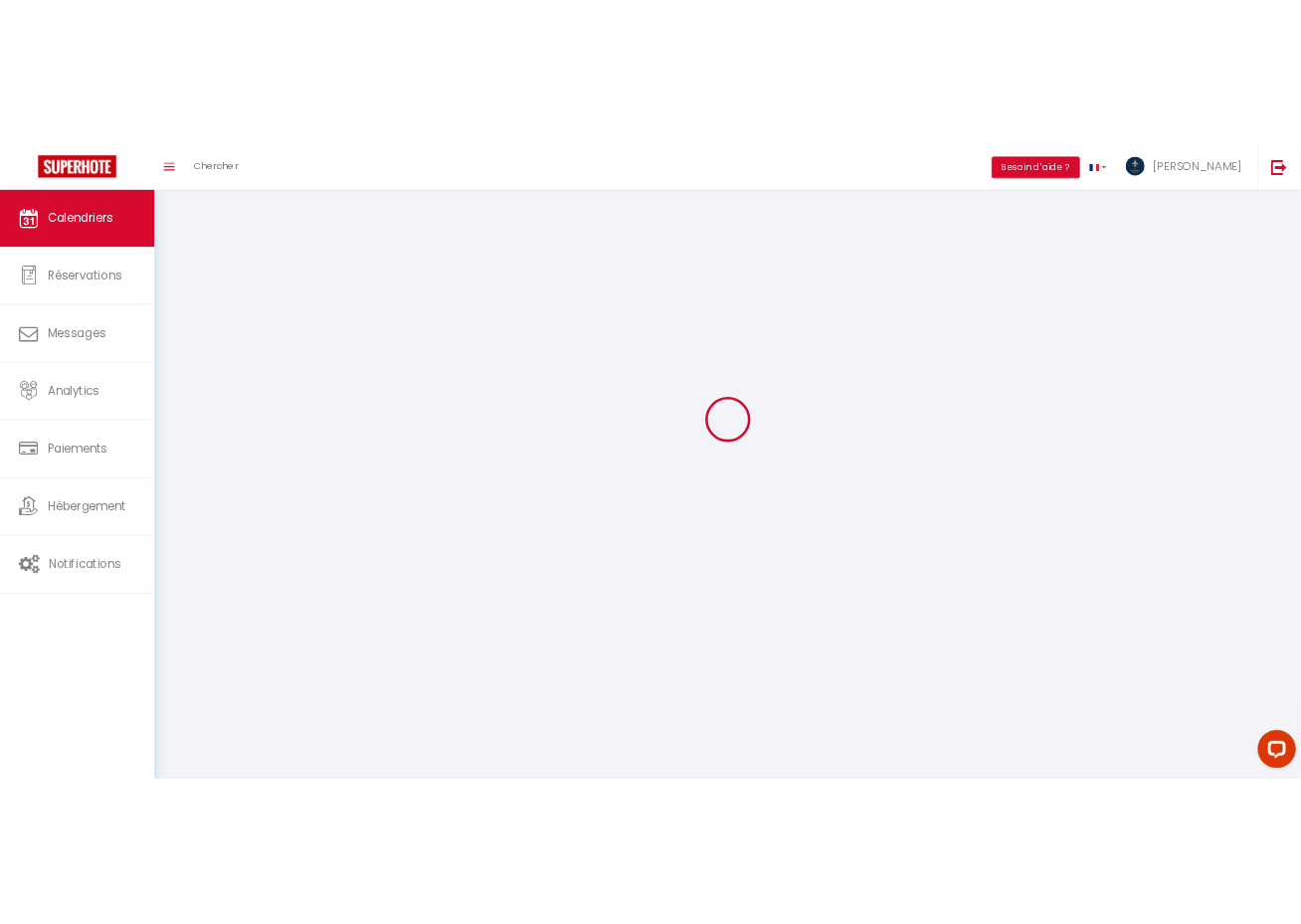 scroll, scrollTop: 0, scrollLeft: 0, axis: both 